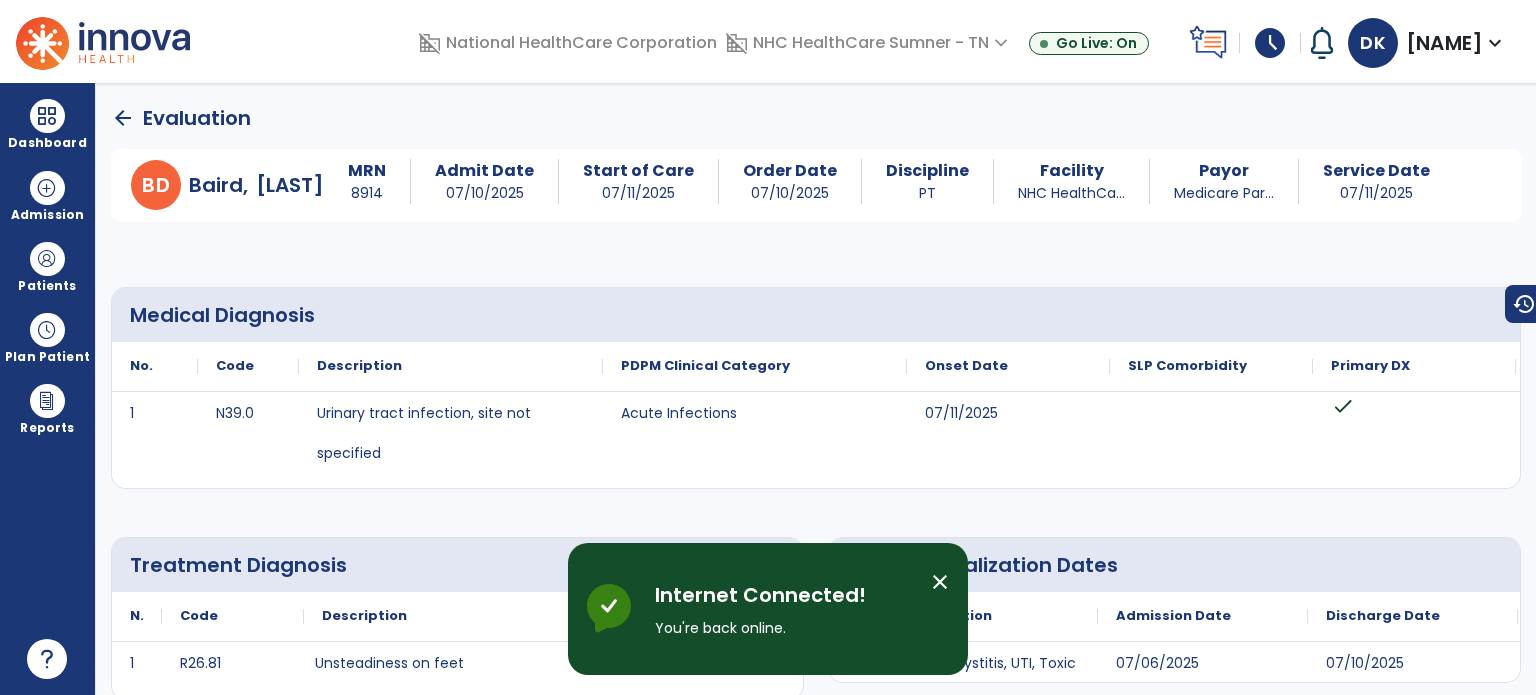 scroll, scrollTop: 0, scrollLeft: 0, axis: both 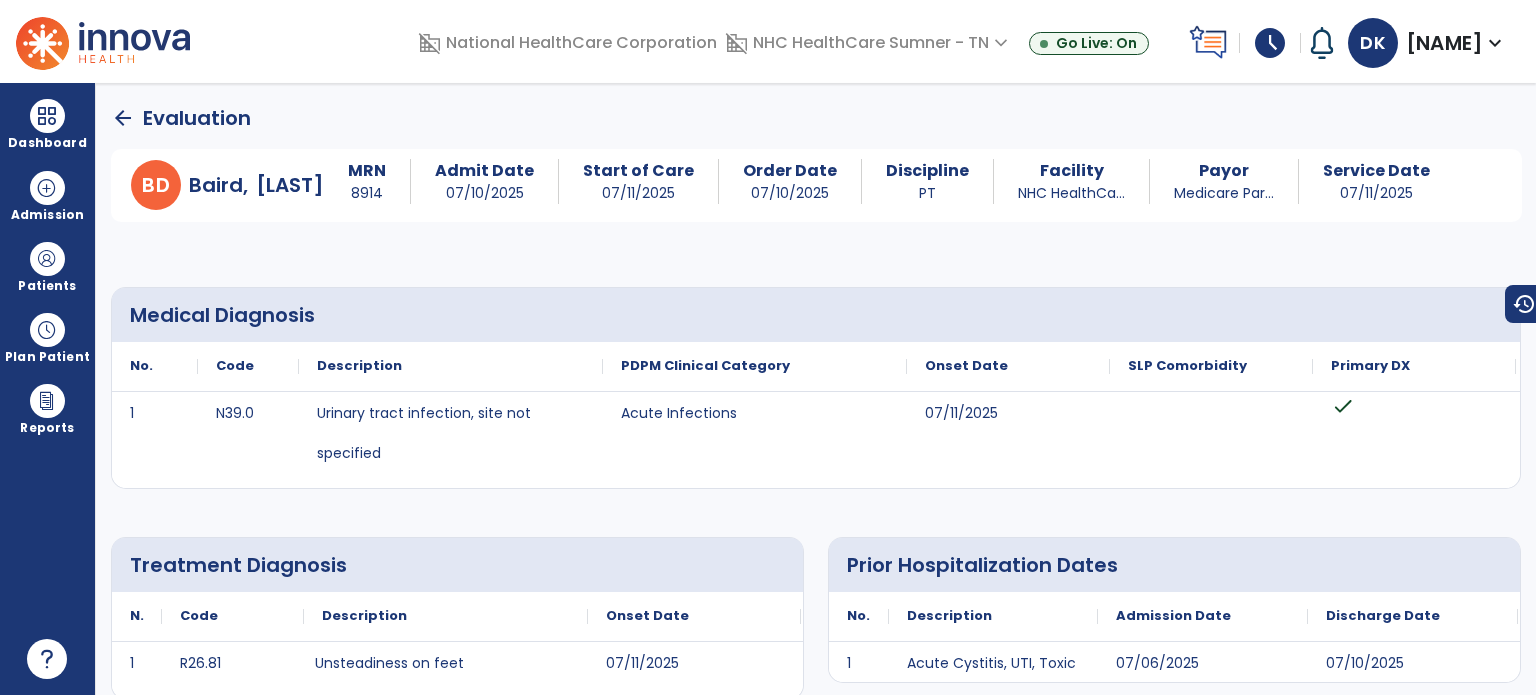 click at bounding box center [47, 116] 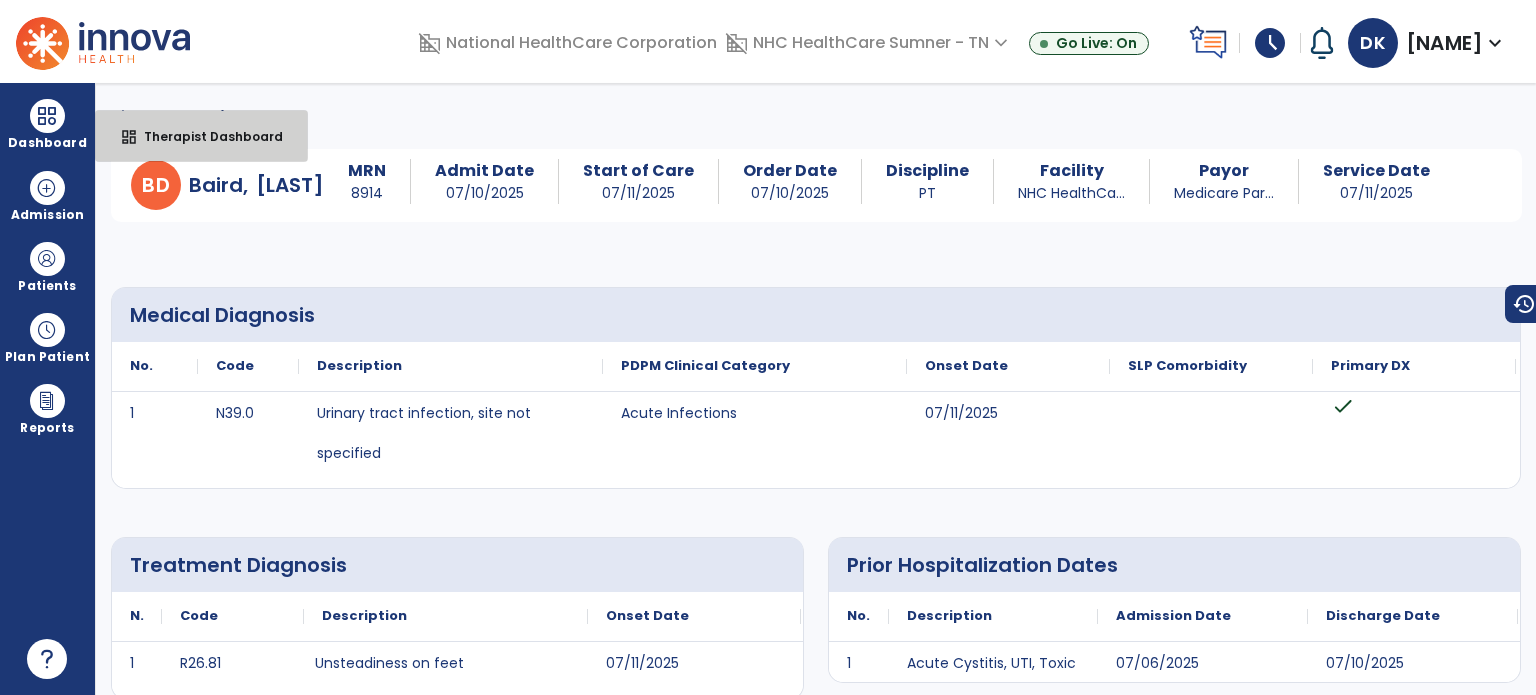 click on "dashboard  Therapist Dashboard" at bounding box center (201, 136) 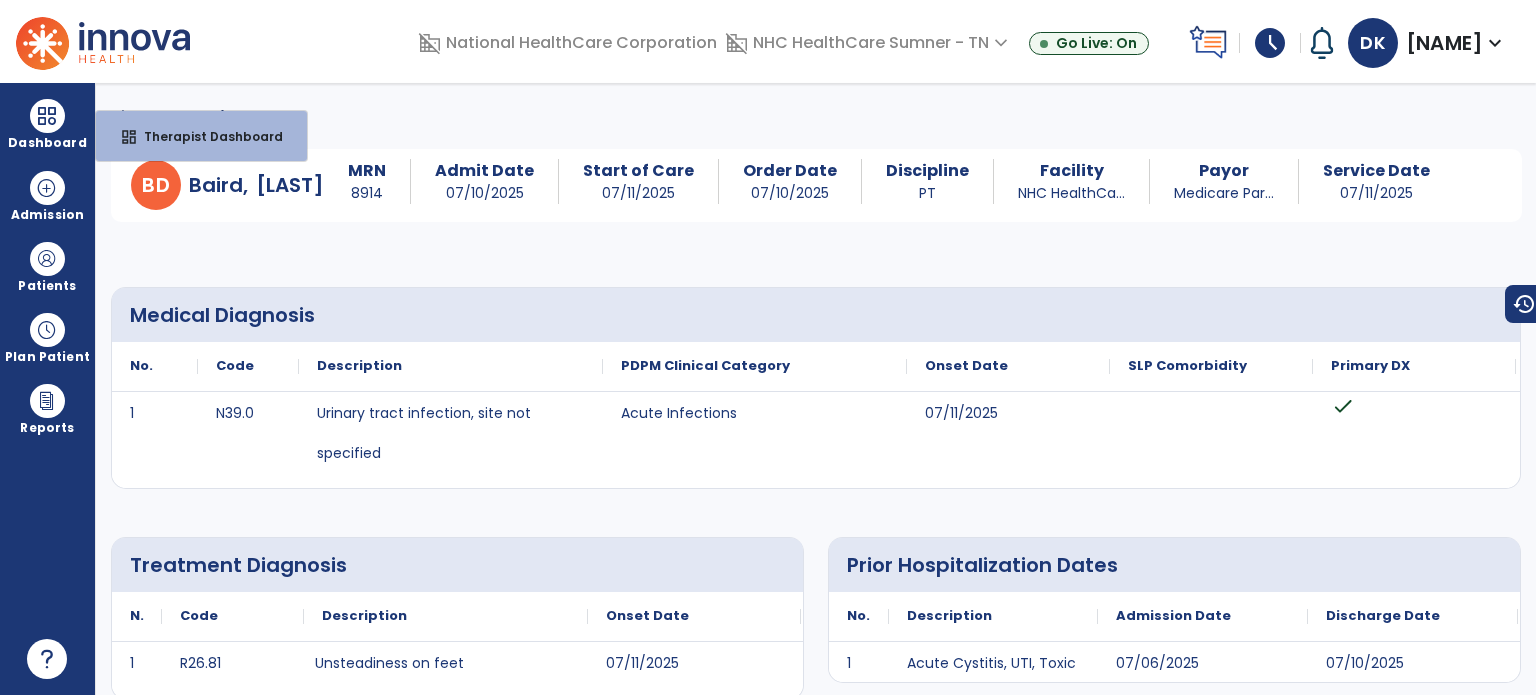 select on "****" 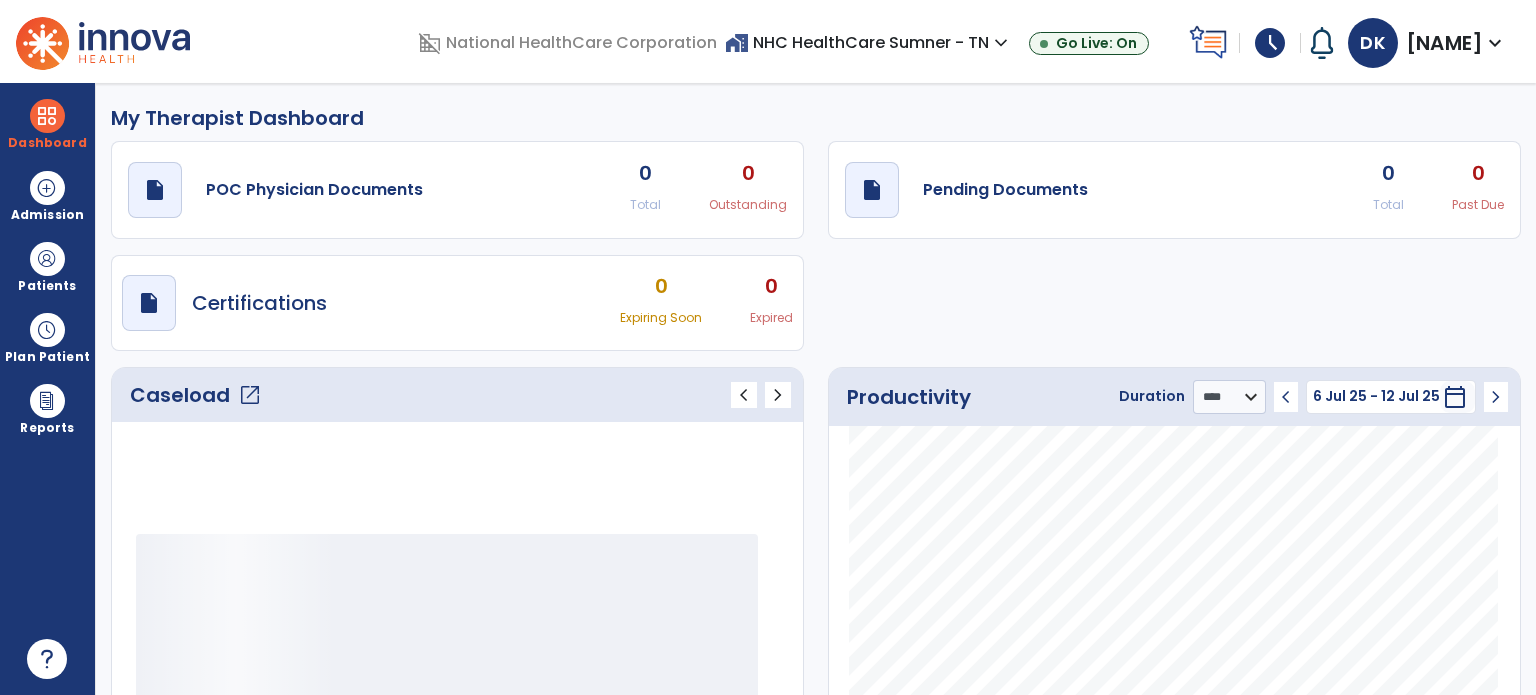 click on "Pending Documents" 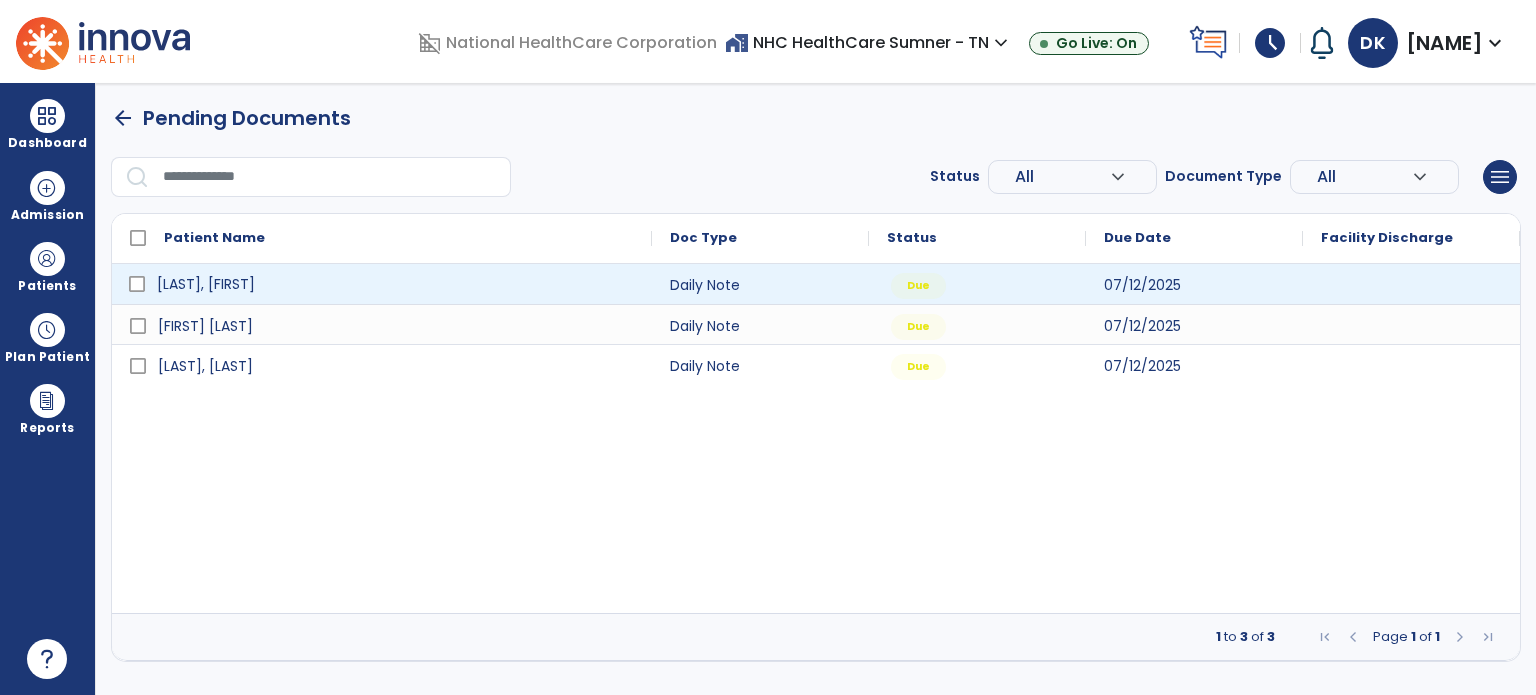click on "[LAST], [FIRST]" at bounding box center [206, 284] 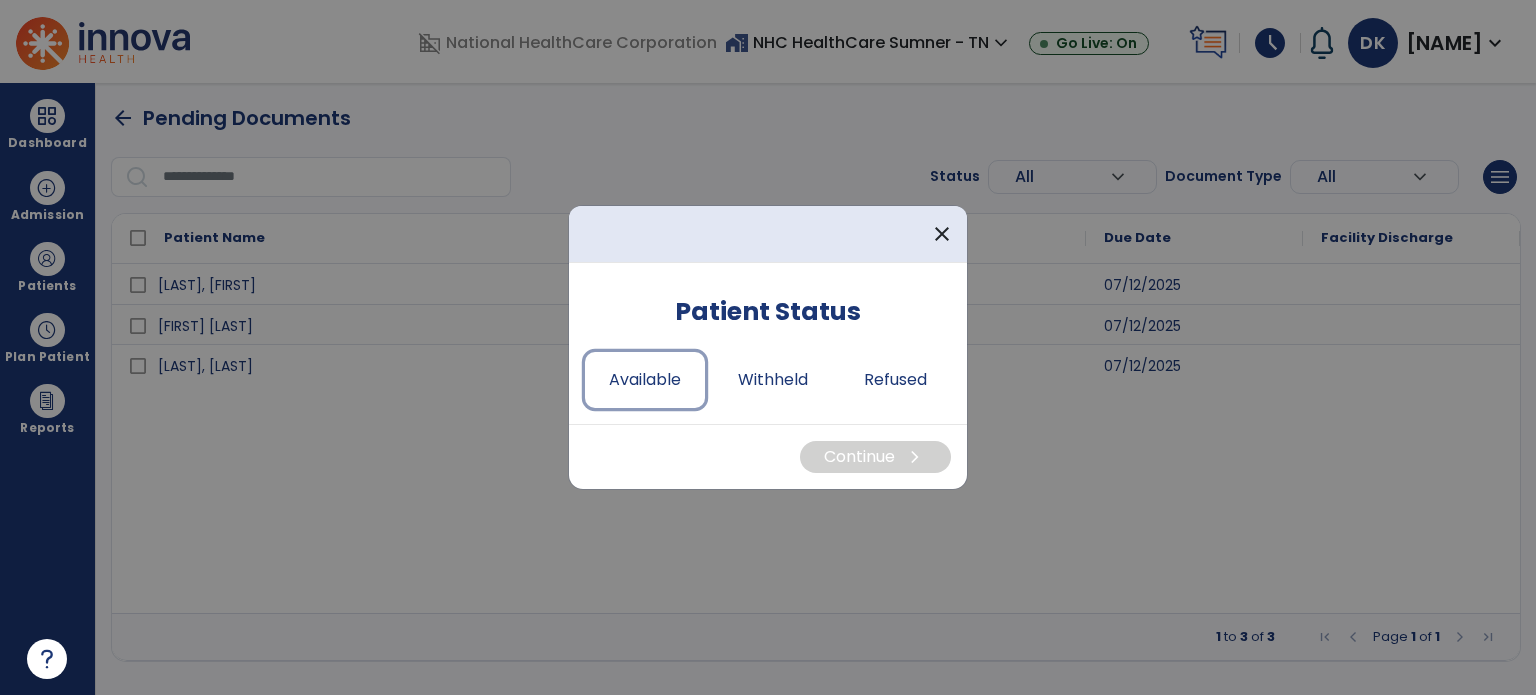 click on "Available" at bounding box center [645, 380] 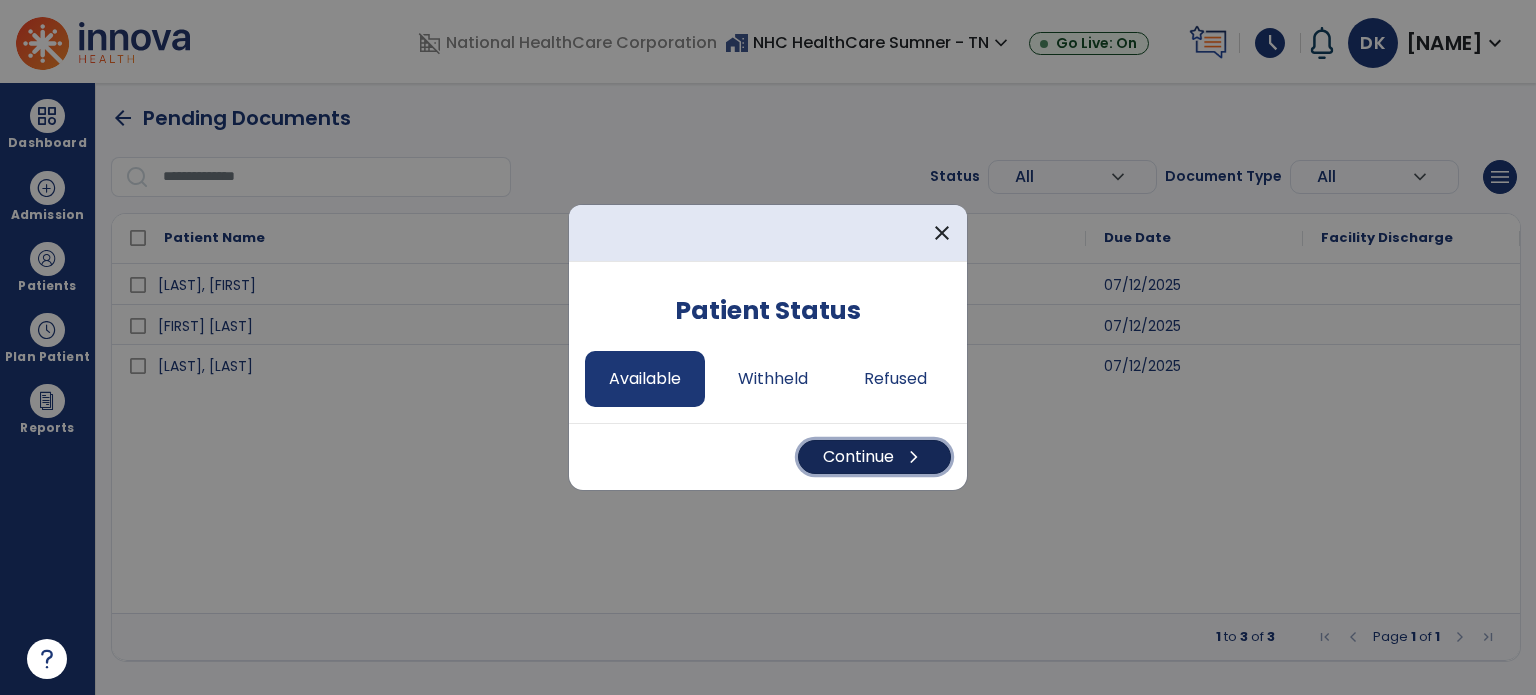 click on "Continue   chevron_right" at bounding box center (874, 457) 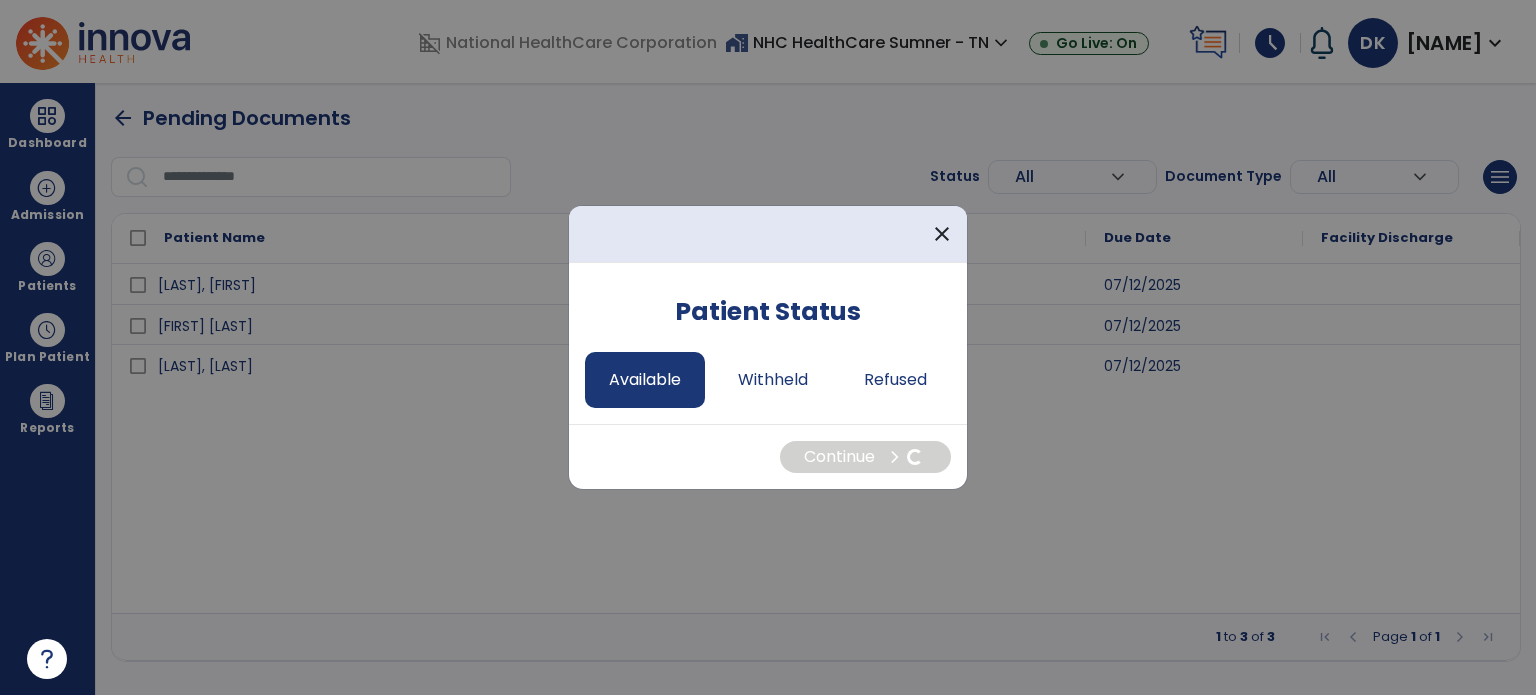 select on "*" 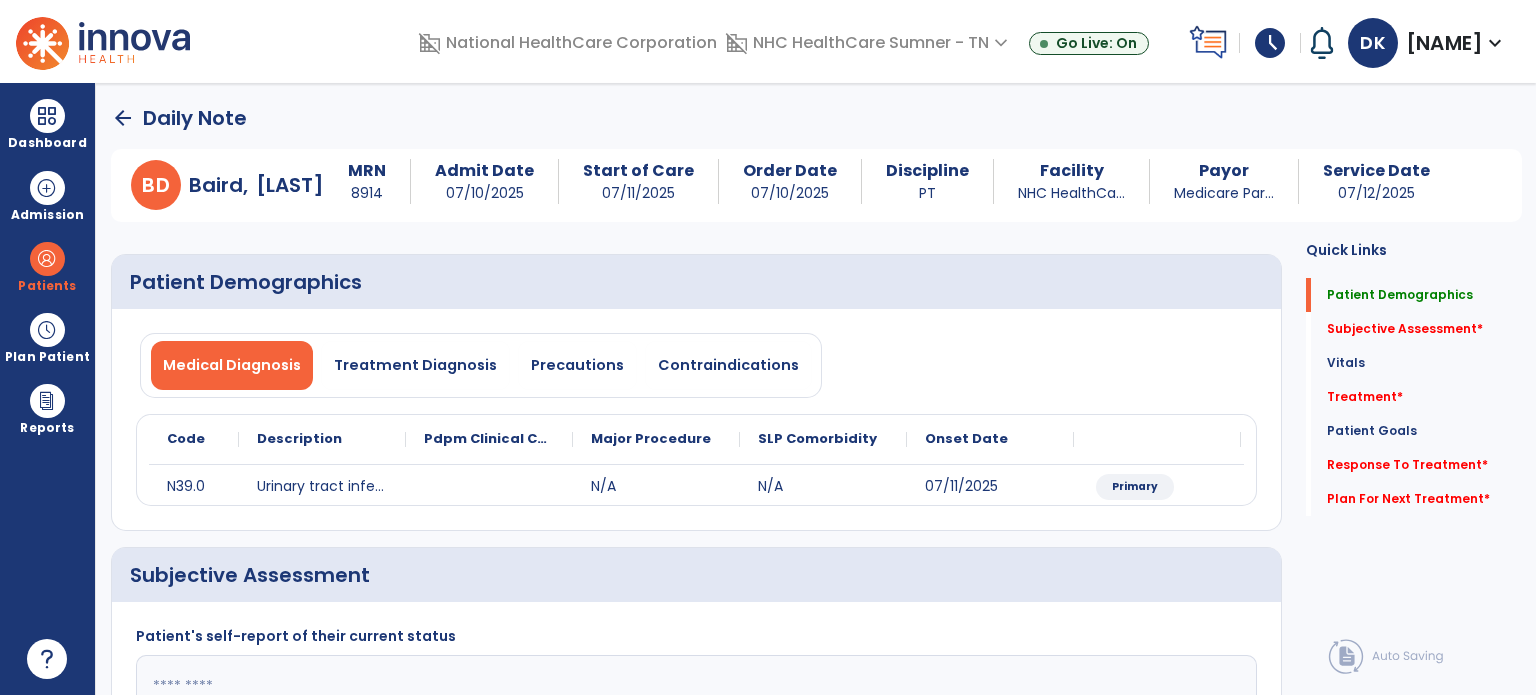 click on "Subjective Assessment   *" 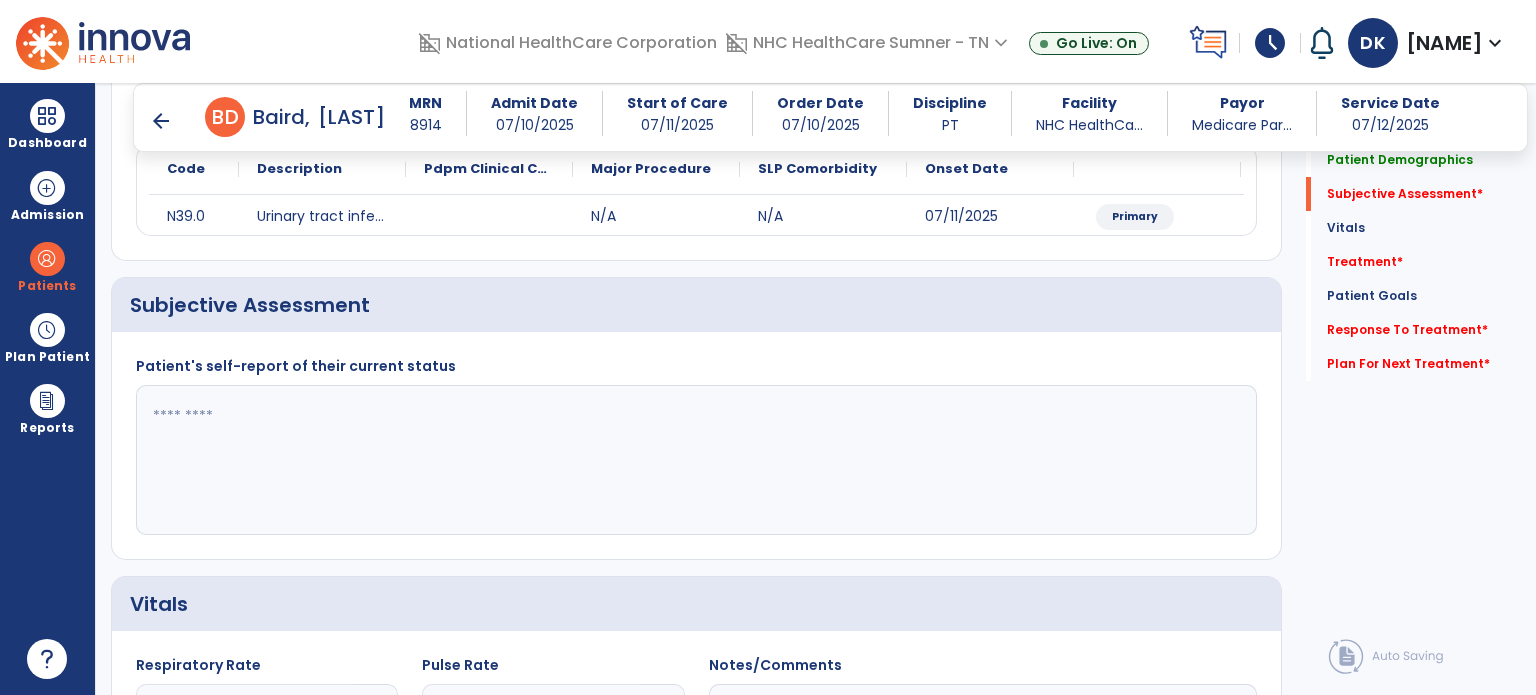 scroll, scrollTop: 298, scrollLeft: 0, axis: vertical 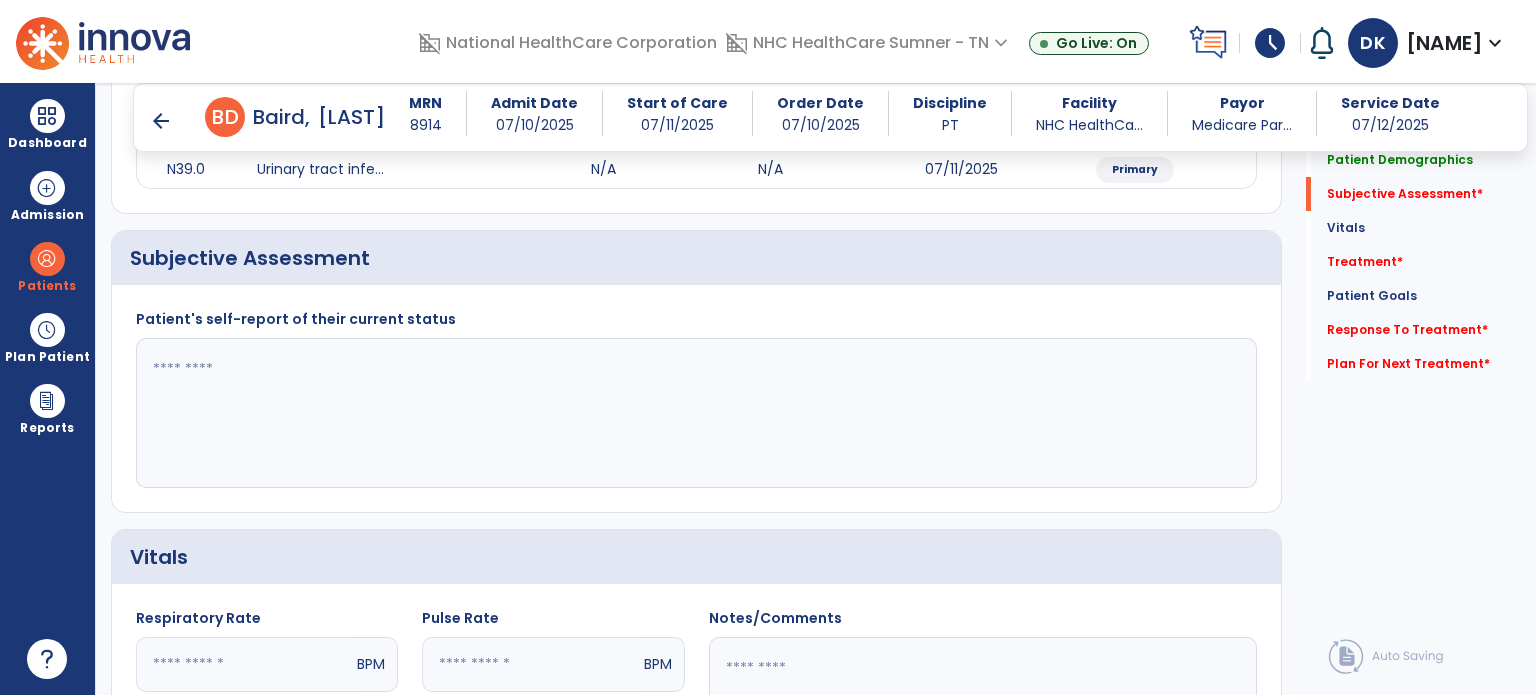 click 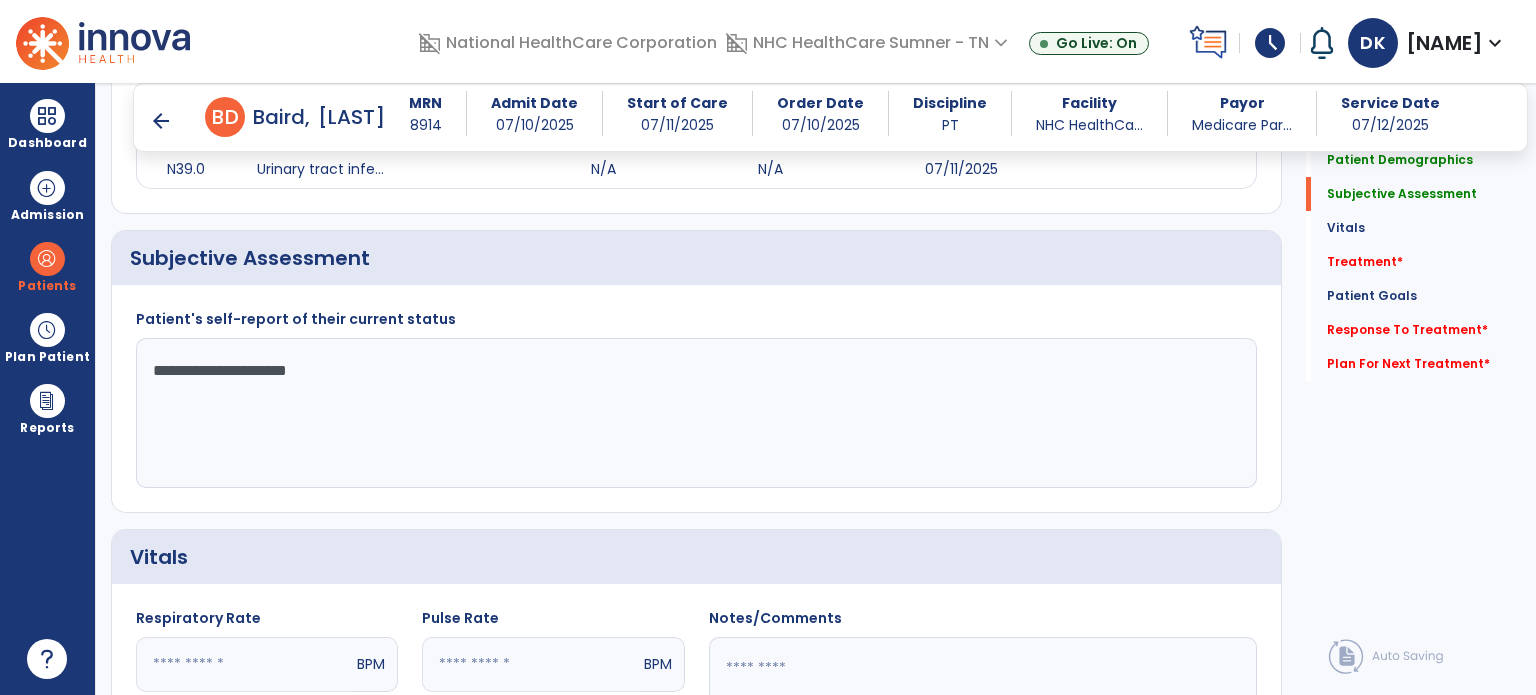 type on "**********" 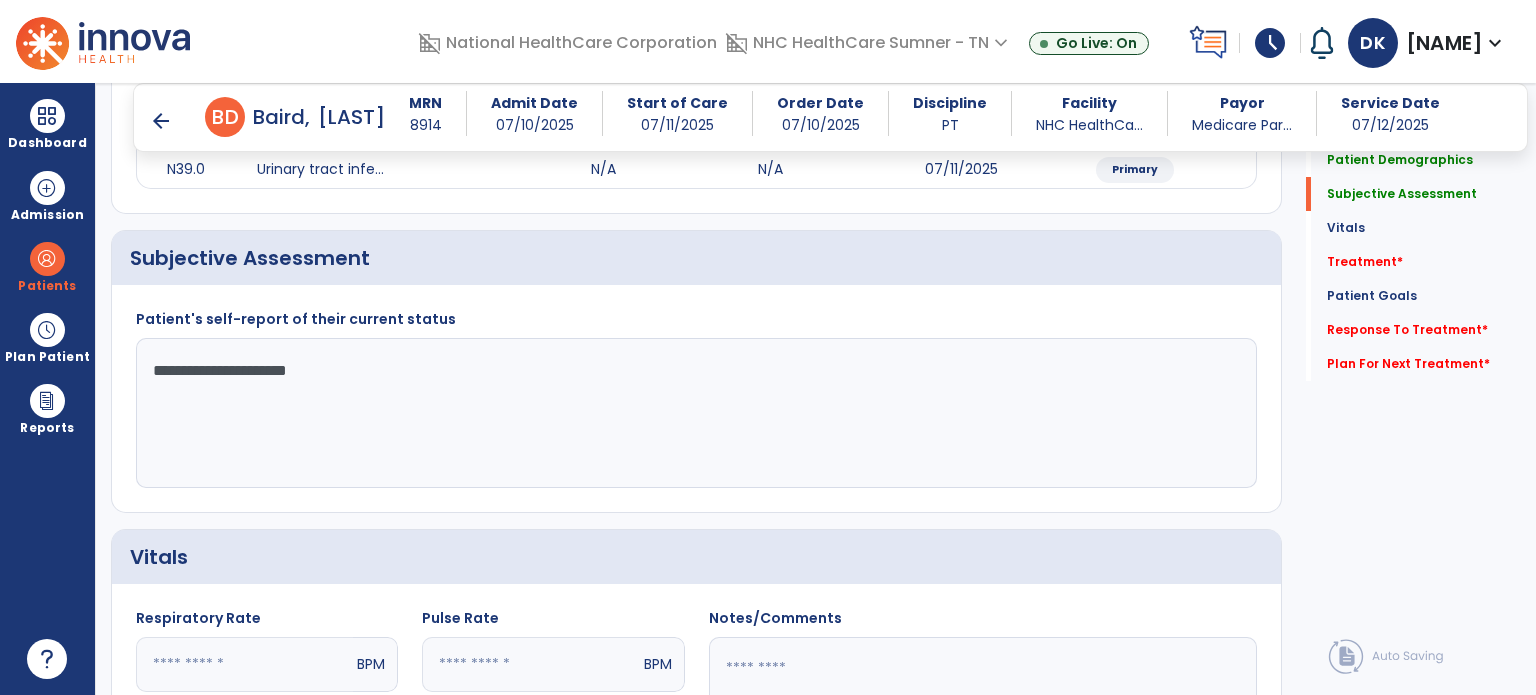 click on "Treatment   *" 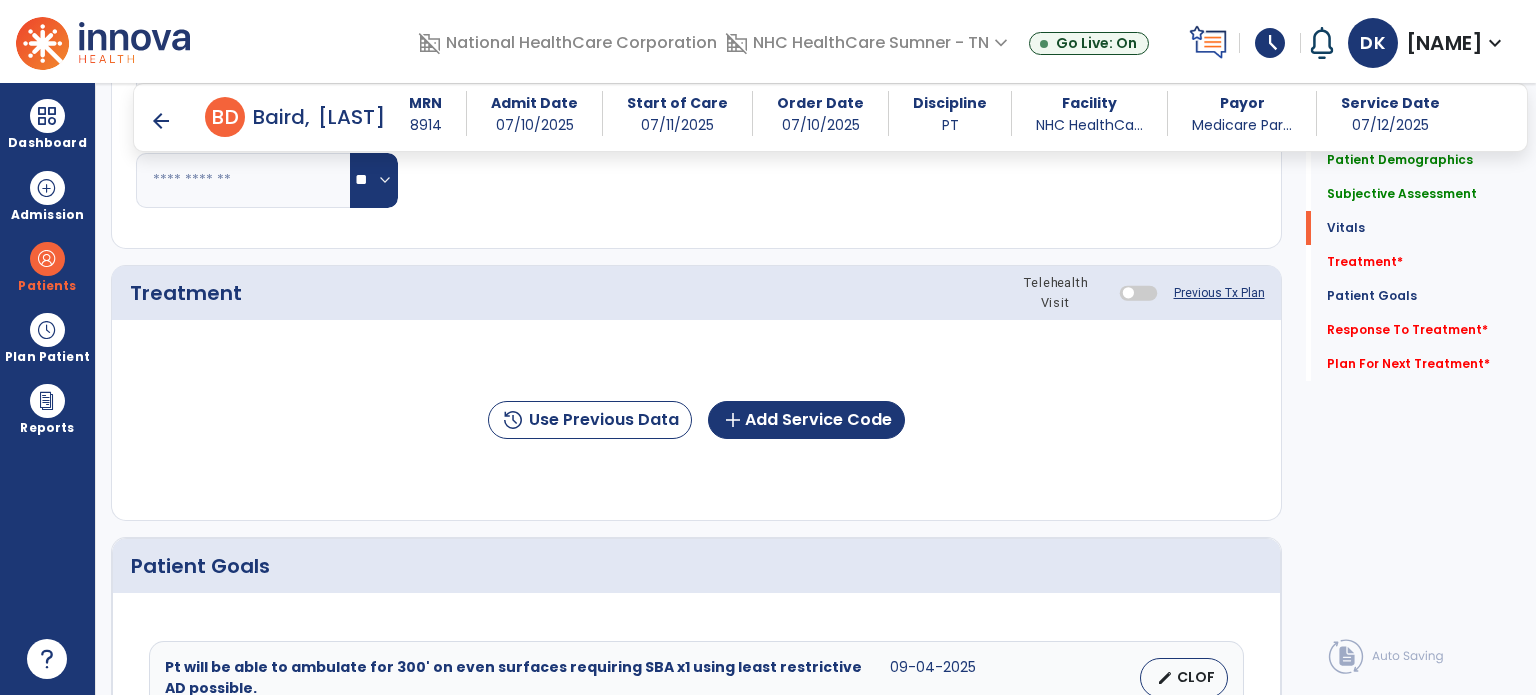 scroll, scrollTop: 987, scrollLeft: 0, axis: vertical 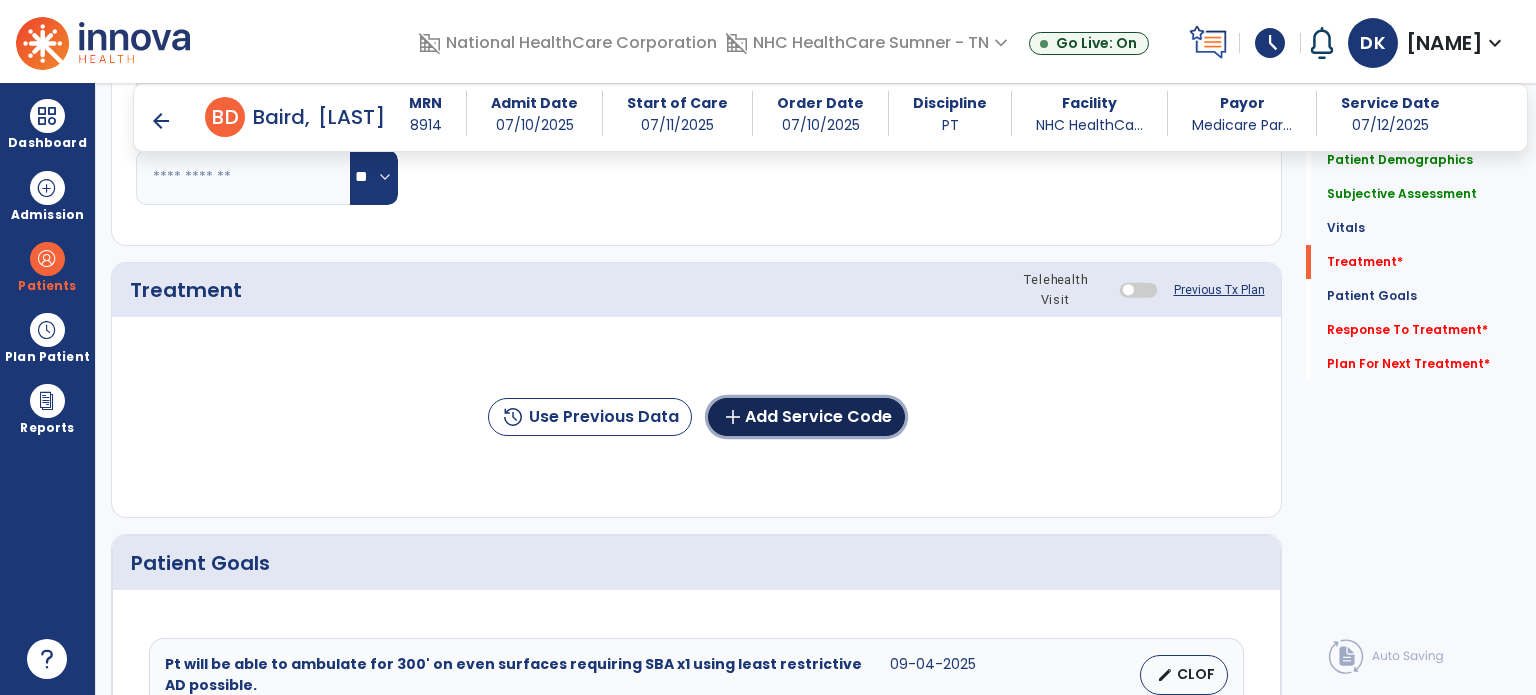 click on "add  Add Service Code" 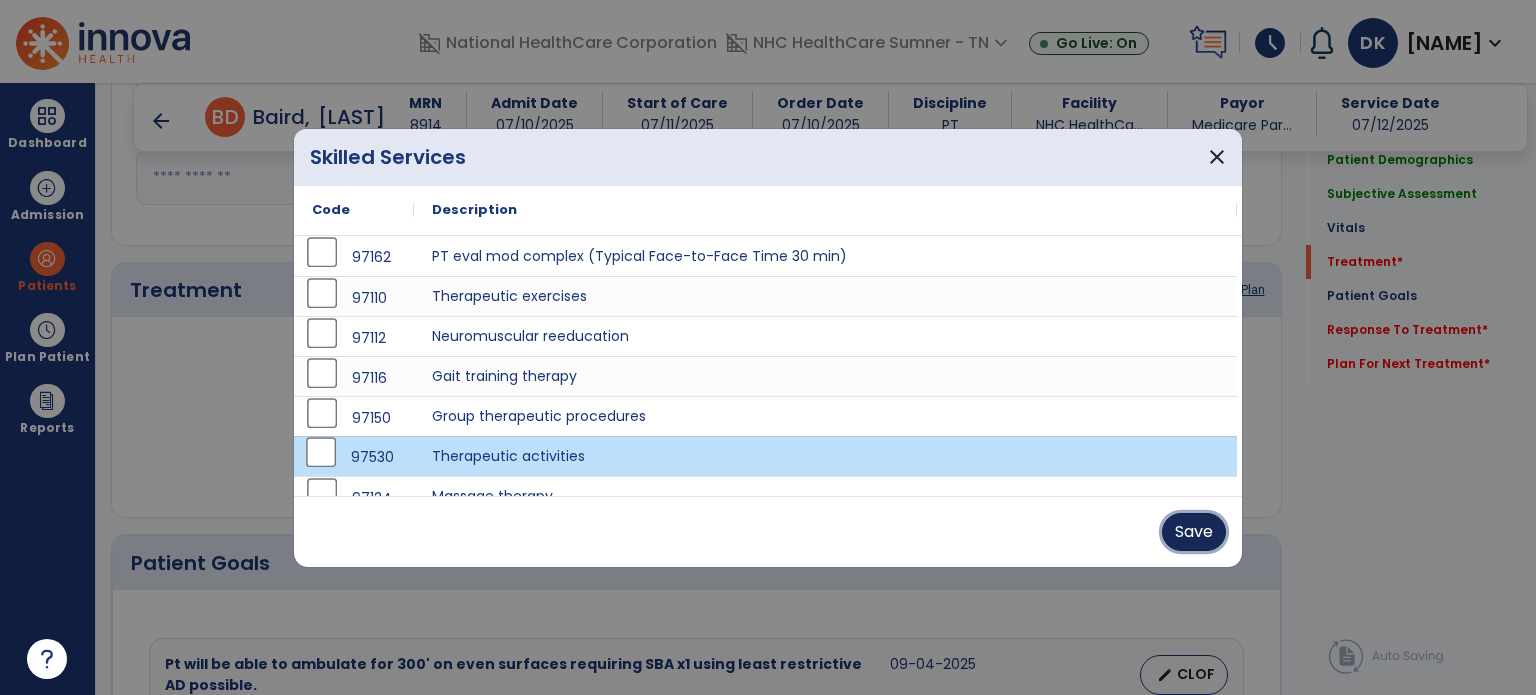 click on "Save" at bounding box center (1194, 532) 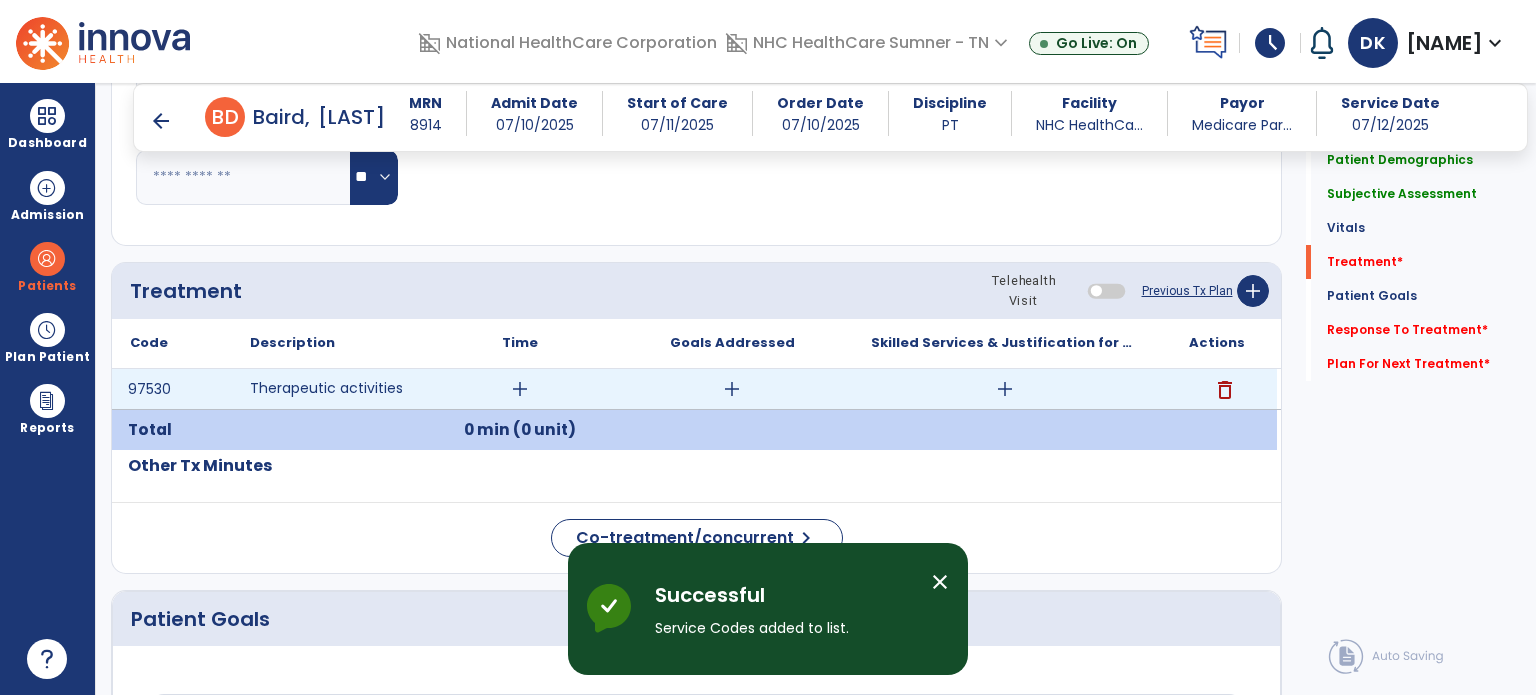 click on "add" at bounding box center [520, 389] 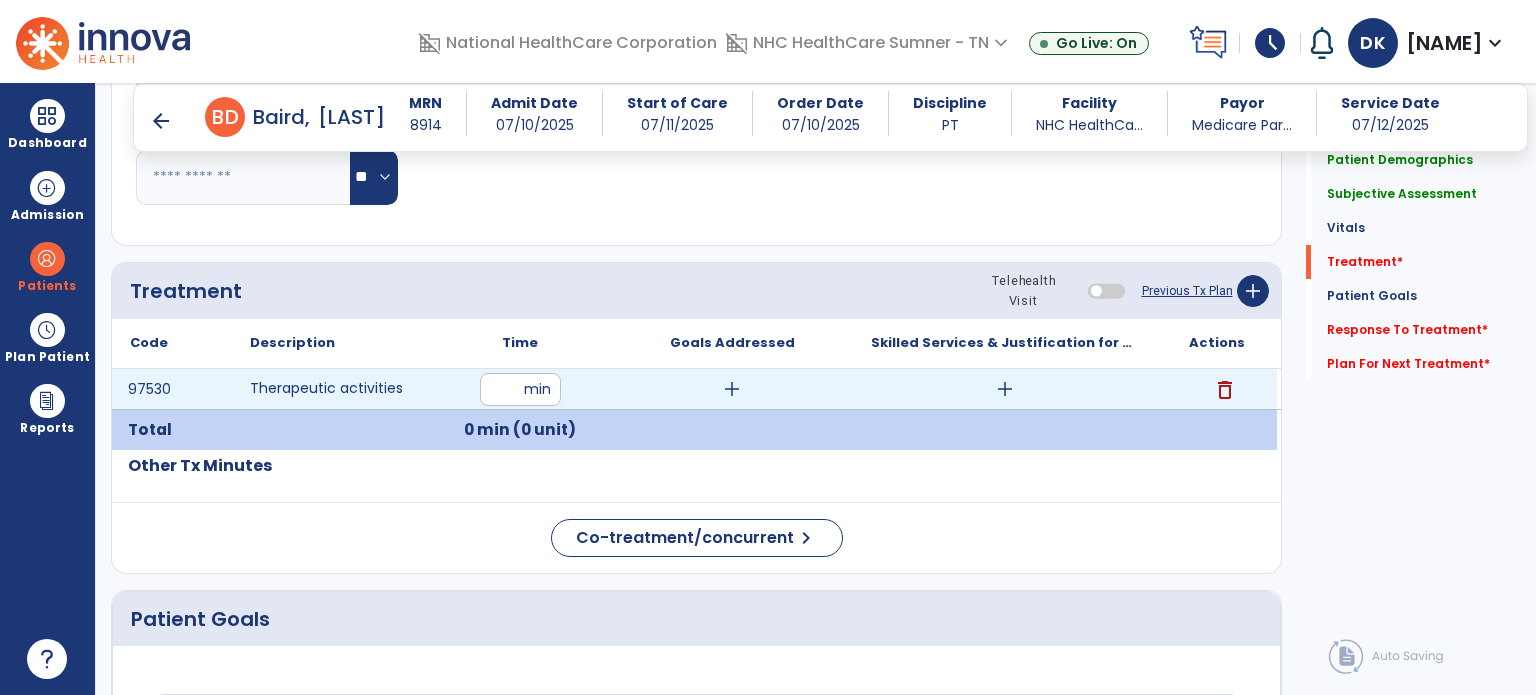 type on "**" 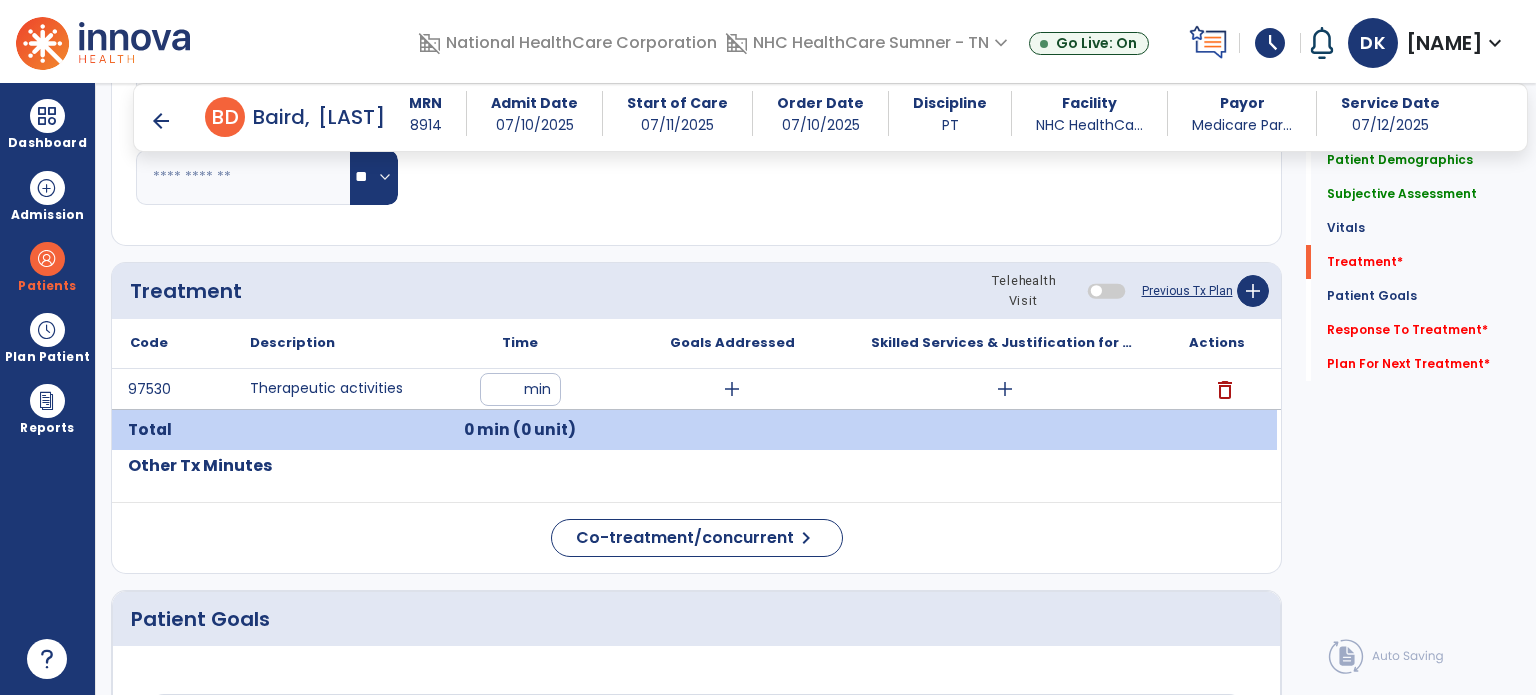 click on "Subjective Assessment" 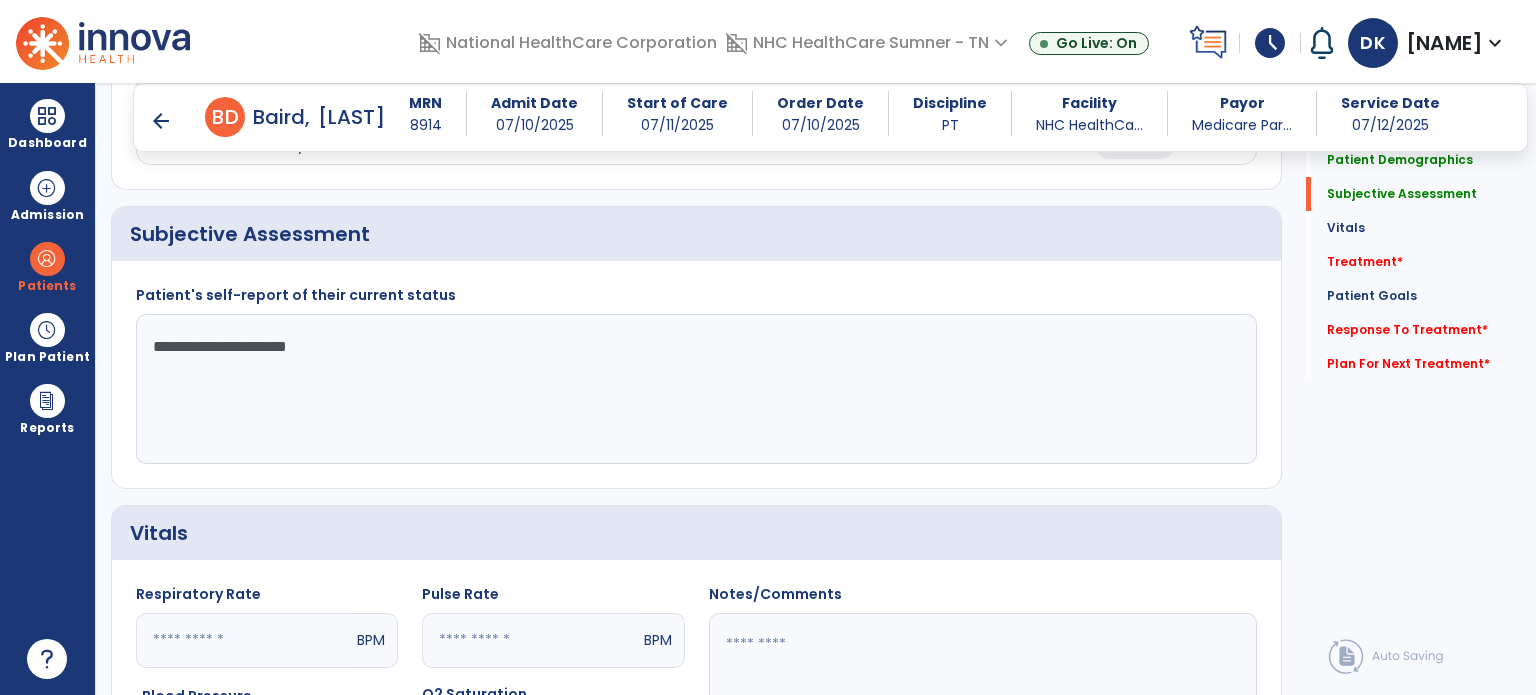 scroll, scrollTop: 279, scrollLeft: 0, axis: vertical 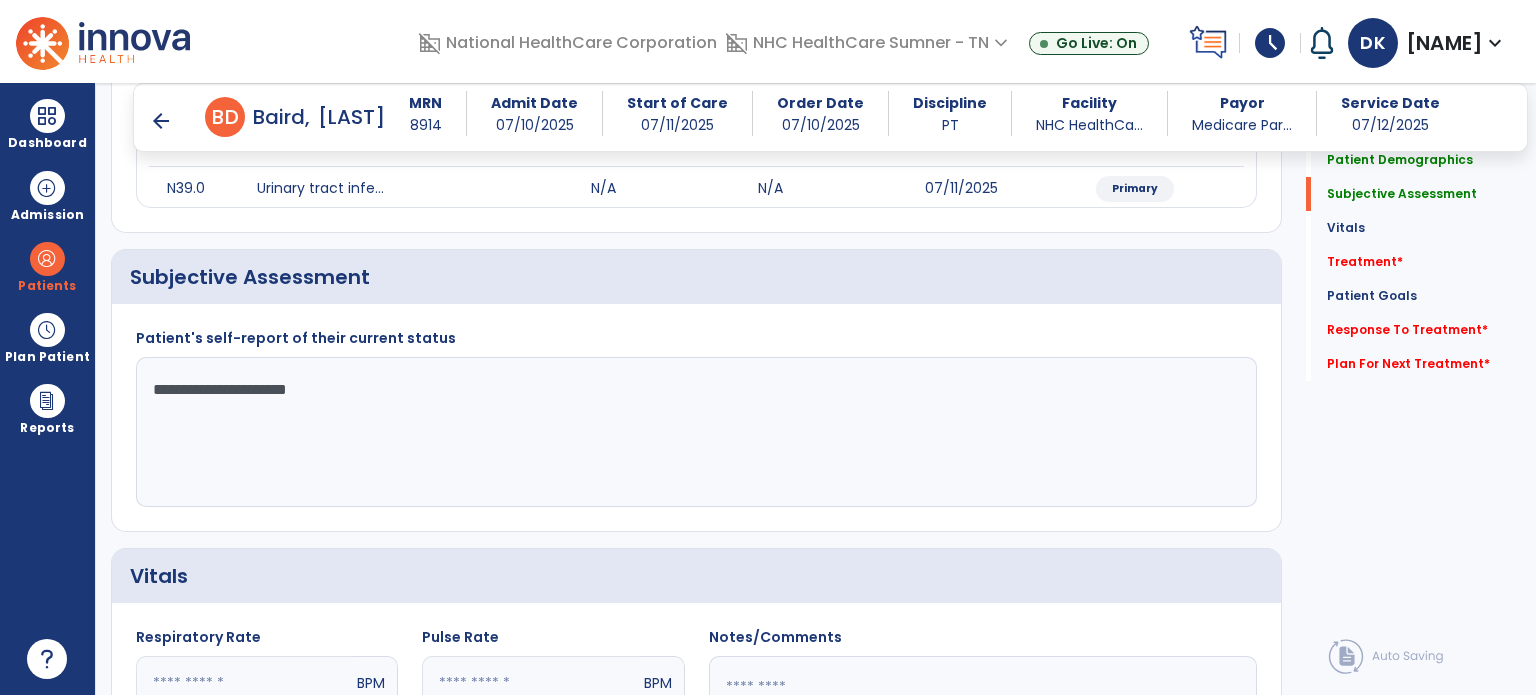click on "**********" 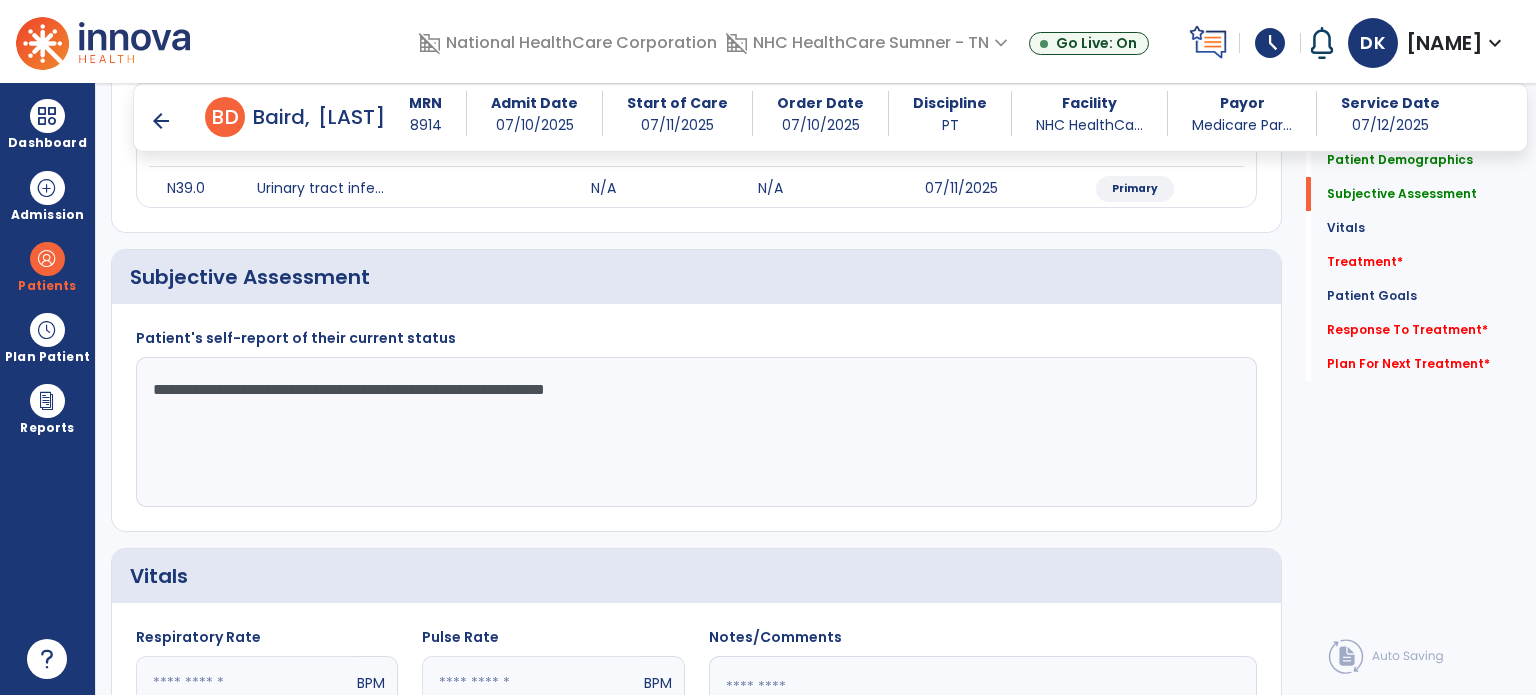 type on "**********" 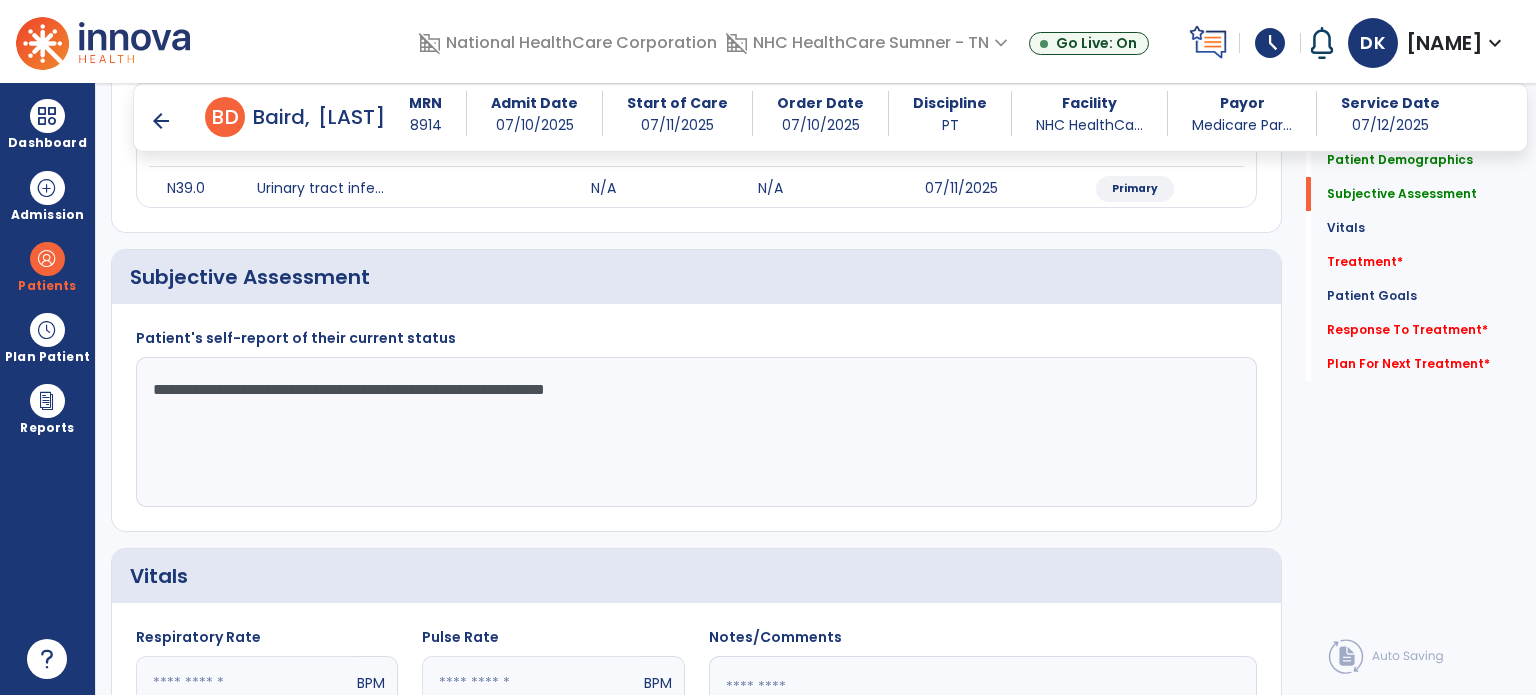 click on "Treatment   *" 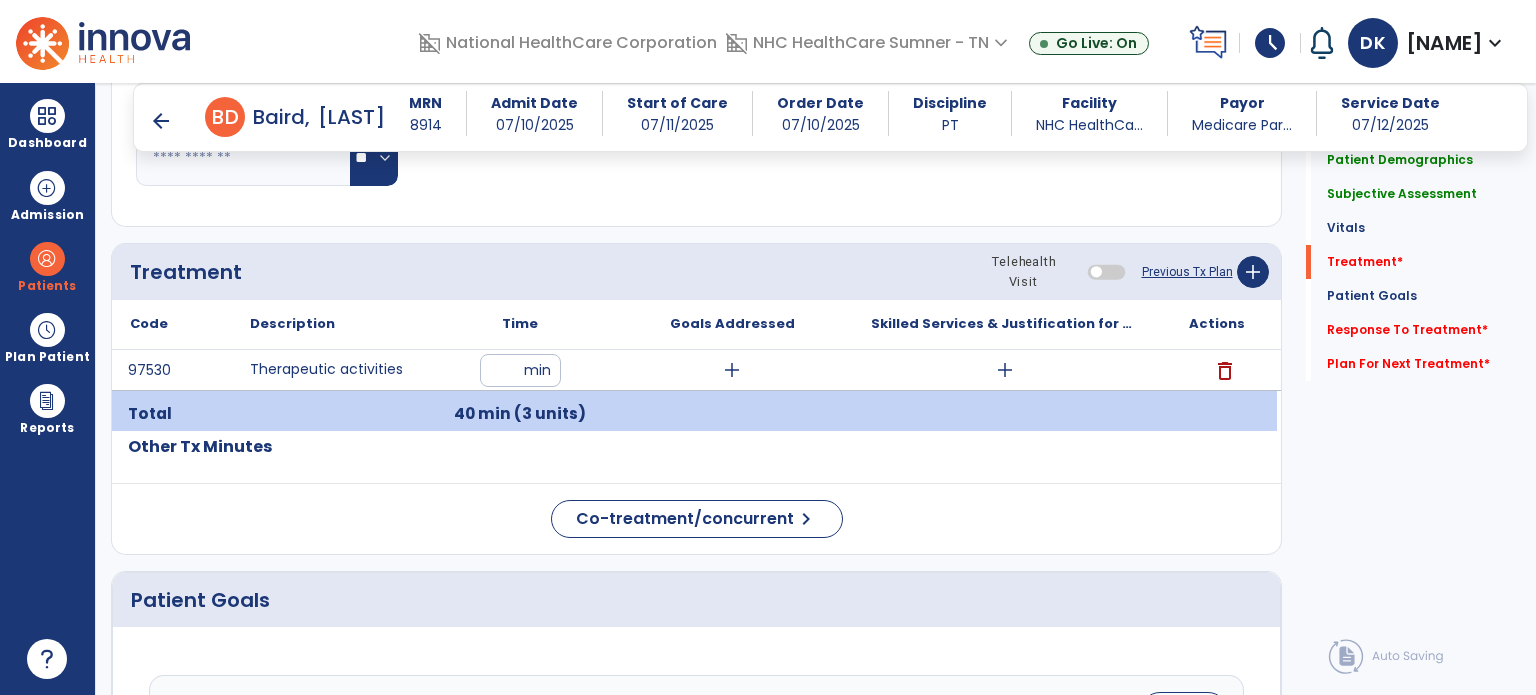 scroll, scrollTop: 1014, scrollLeft: 0, axis: vertical 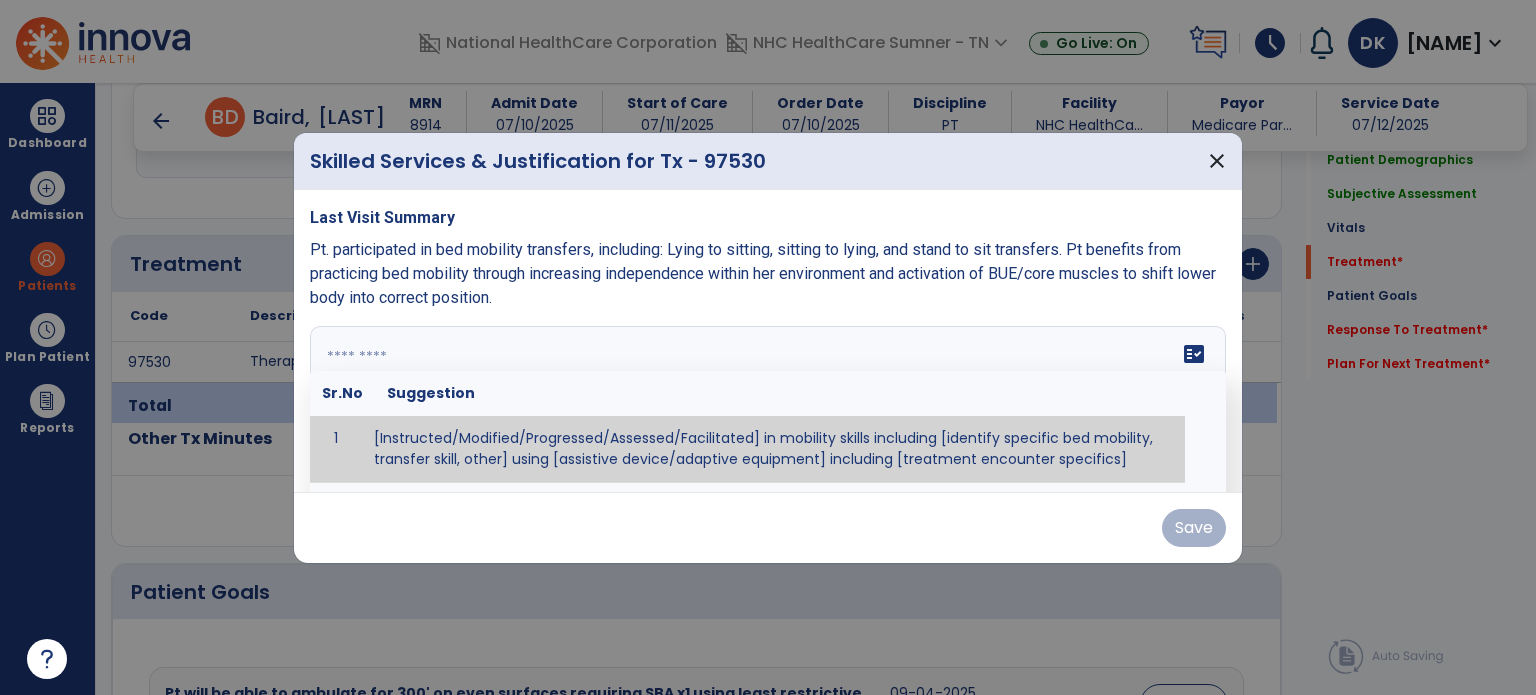 paste on "**********" 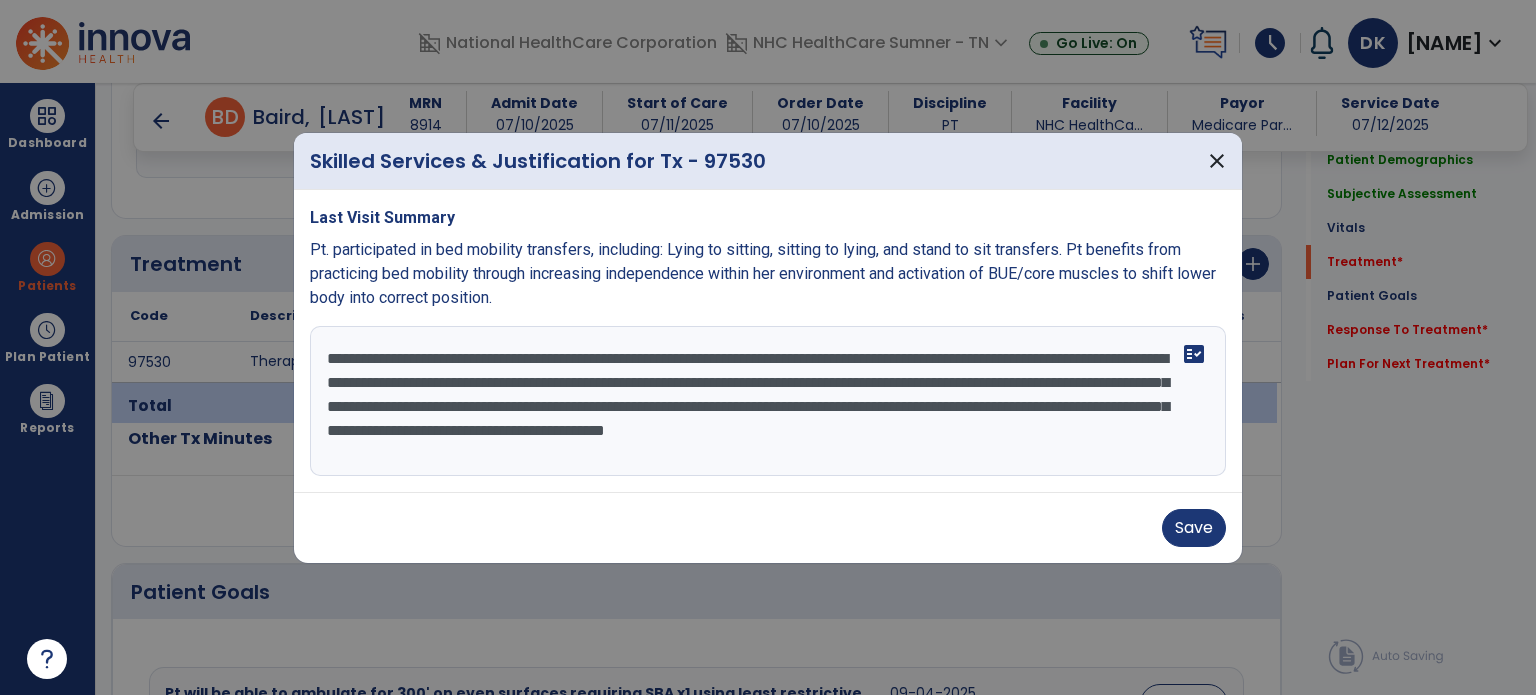 drag, startPoint x: 324, startPoint y: 354, endPoint x: 1012, endPoint y: 517, distance: 707.0453 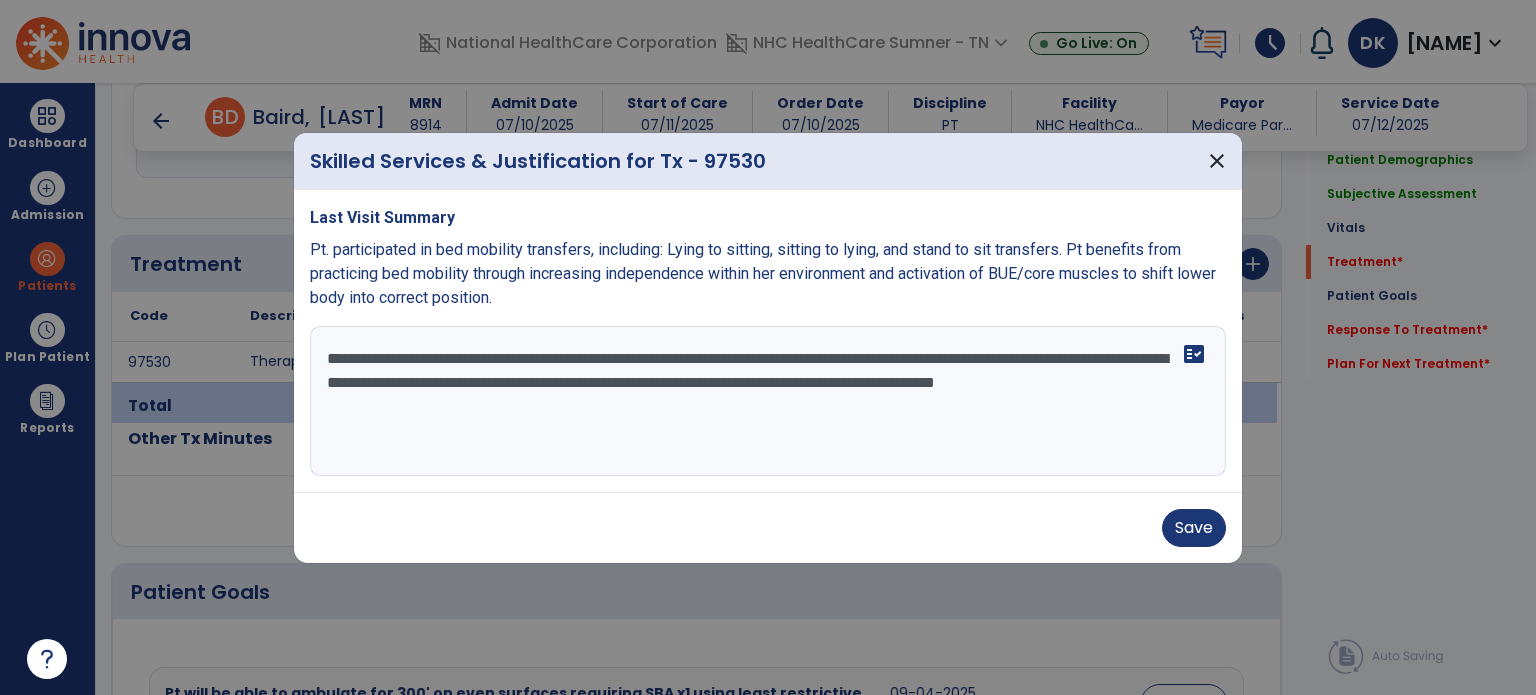 click on "**********" at bounding box center (768, 401) 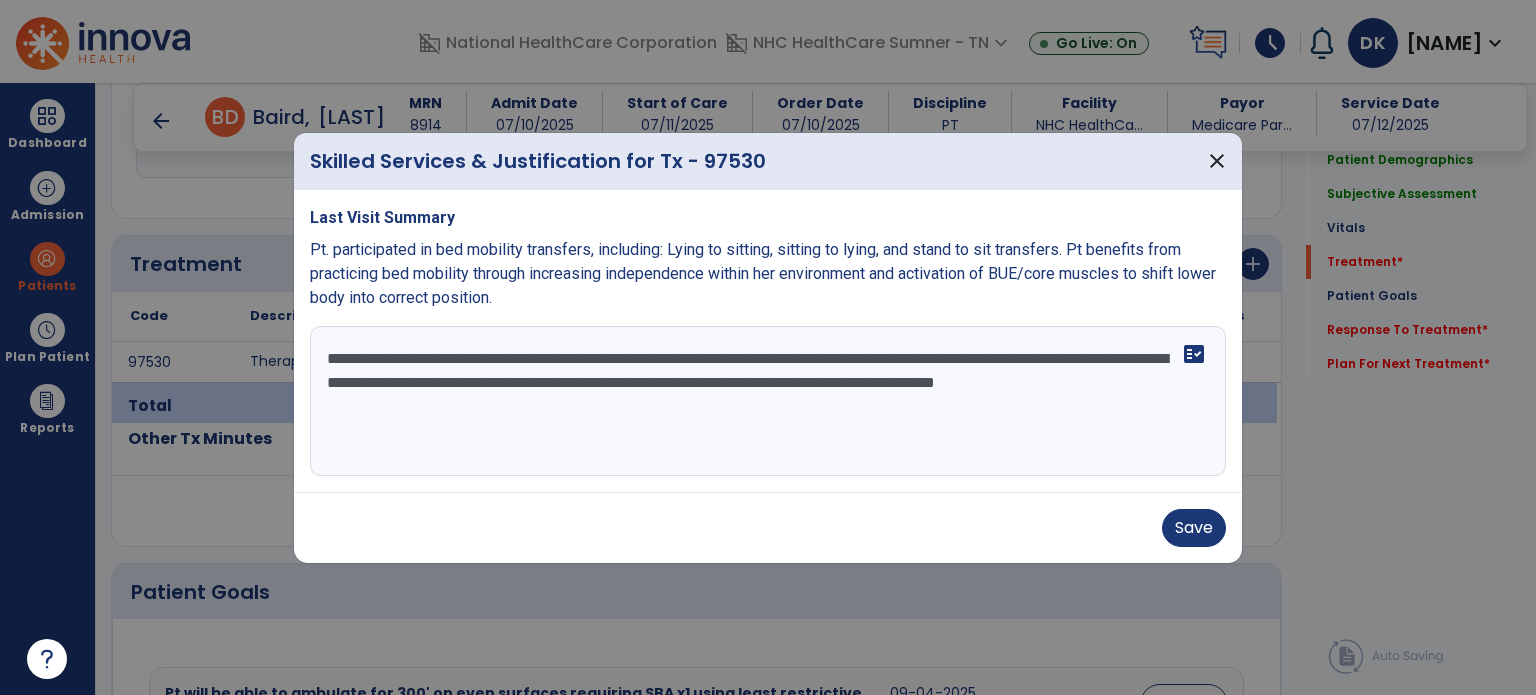 click on "**********" at bounding box center (768, 401) 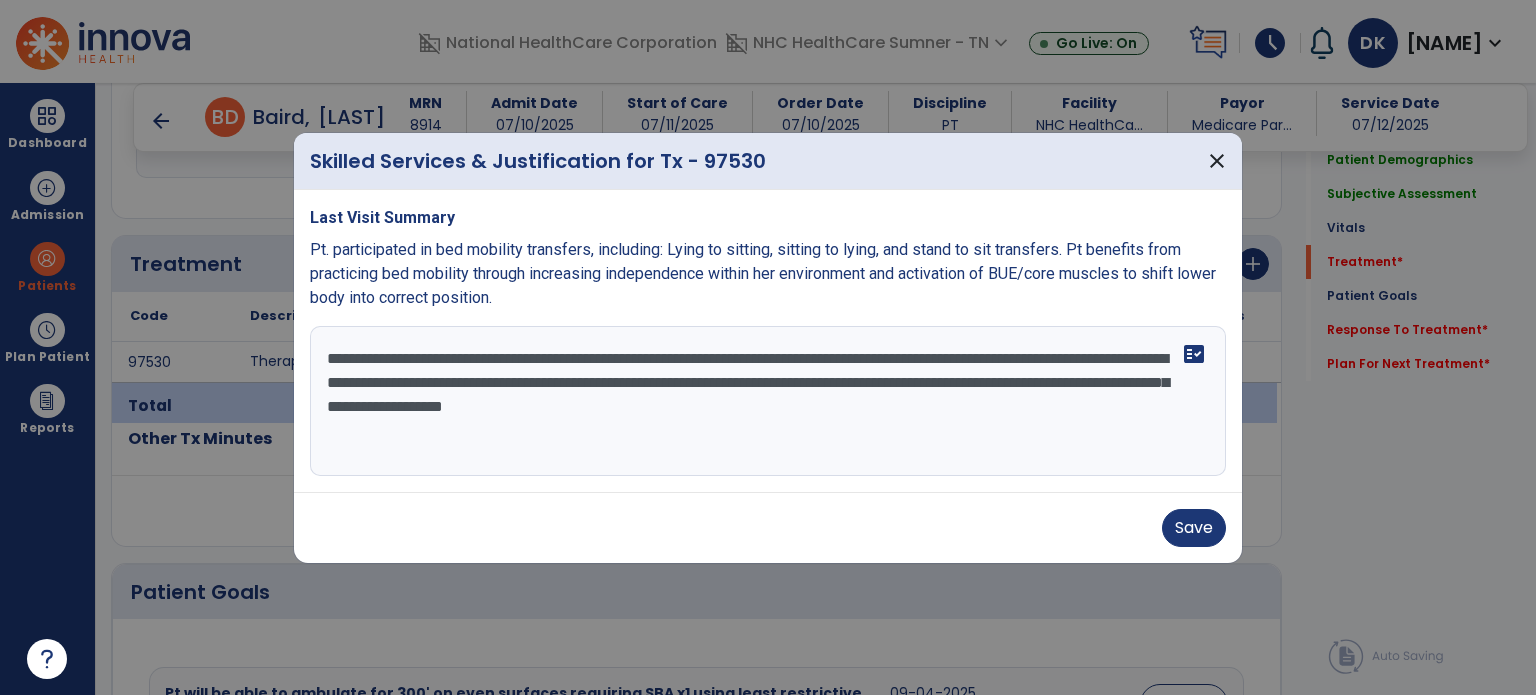 click on "**********" at bounding box center (768, 401) 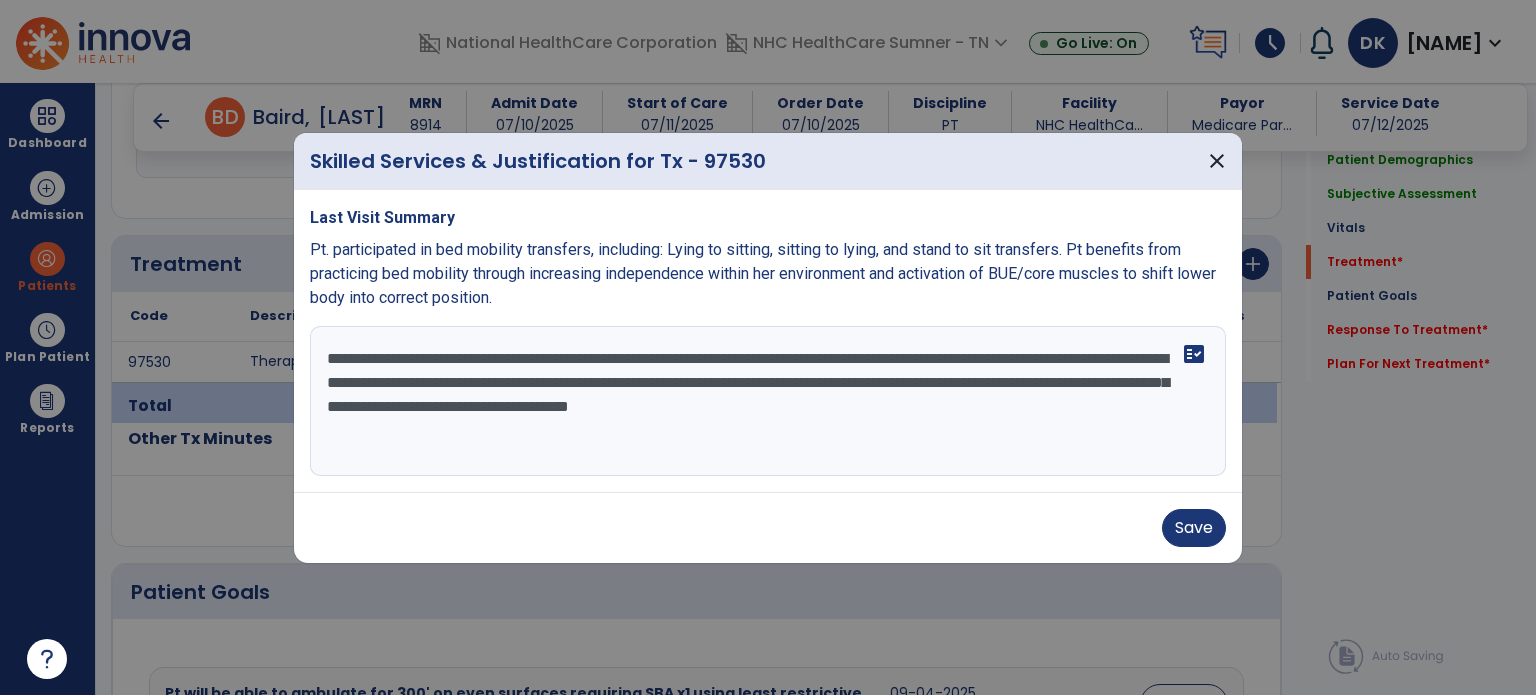 drag, startPoint x: 1005, startPoint y: 358, endPoint x: 1052, endPoint y: 356, distance: 47.042534 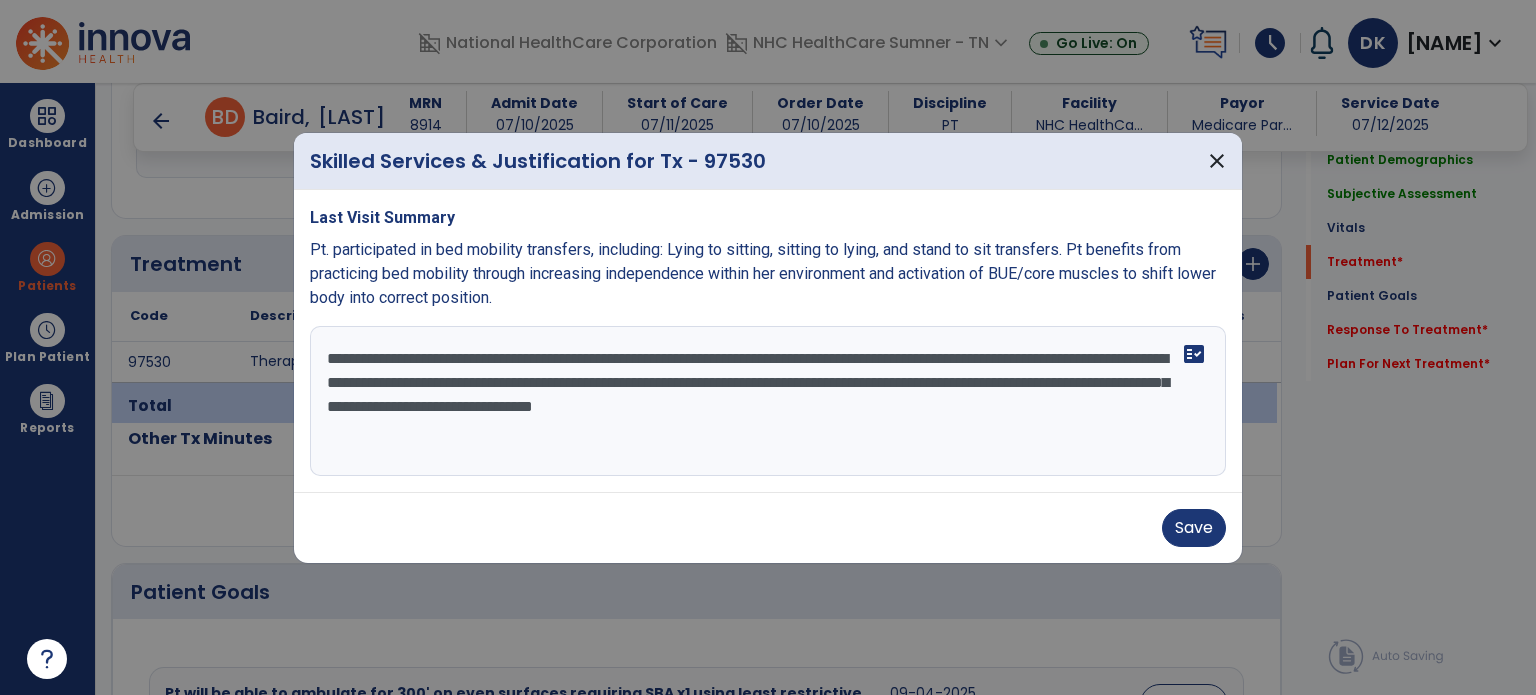 click on "**********" at bounding box center (768, 401) 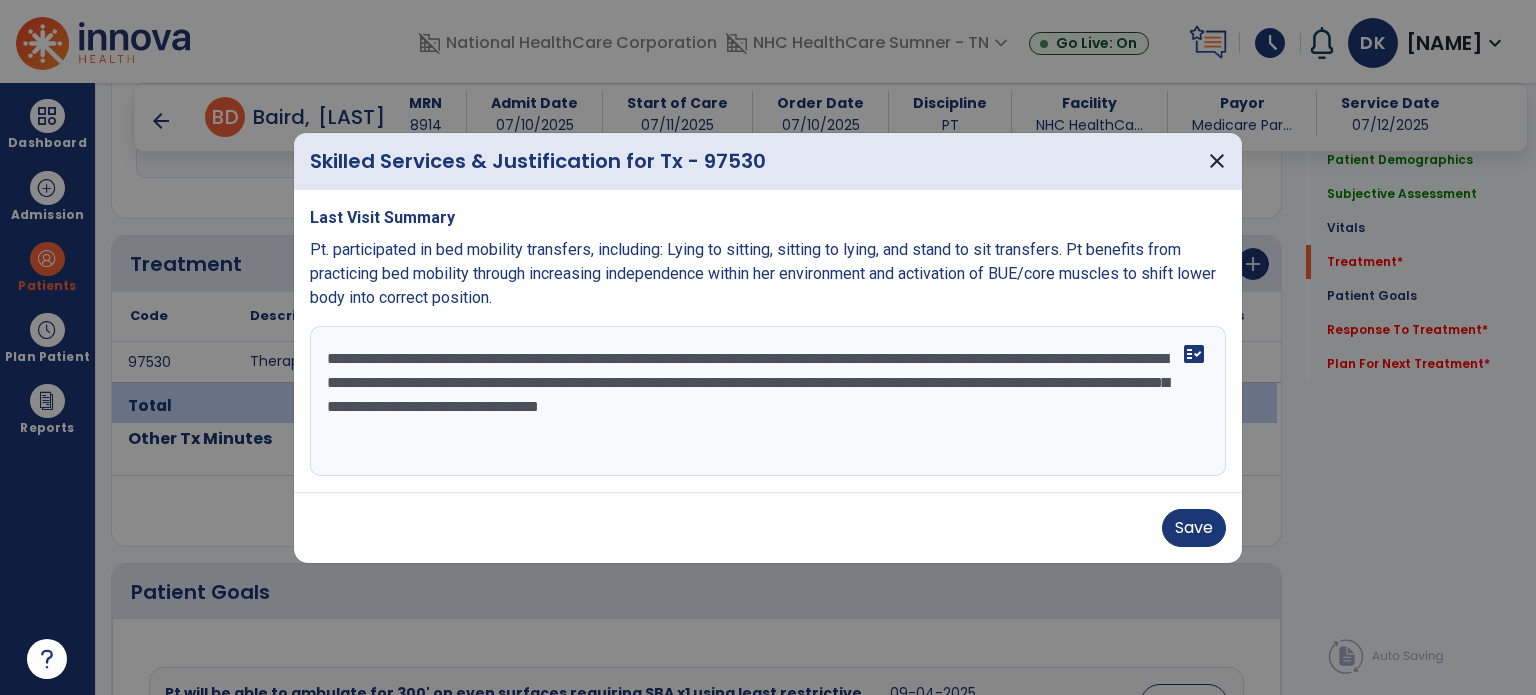 type on "**********" 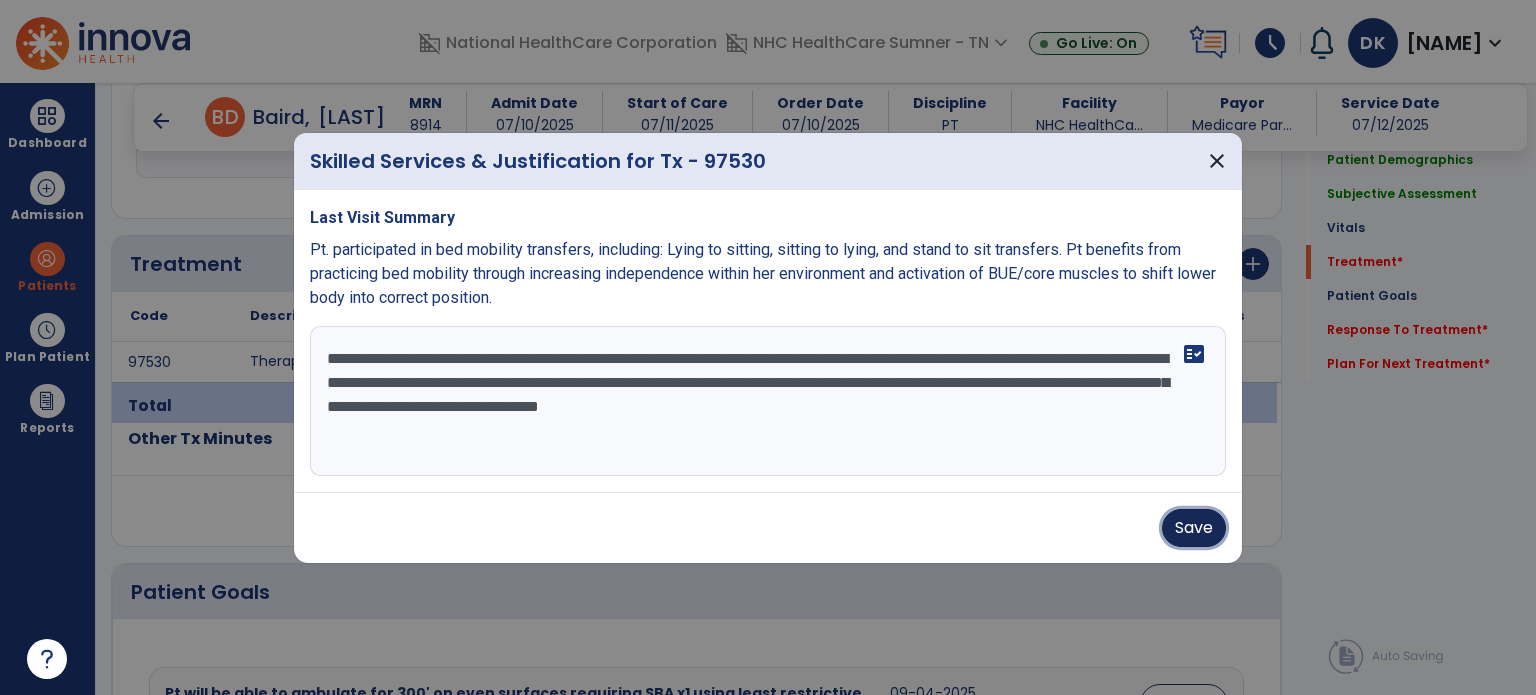 click on "Save" at bounding box center [1194, 528] 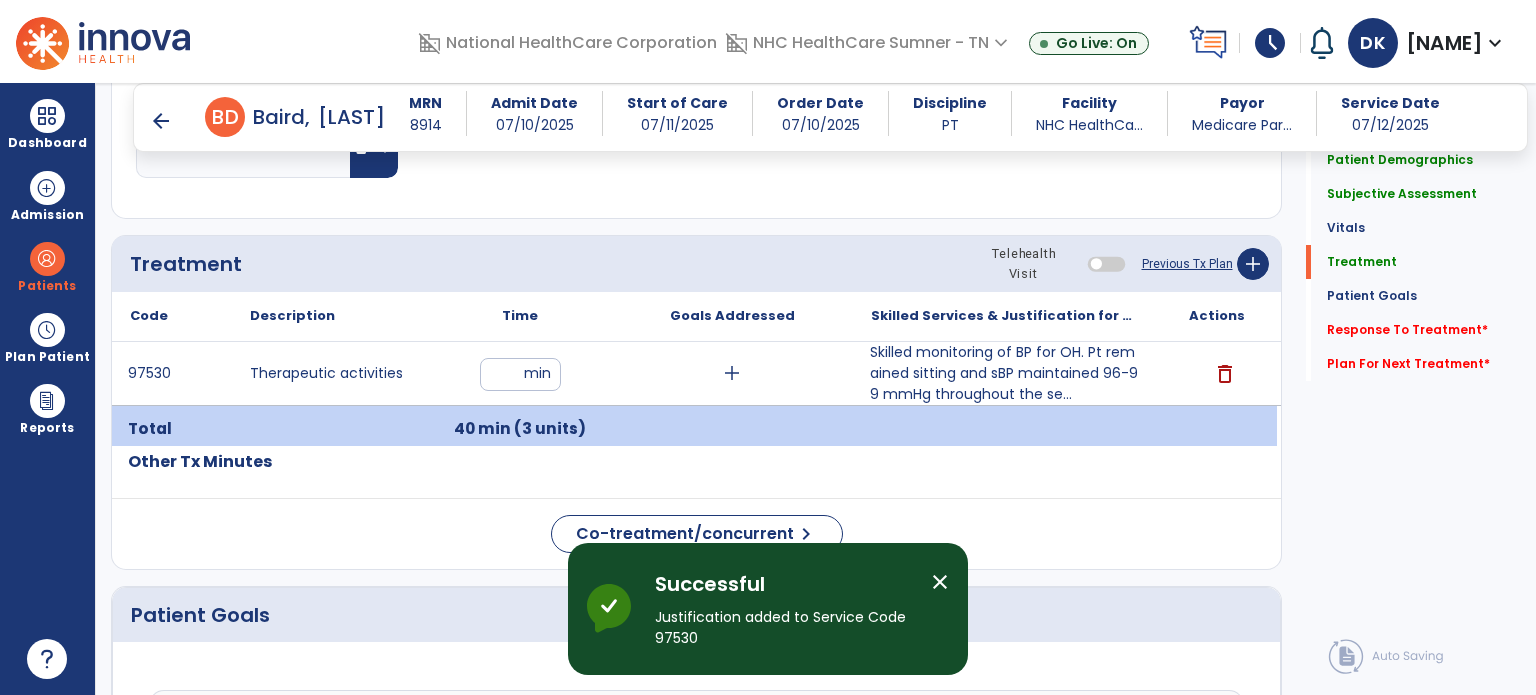click on "Subjective Assessment" 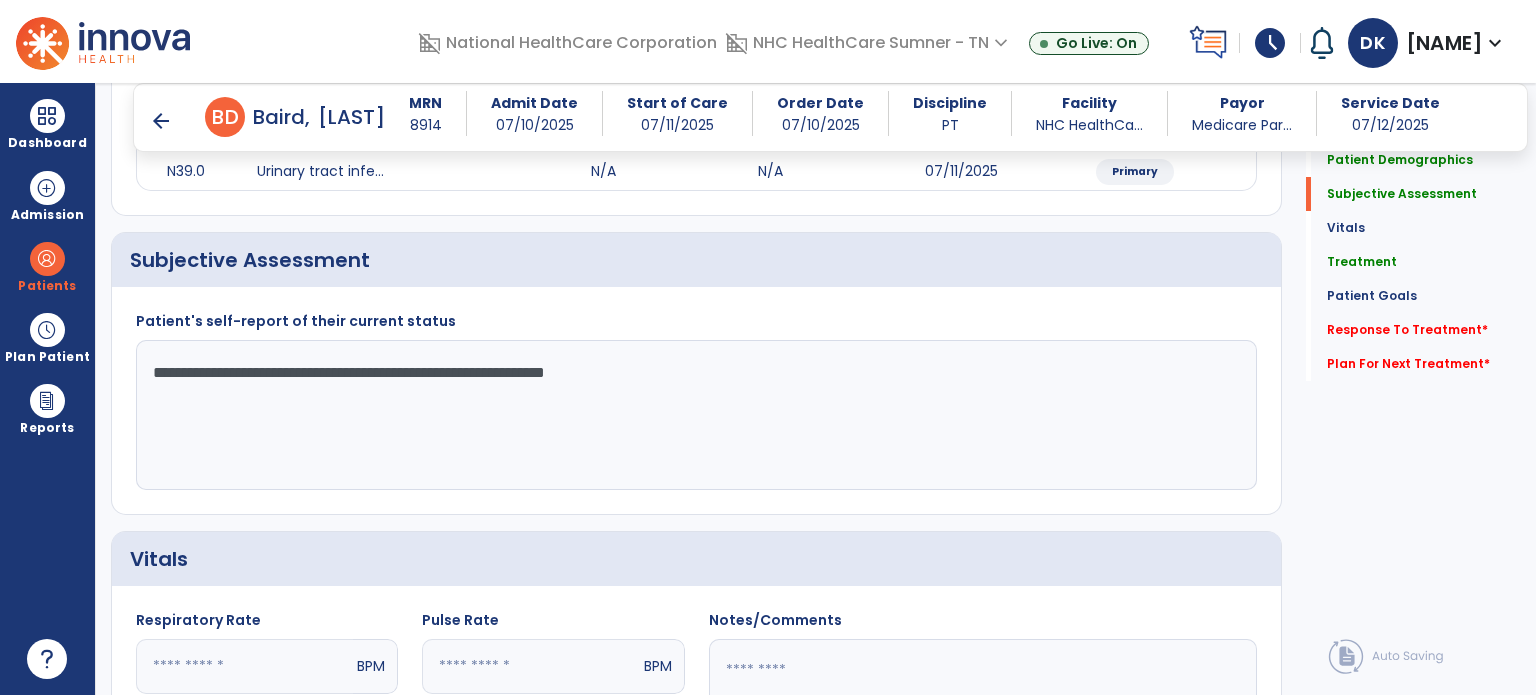 scroll, scrollTop: 279, scrollLeft: 0, axis: vertical 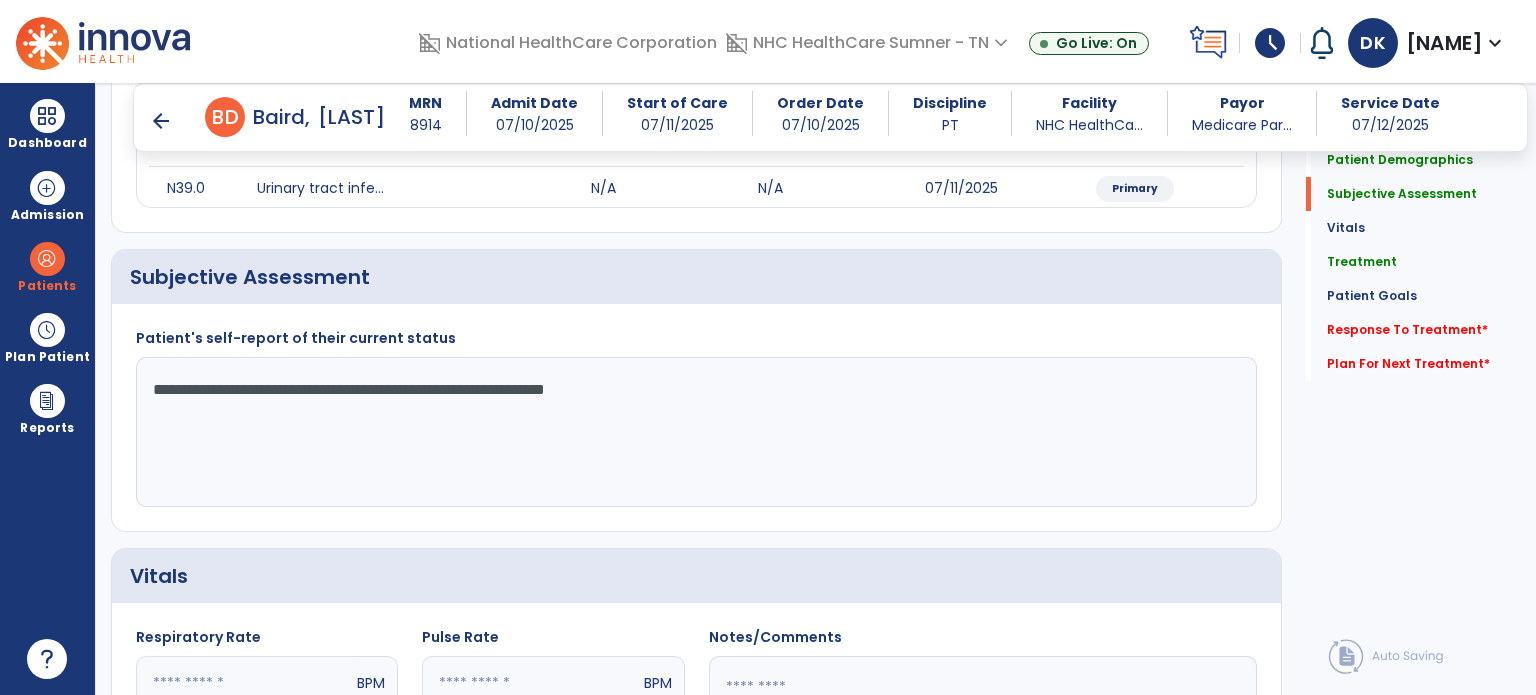 click on "**********" 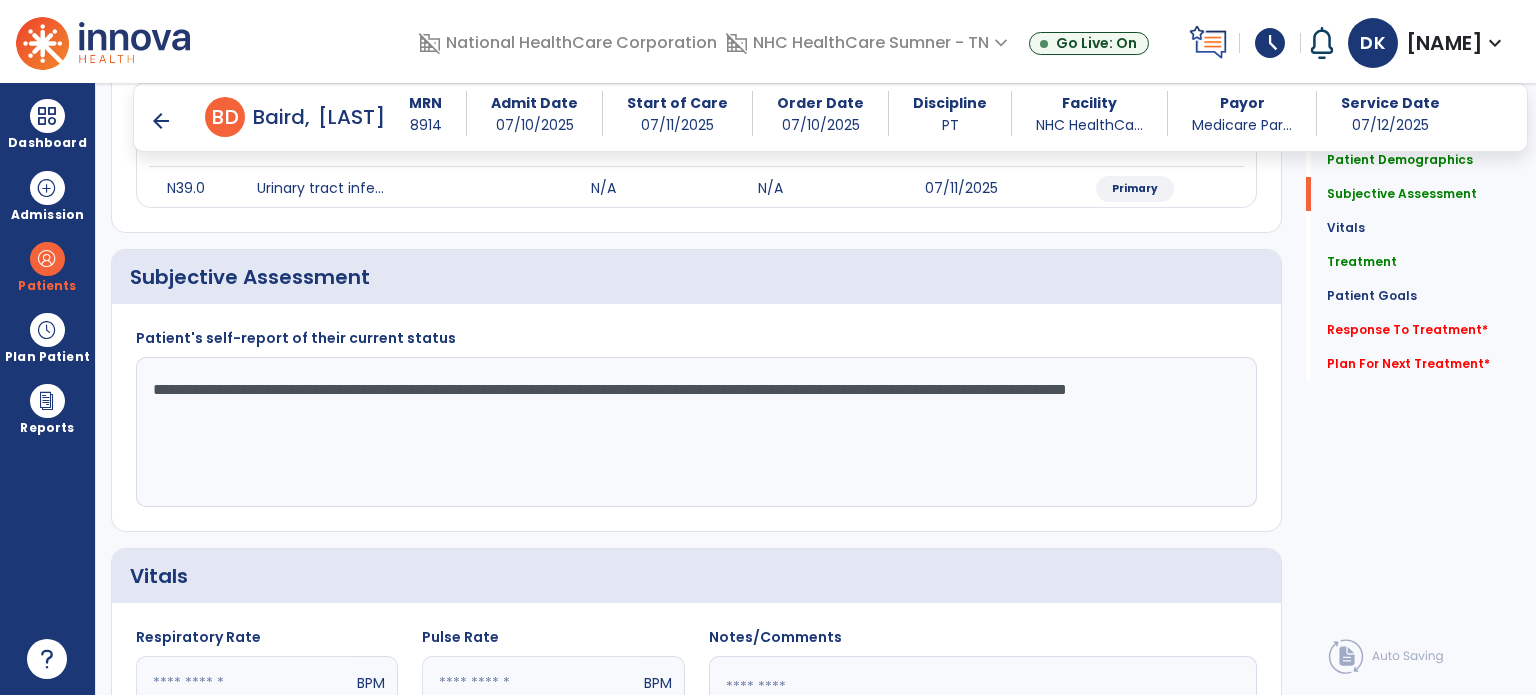 click on "**********" 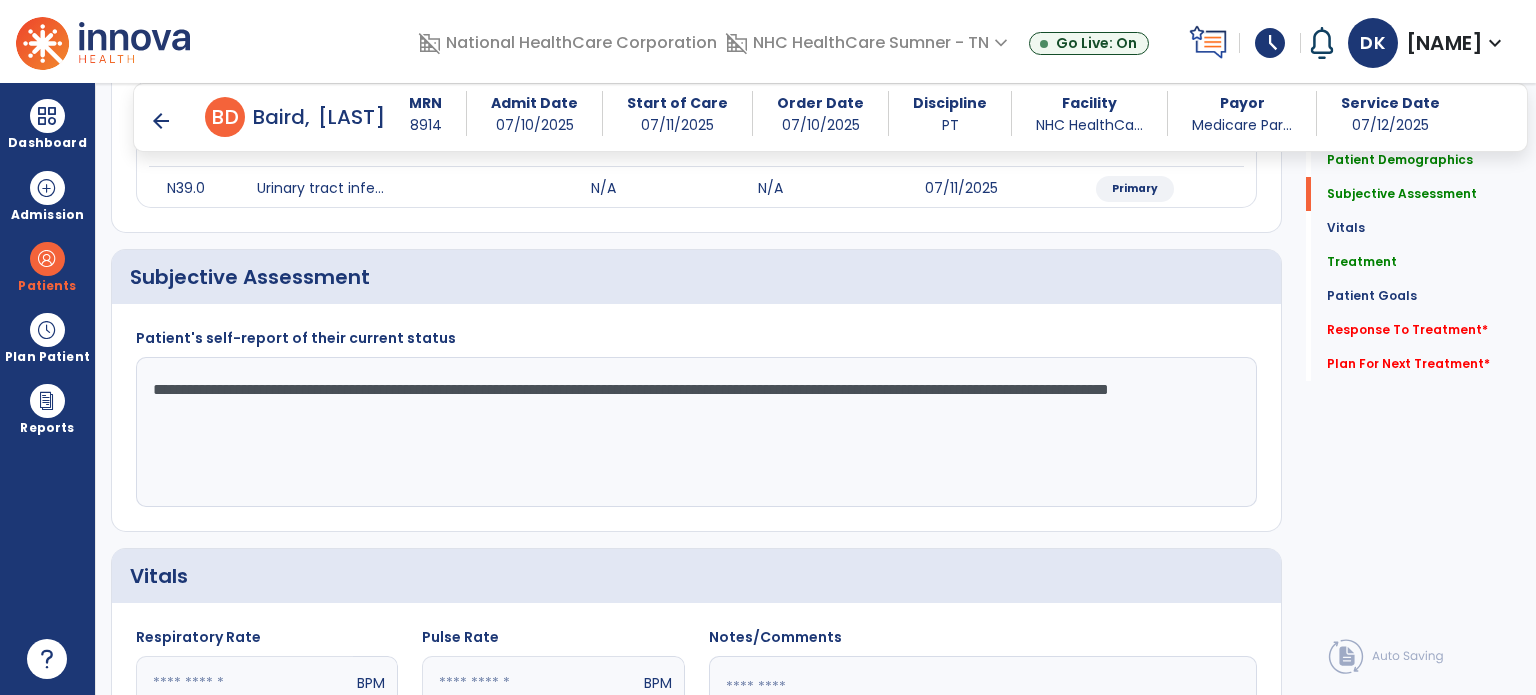 click on "**********" 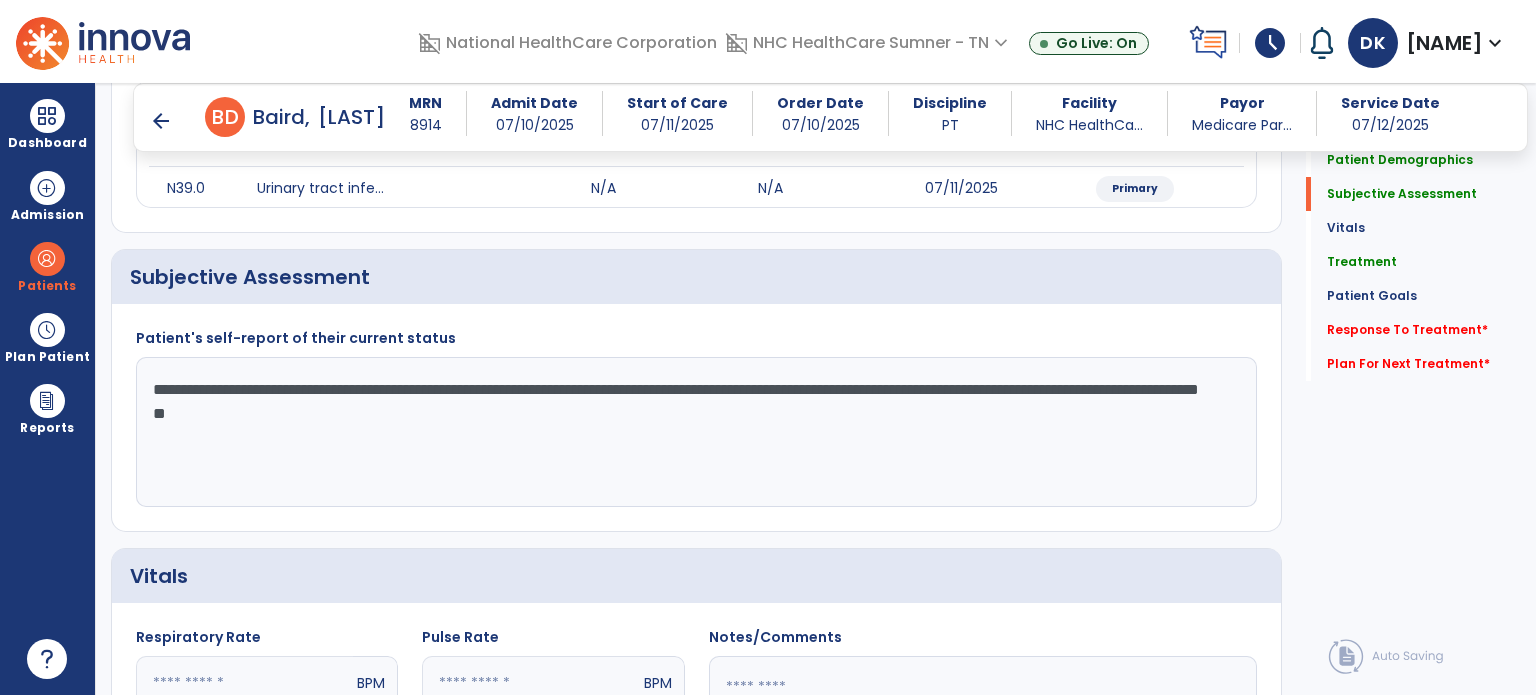 click on "**********" 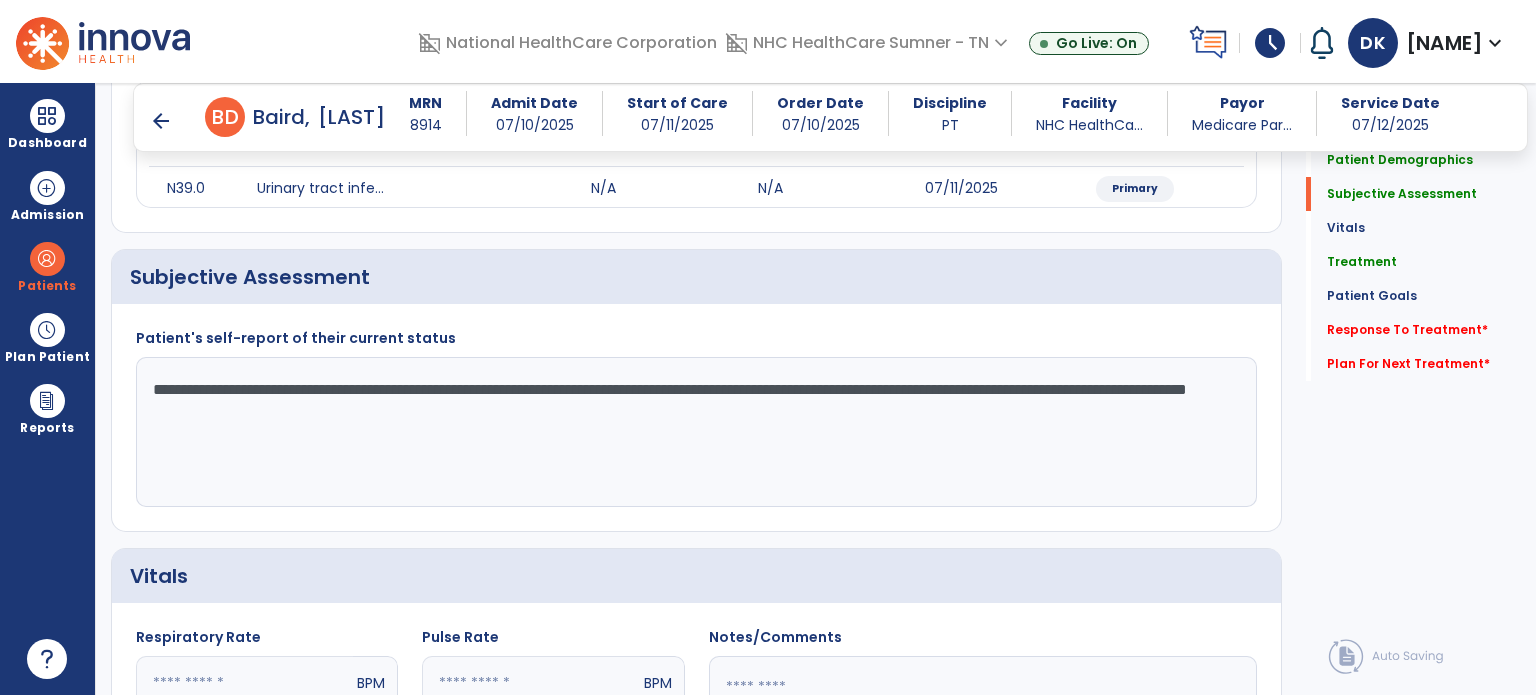 click on "**********" 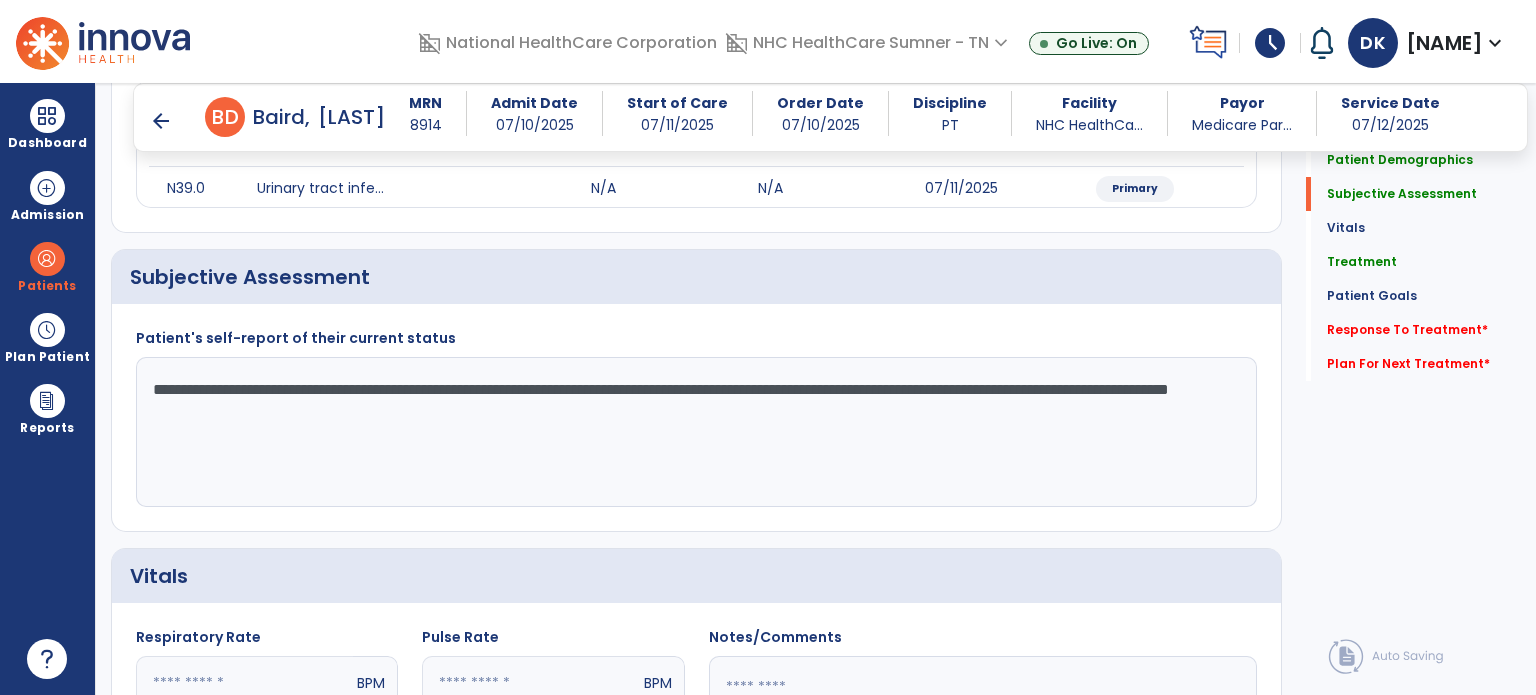 click on "**********" 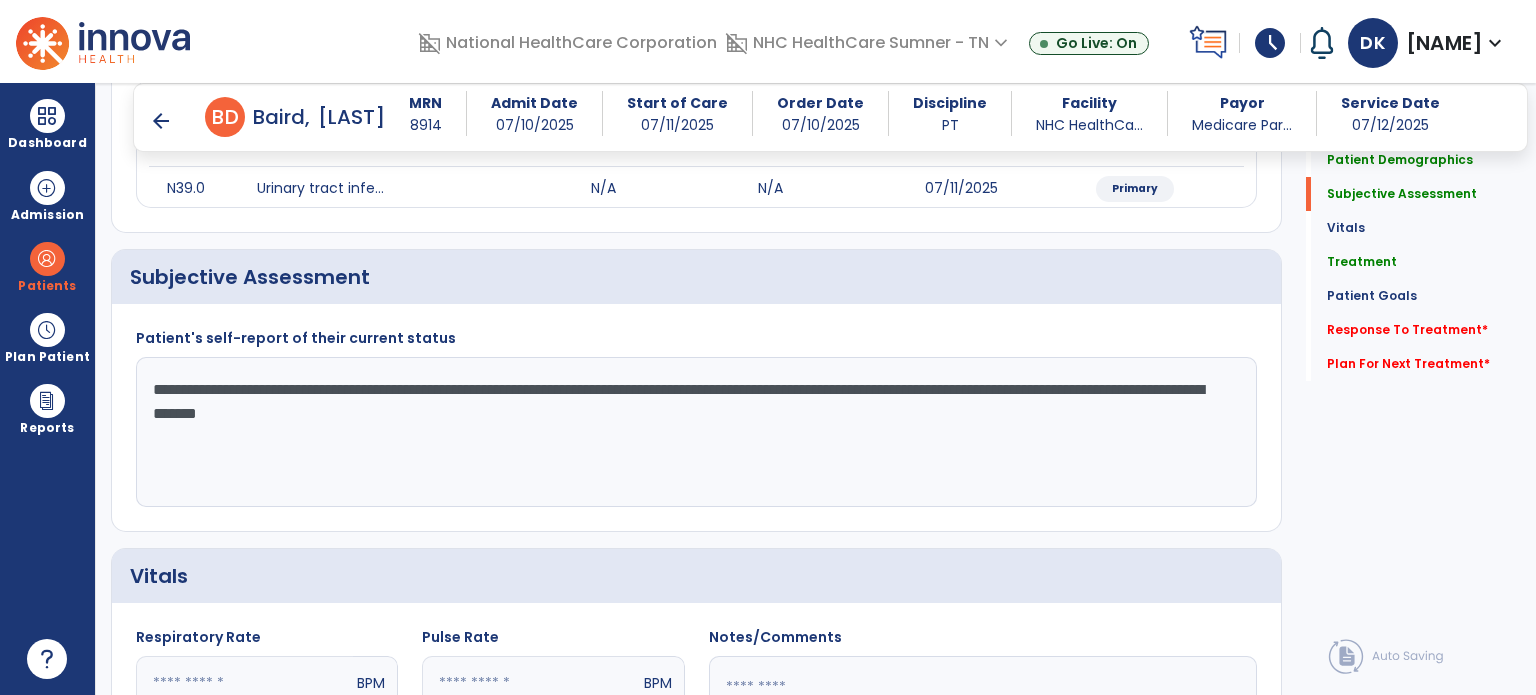 type on "**********" 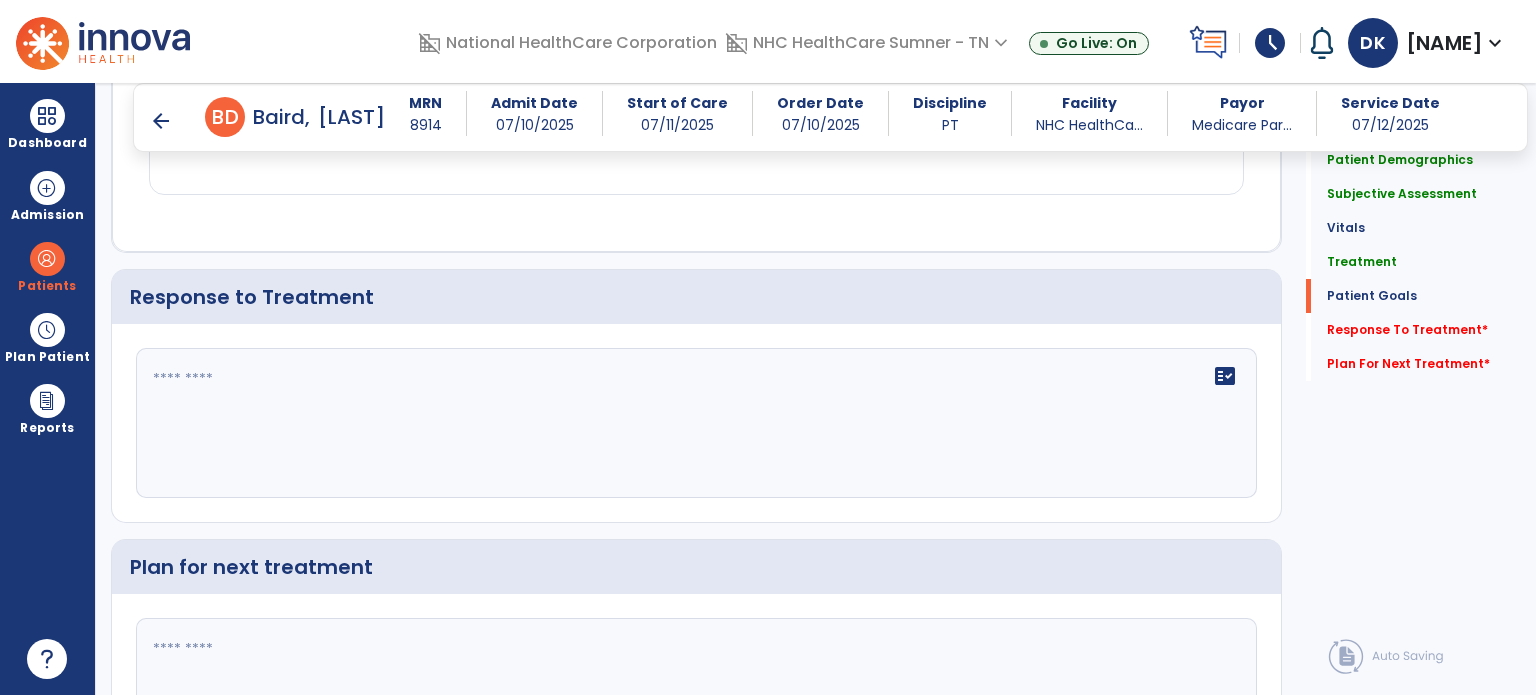 scroll, scrollTop: 2334, scrollLeft: 0, axis: vertical 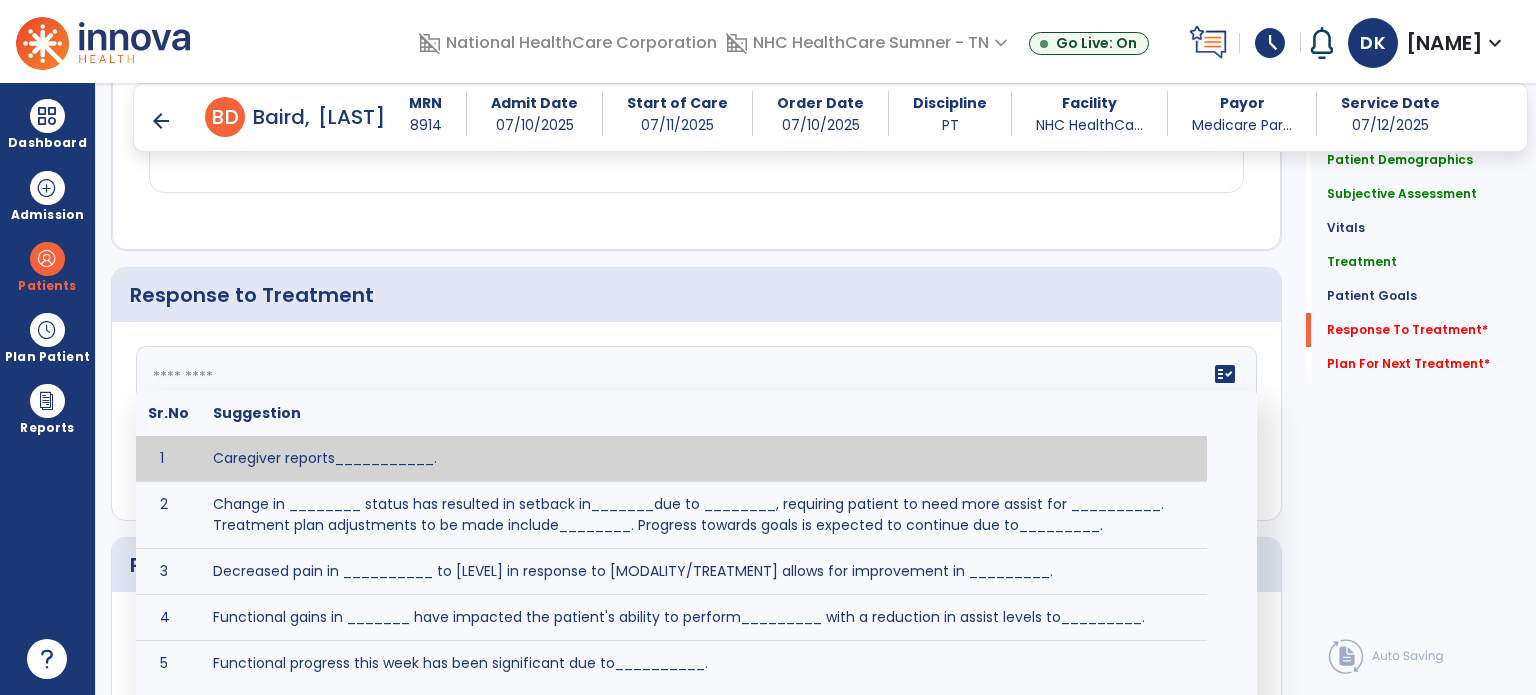 click 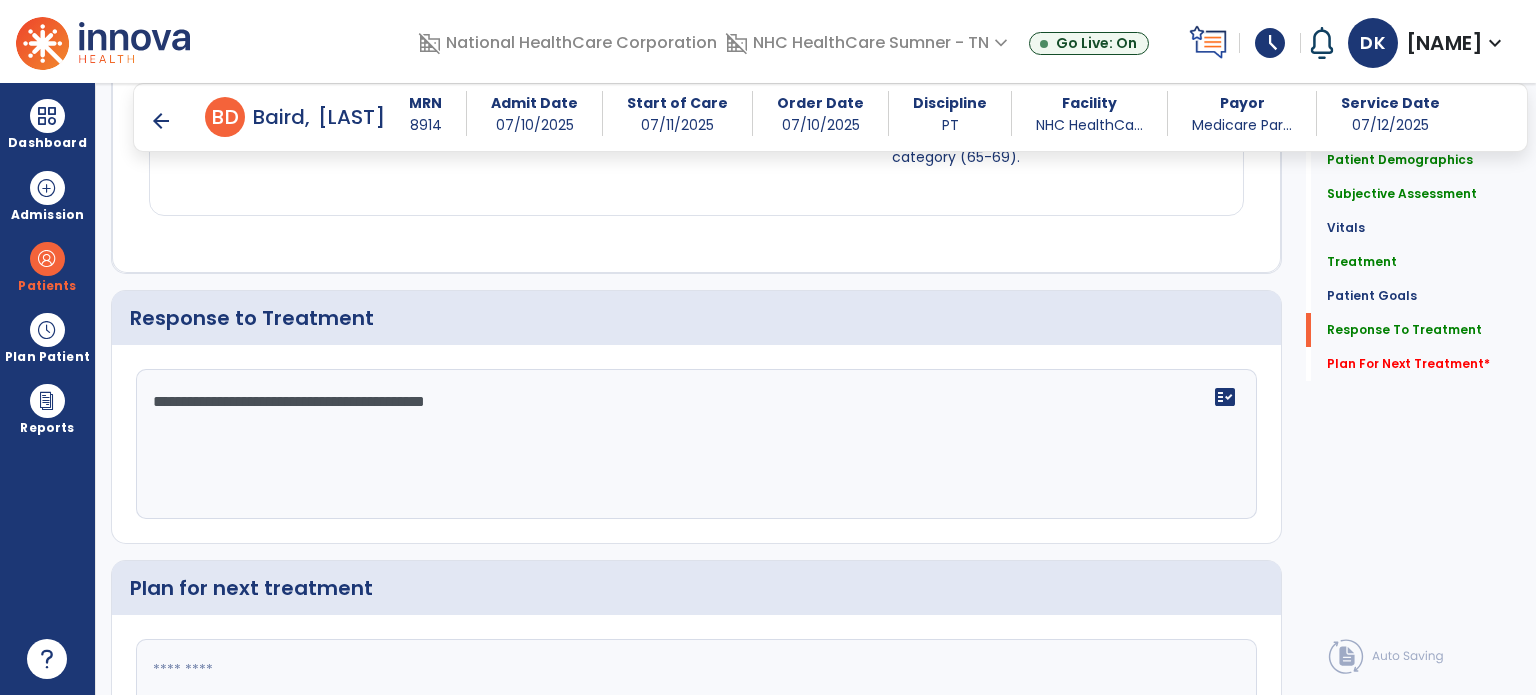 scroll, scrollTop: 2334, scrollLeft: 0, axis: vertical 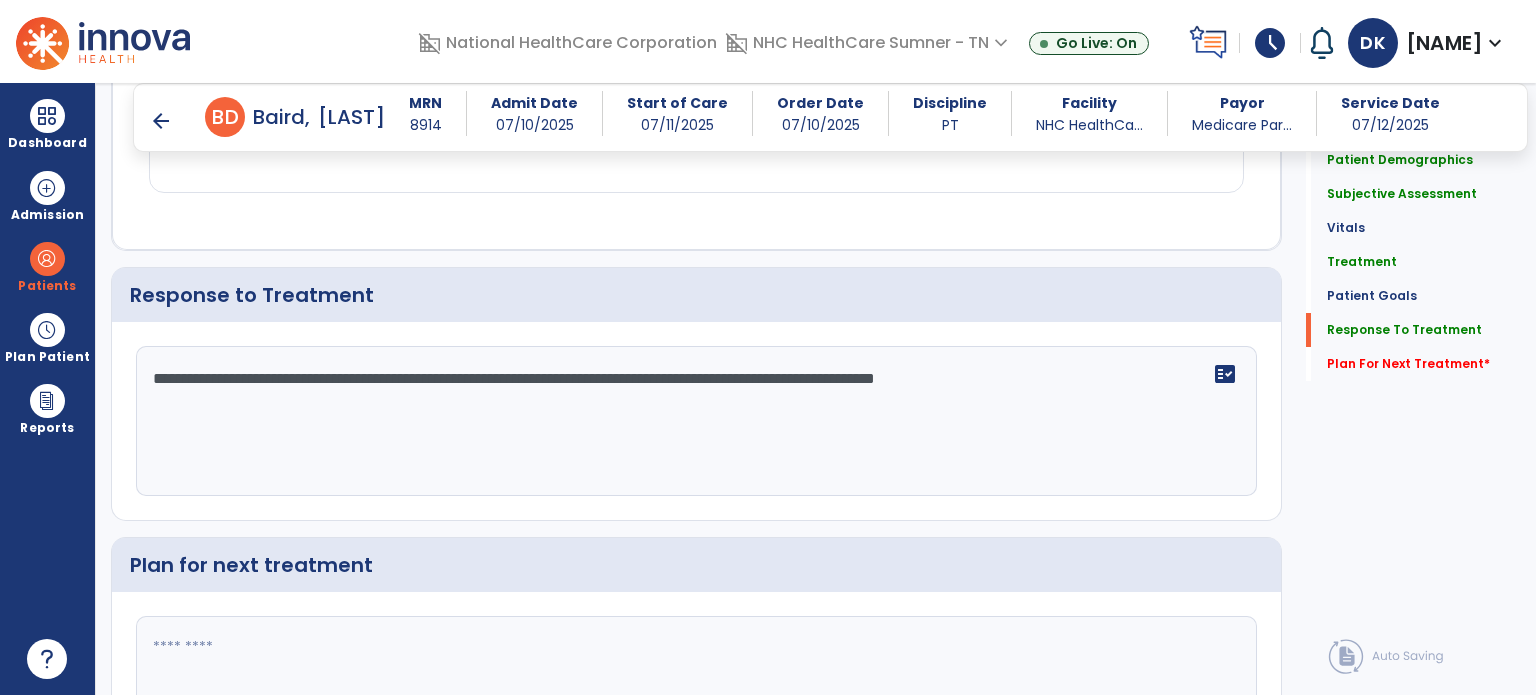 type on "**********" 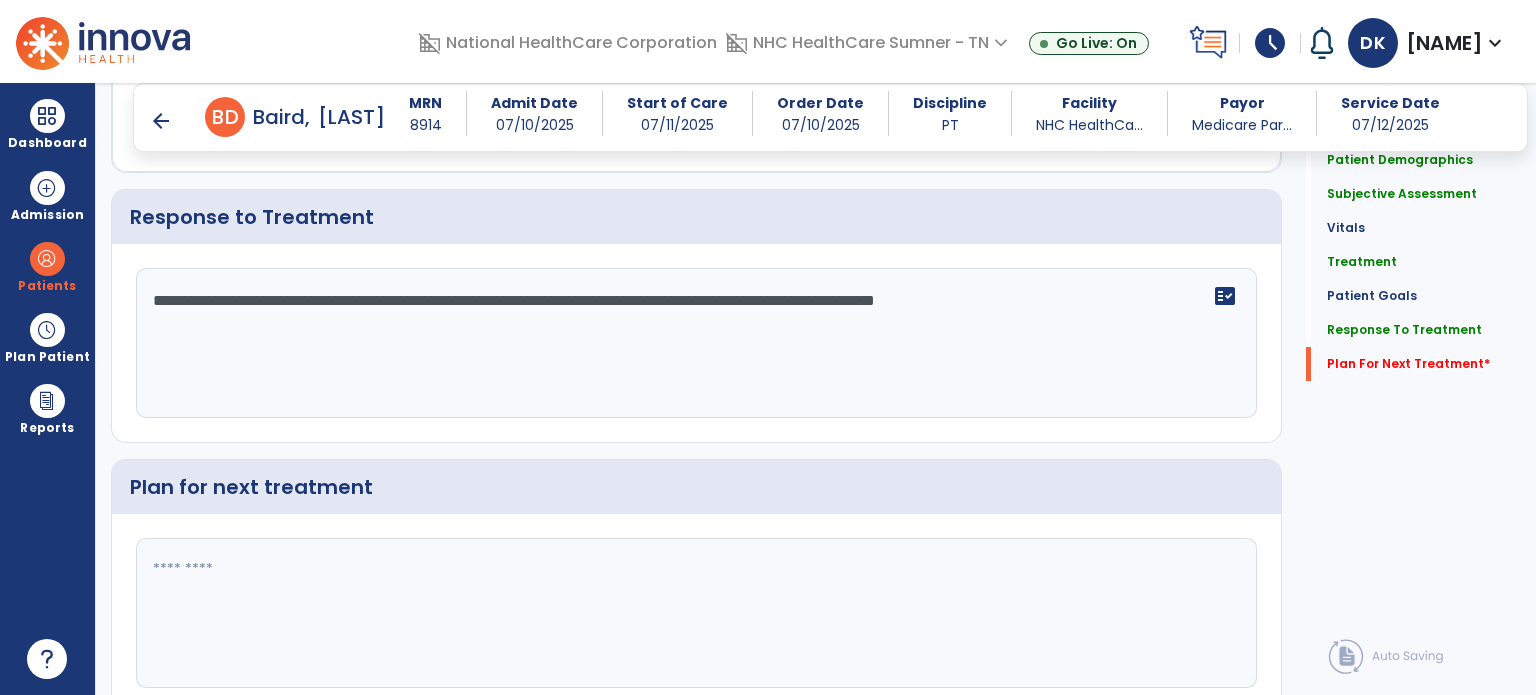 scroll, scrollTop: 2489, scrollLeft: 0, axis: vertical 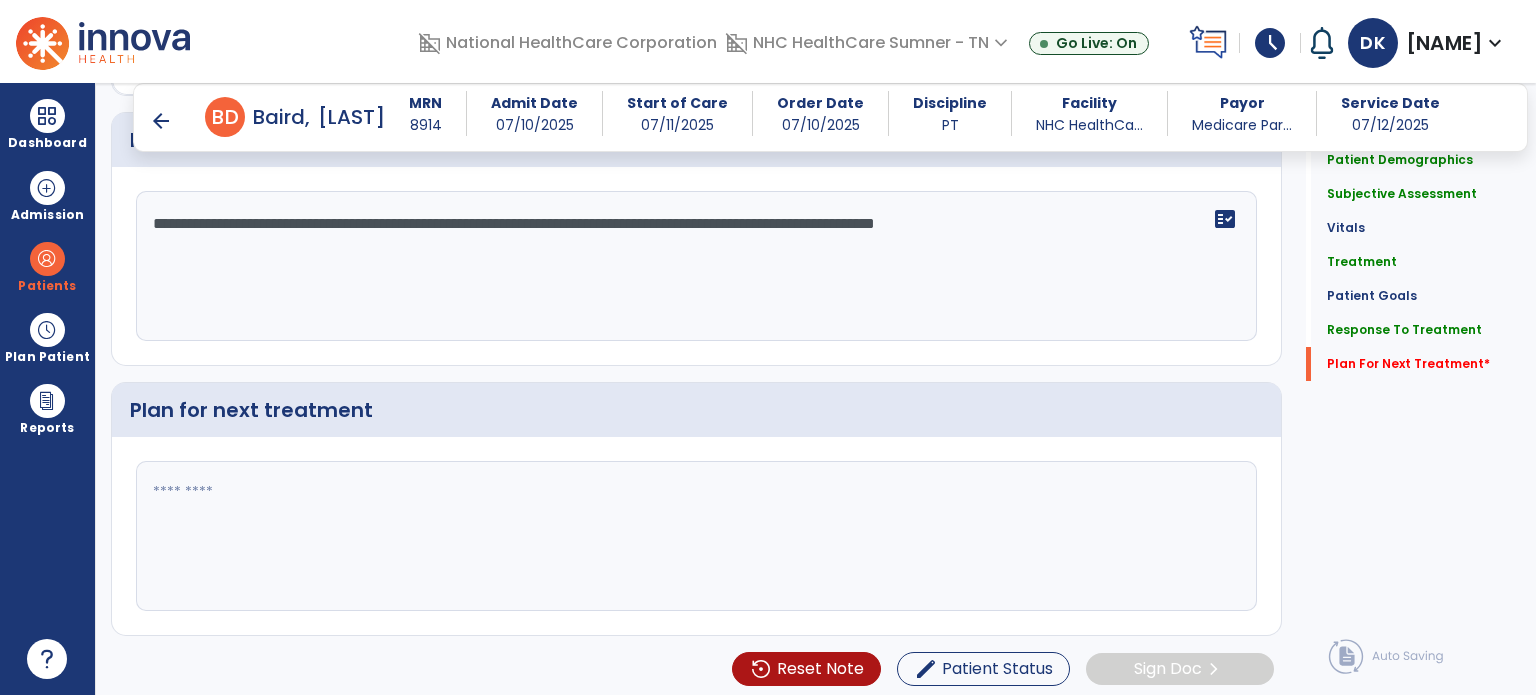 click 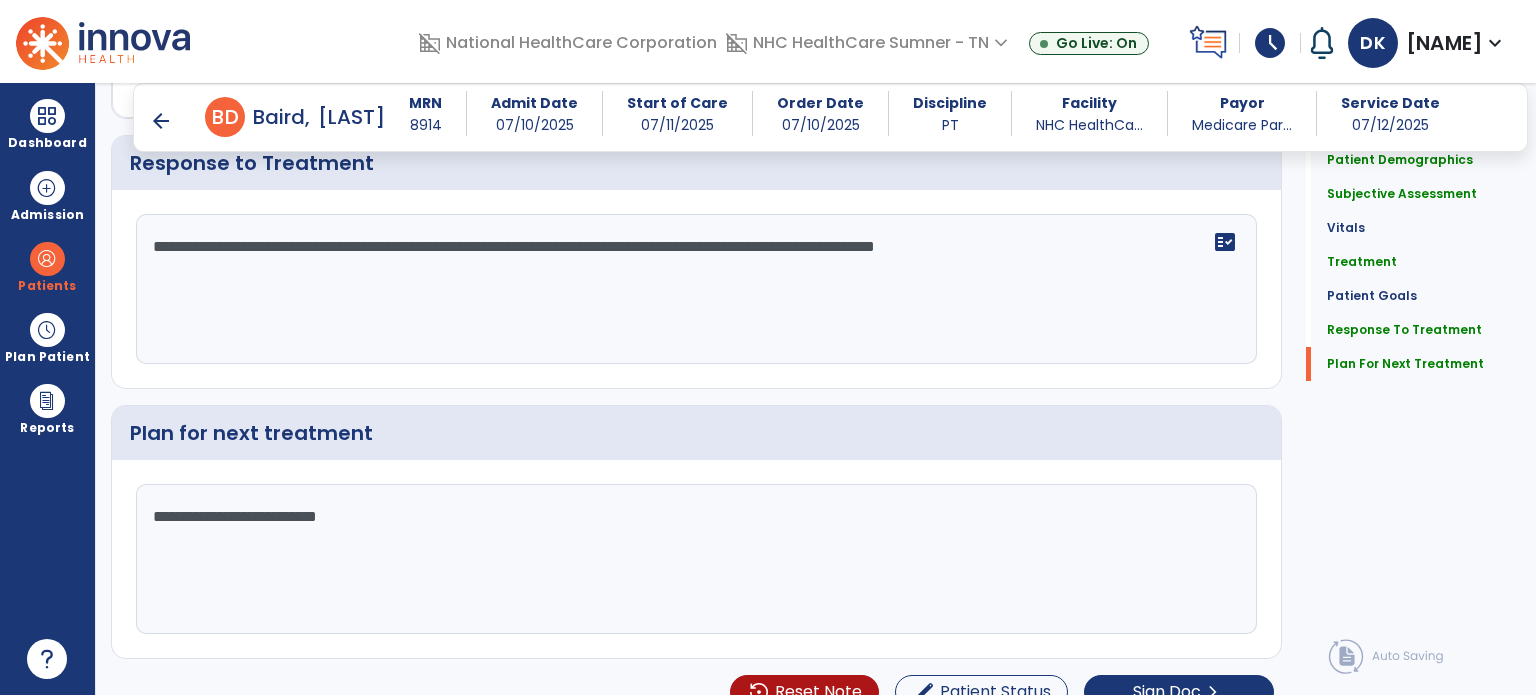 scroll, scrollTop: 2489, scrollLeft: 0, axis: vertical 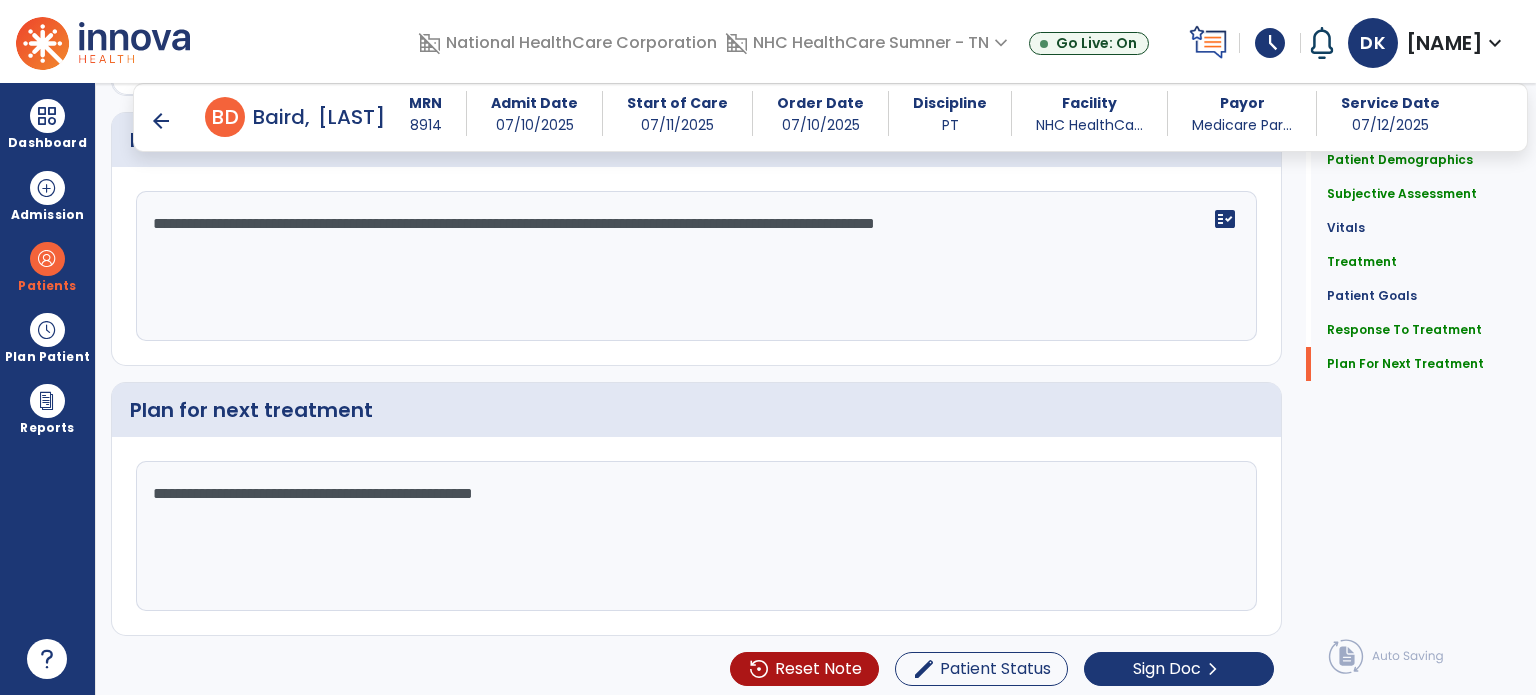 type on "**********" 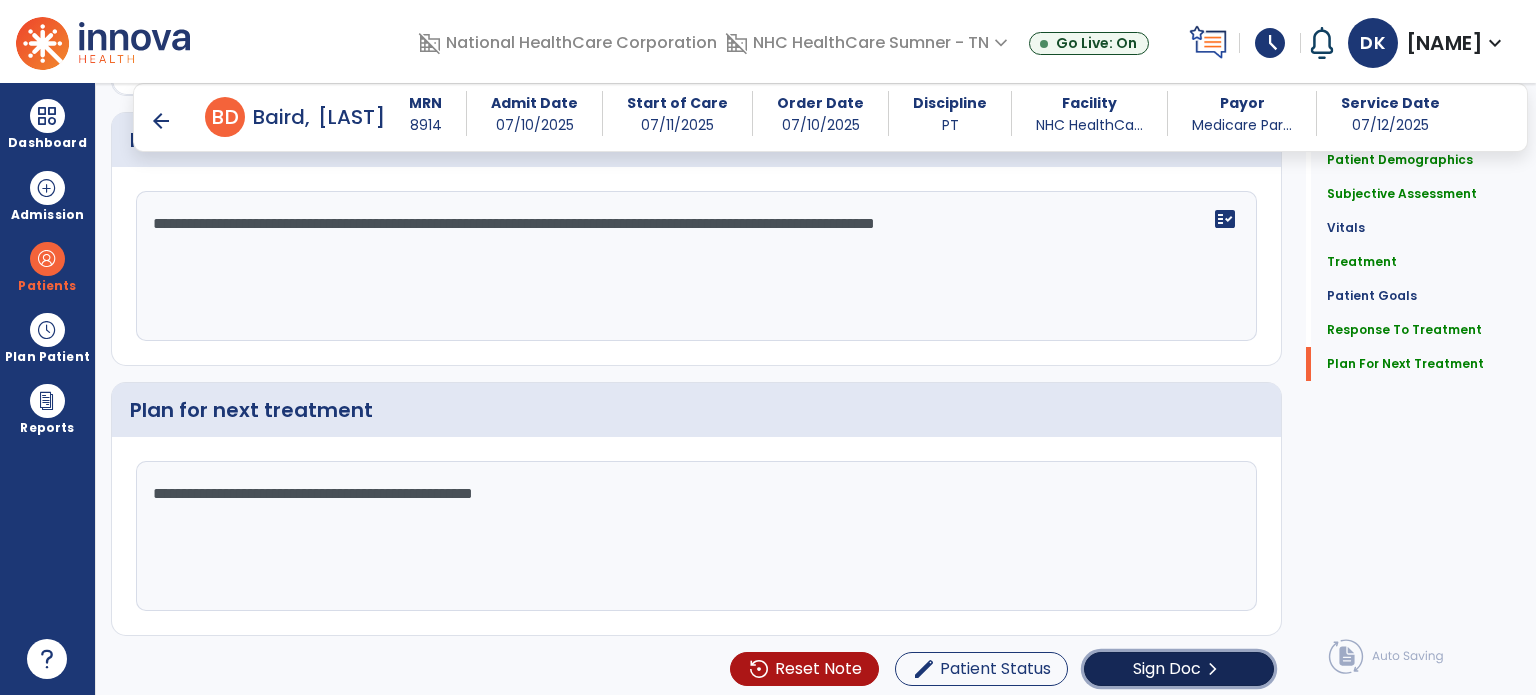 click on "chevron_right" 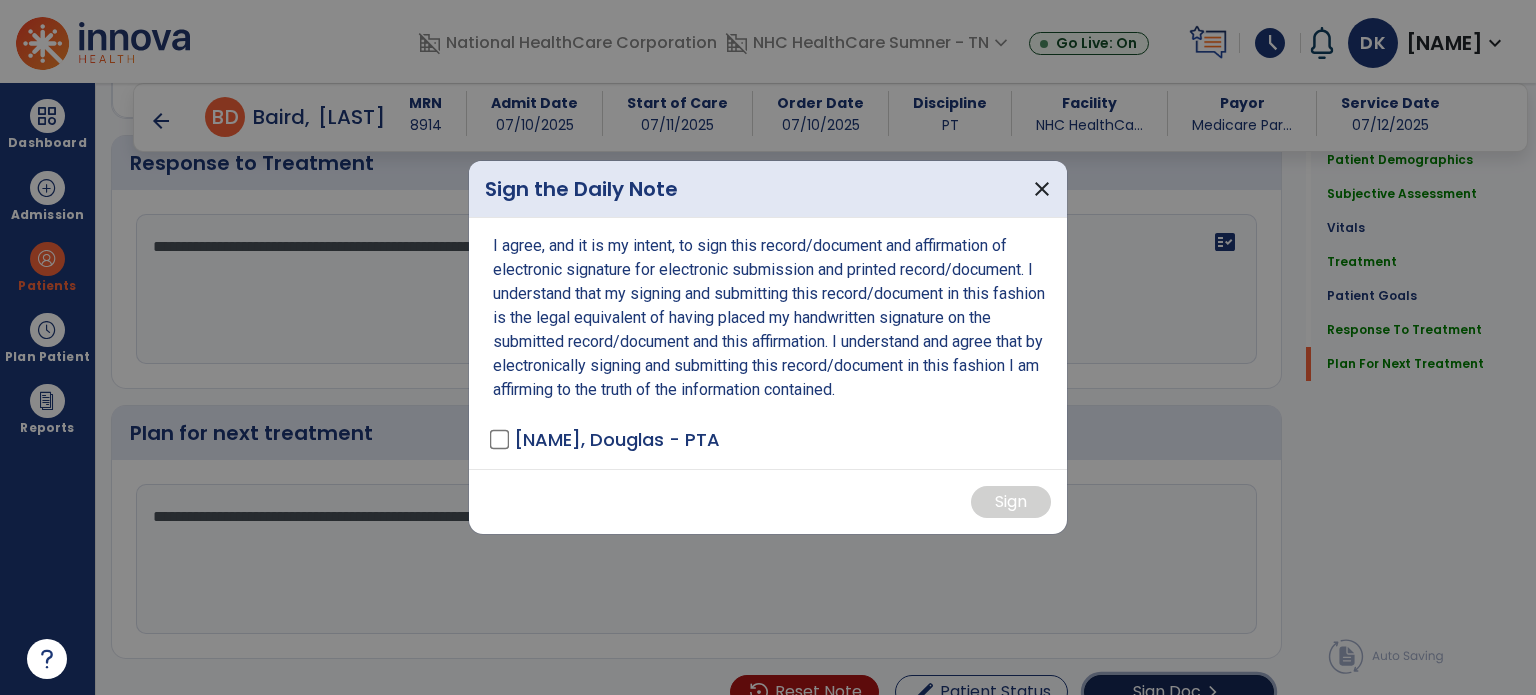 scroll, scrollTop: 2489, scrollLeft: 0, axis: vertical 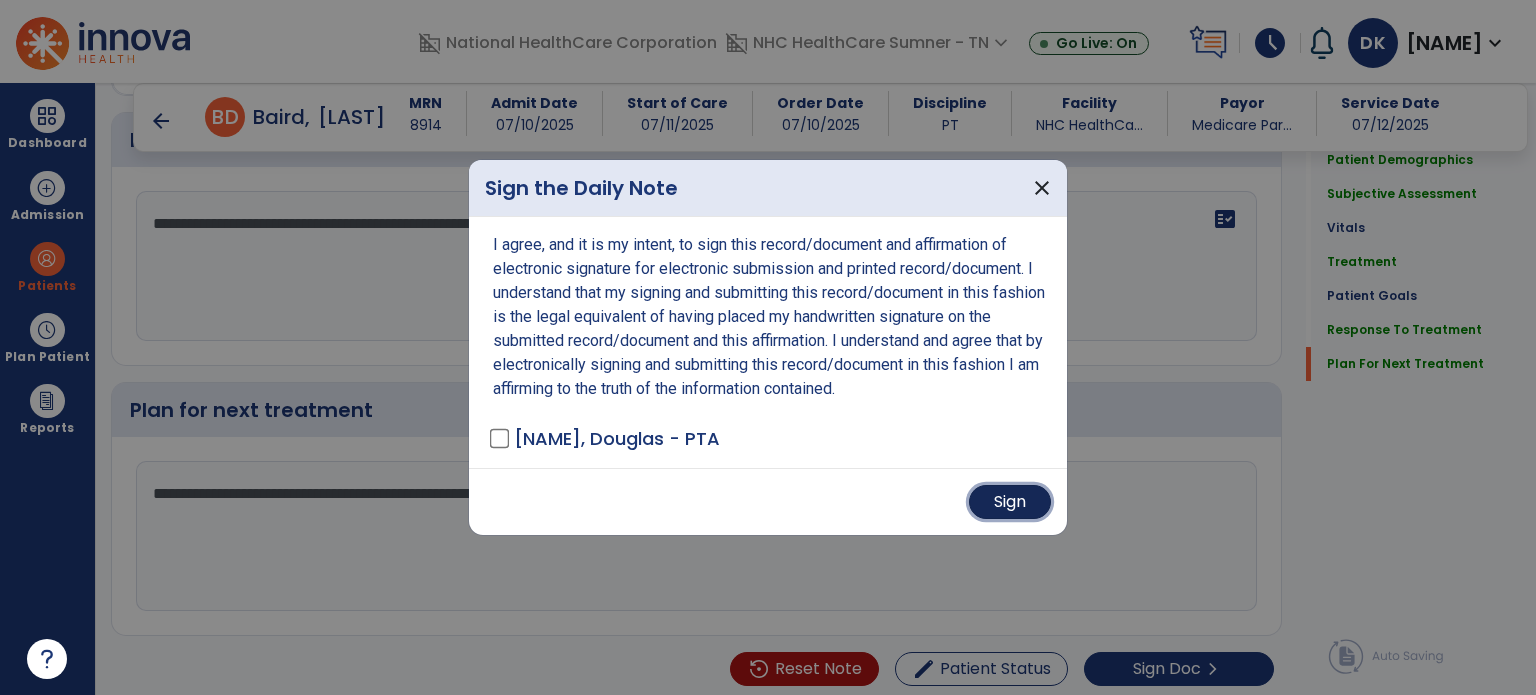 click on "Sign" at bounding box center (1010, 502) 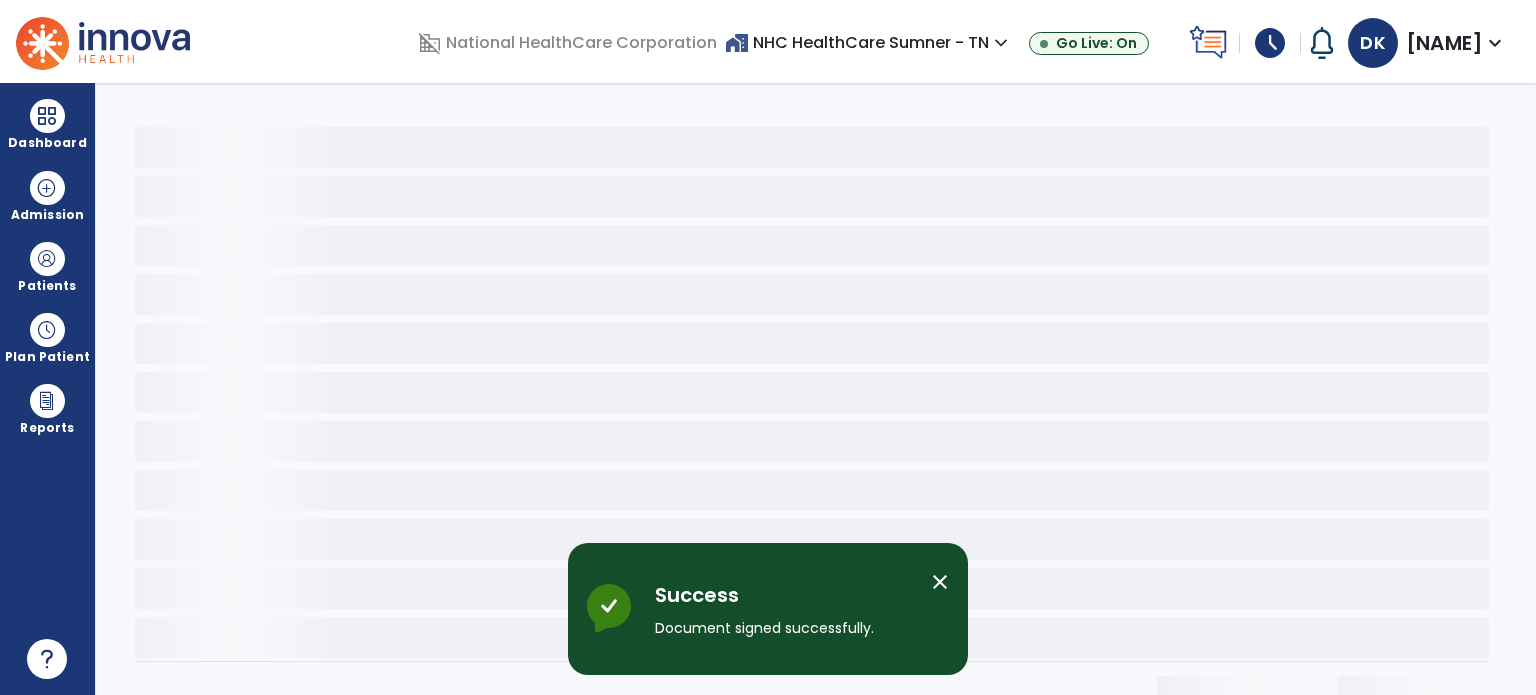scroll, scrollTop: 0, scrollLeft: 0, axis: both 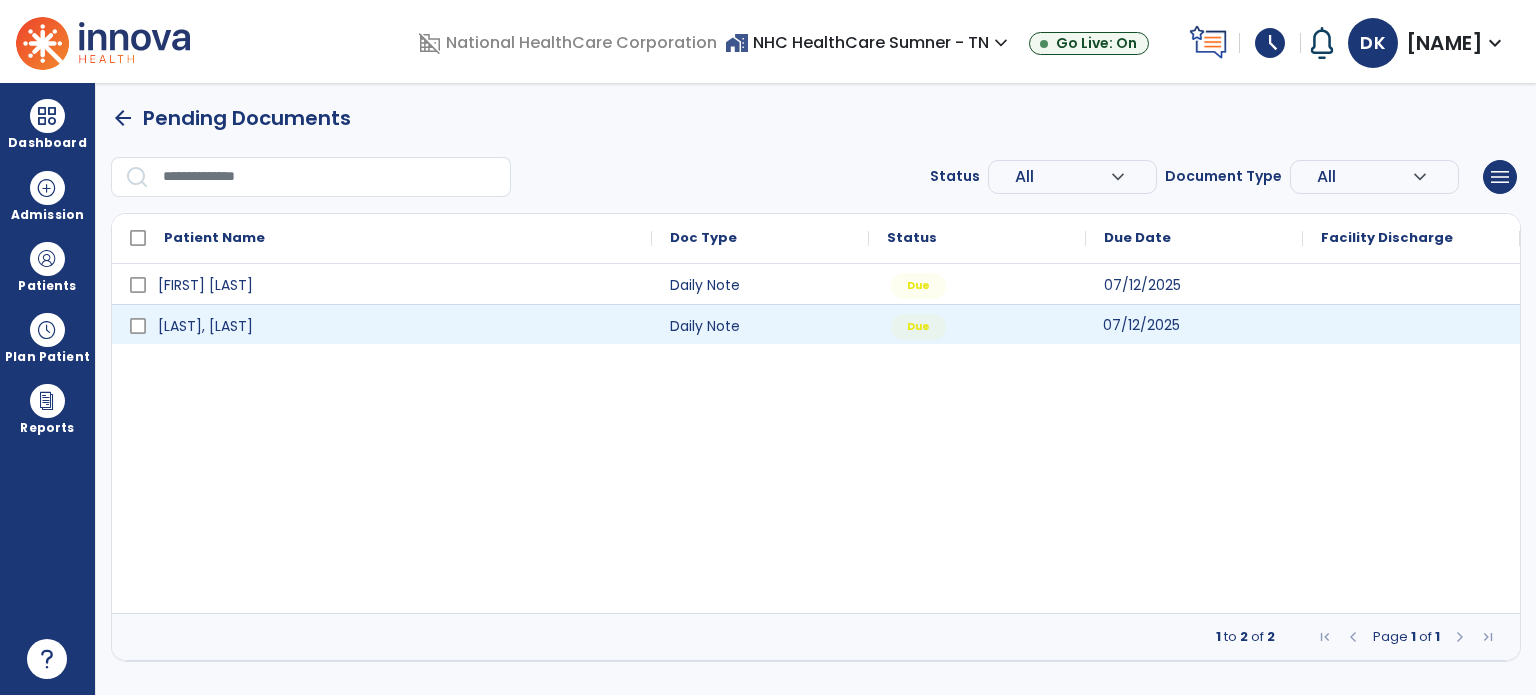 click on "07/12/2025" at bounding box center (1141, 325) 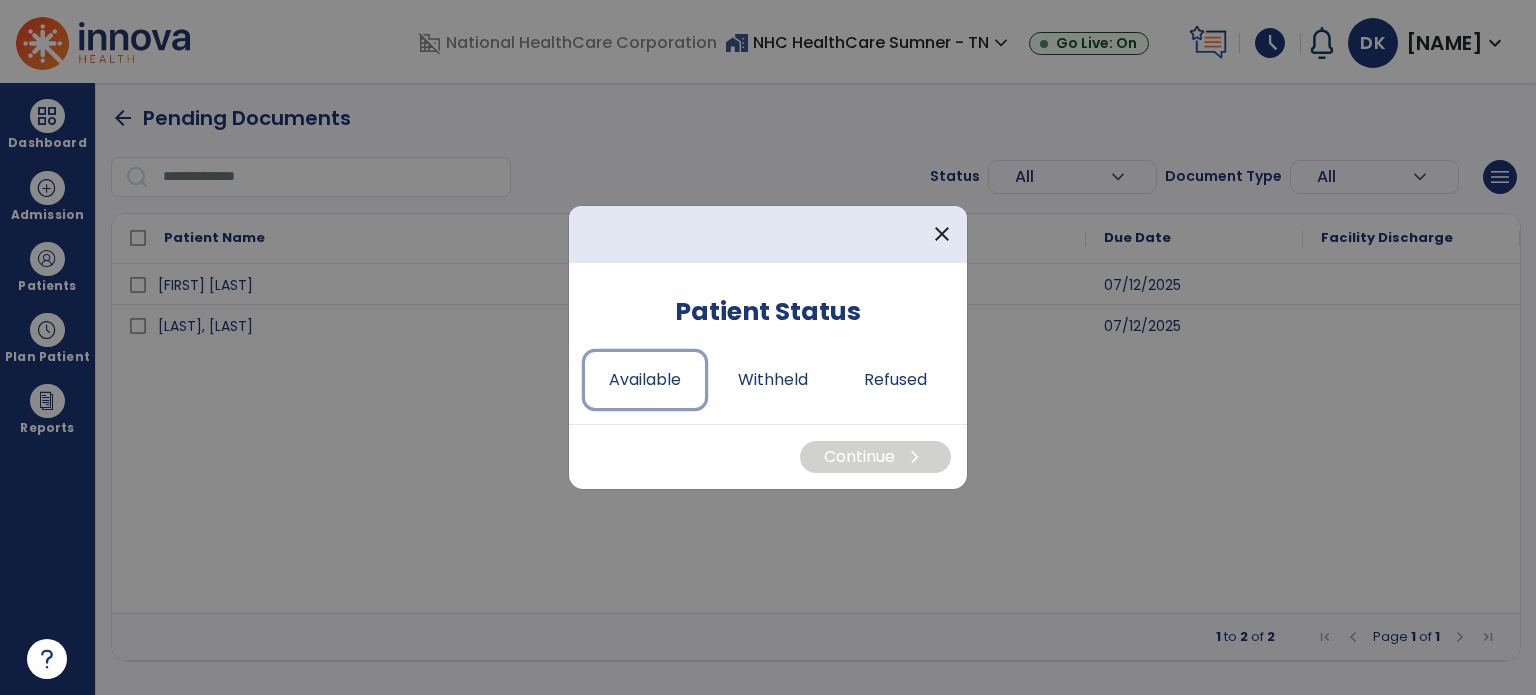 click on "Available" at bounding box center (645, 380) 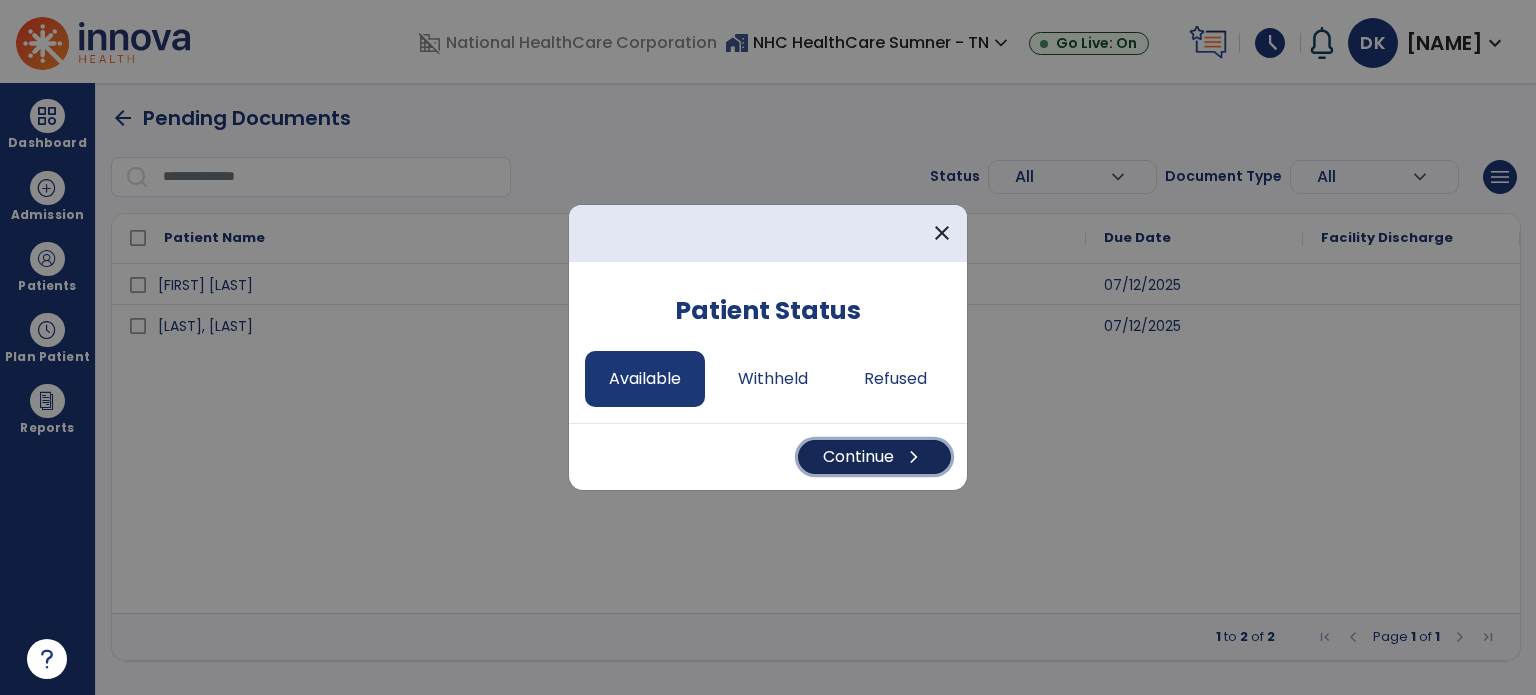 click on "Continue   chevron_right" at bounding box center (874, 457) 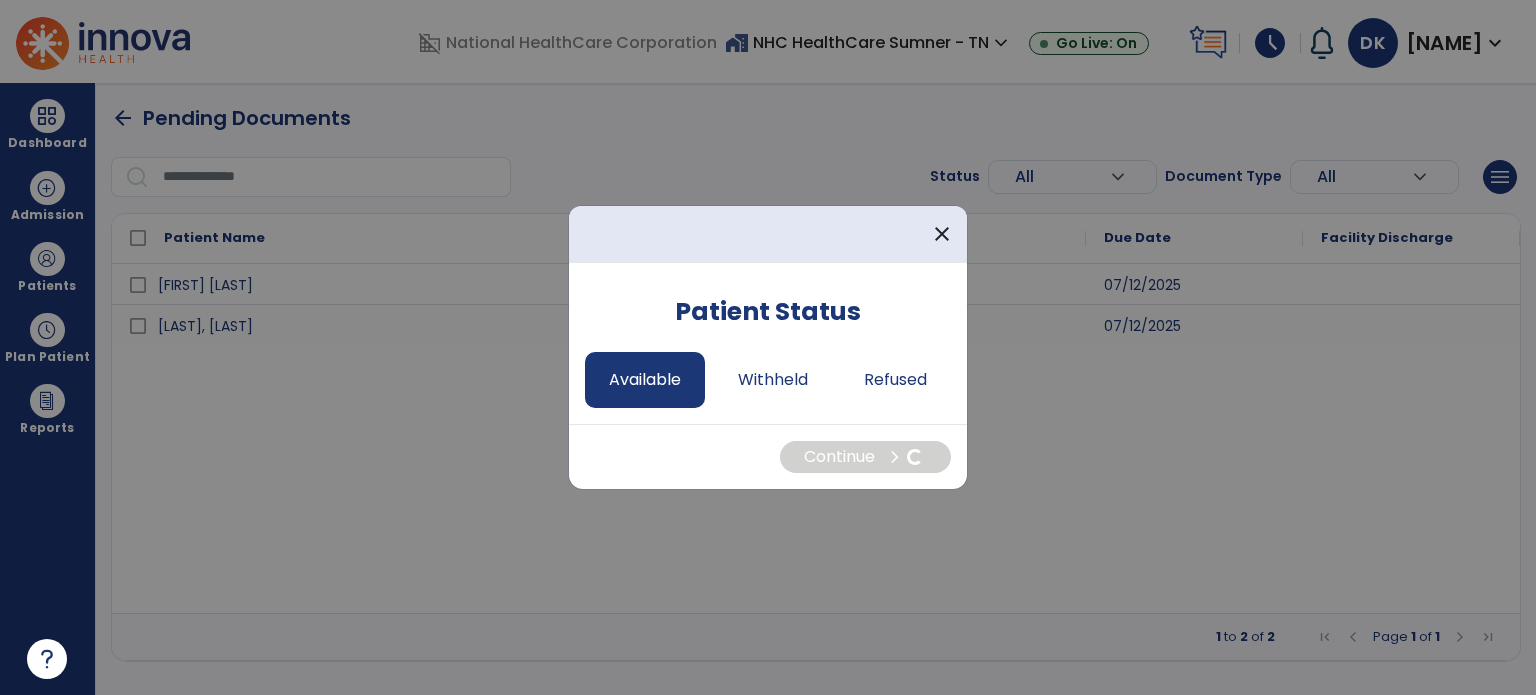 select on "*" 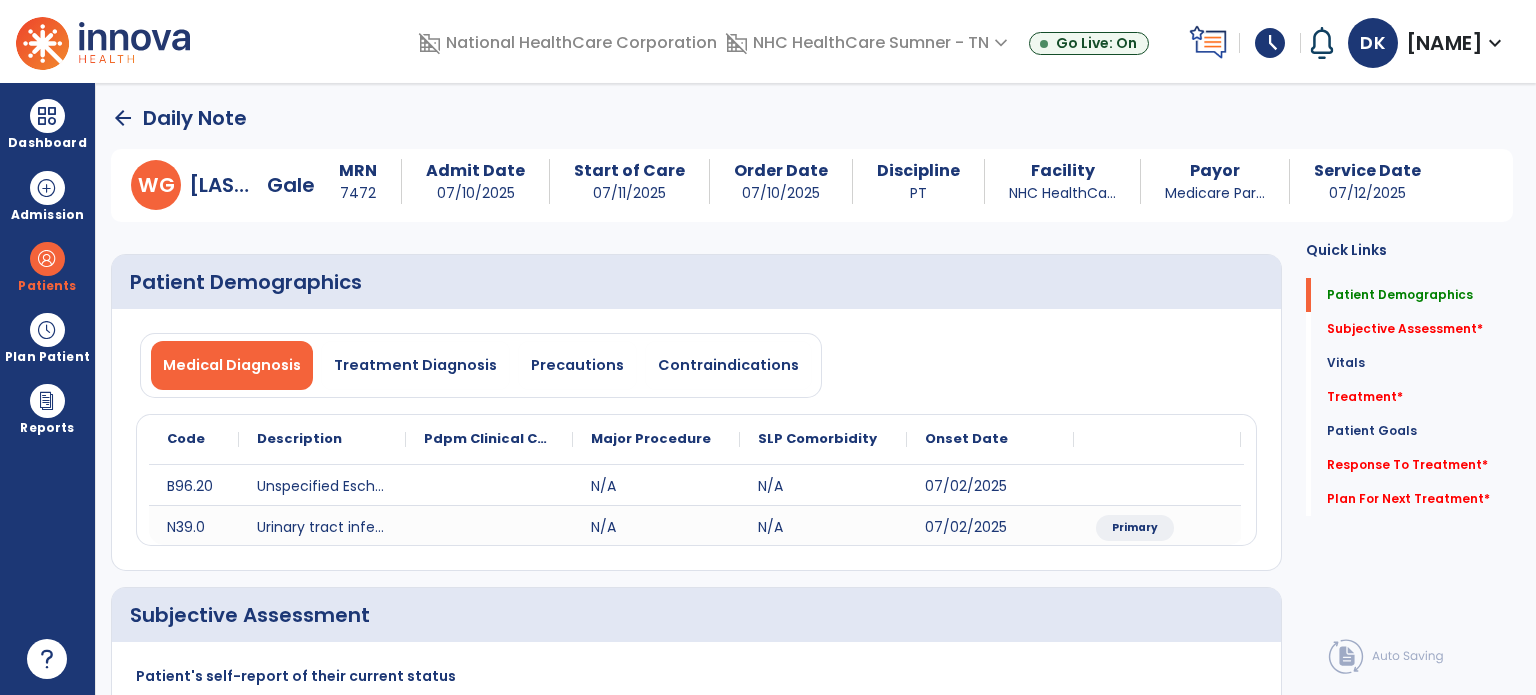 click on "Subjective Assessment   *" 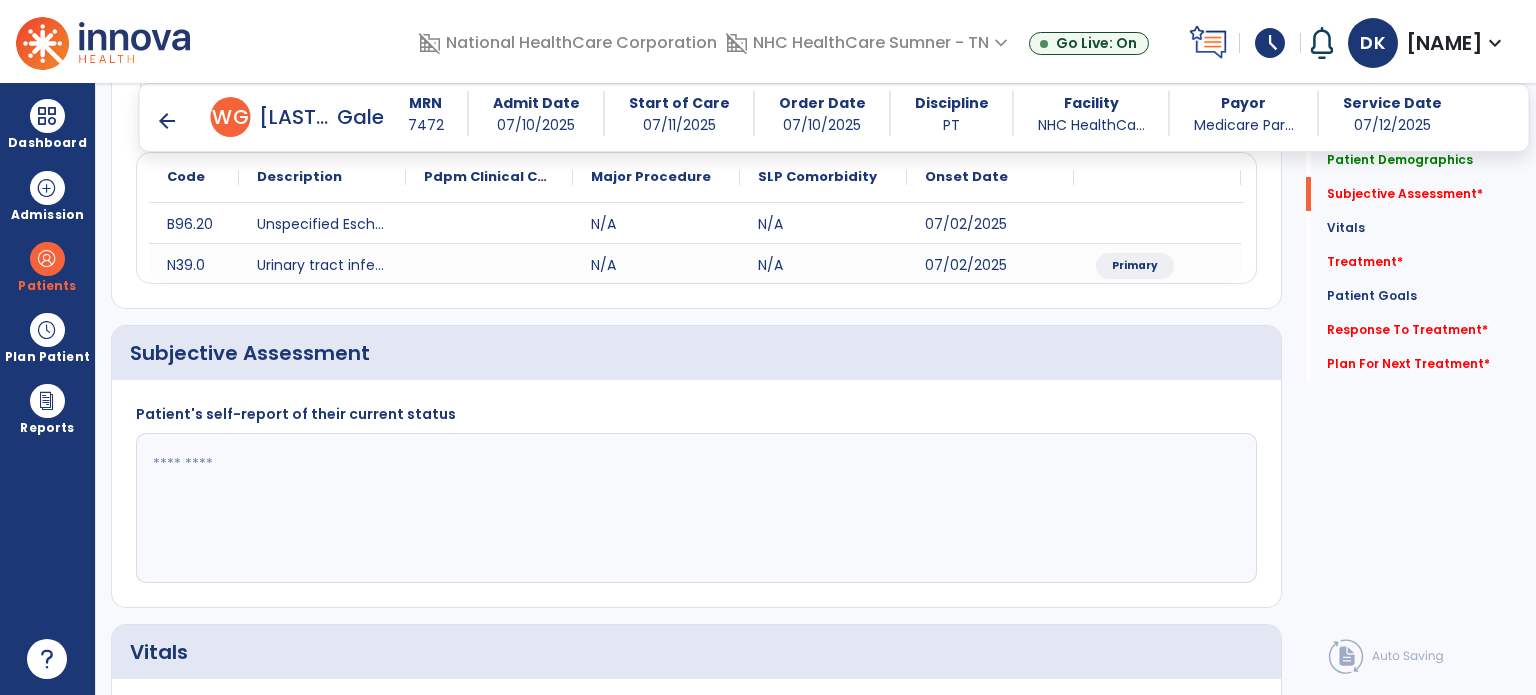 scroll, scrollTop: 338, scrollLeft: 0, axis: vertical 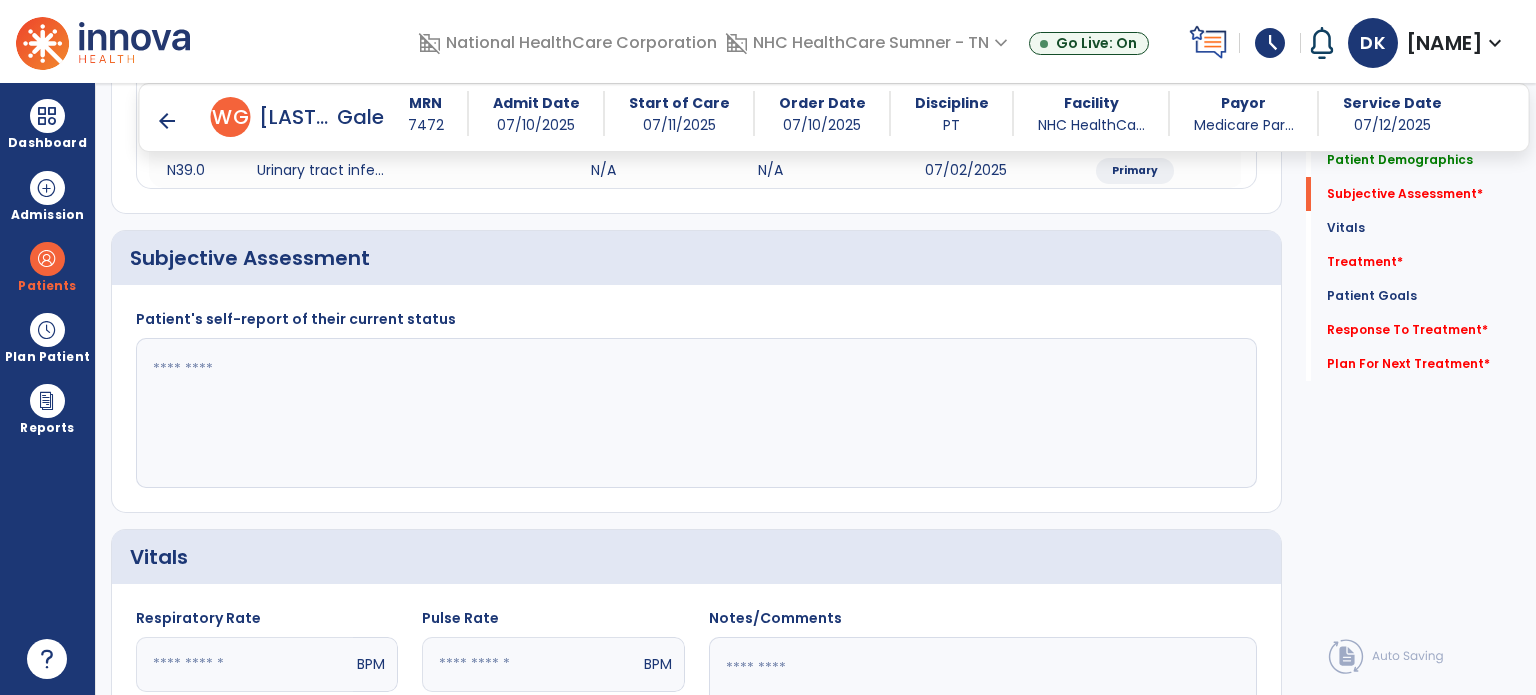 click 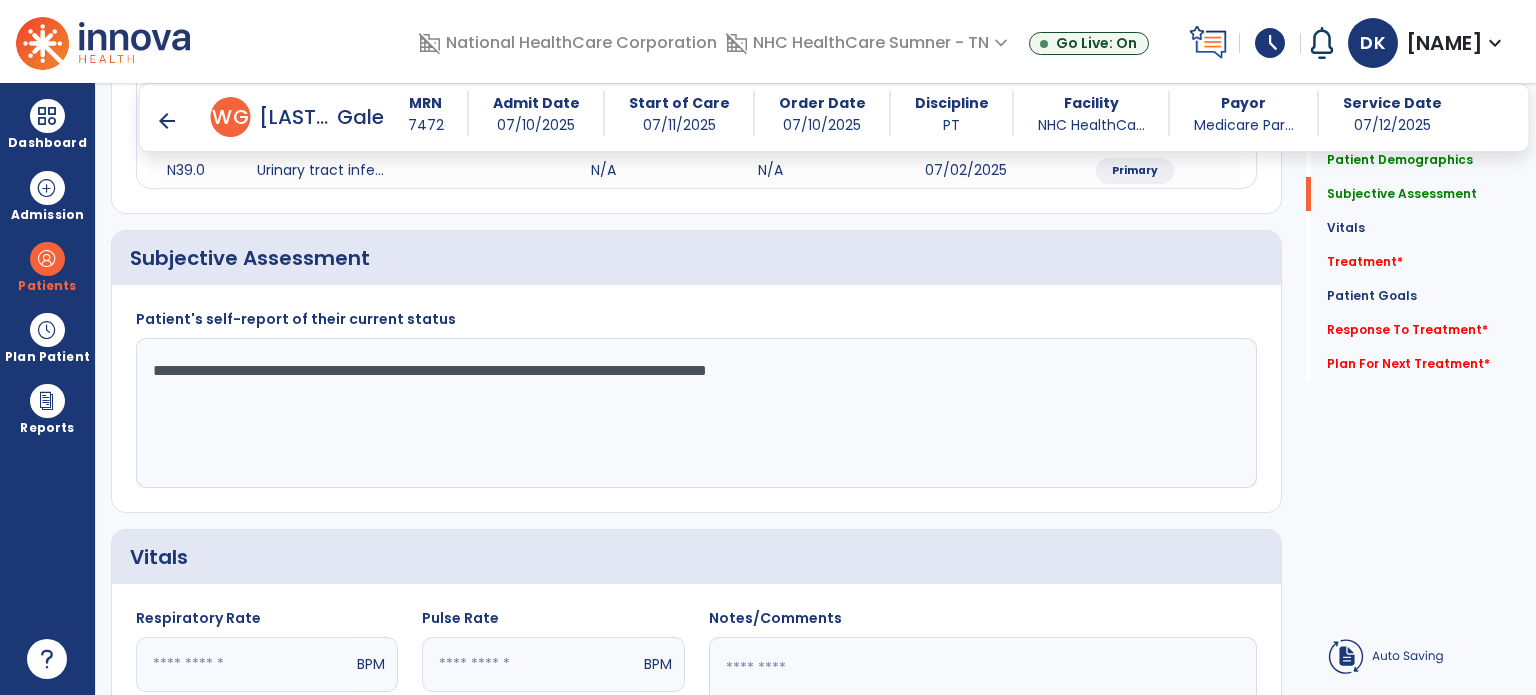 type on "**********" 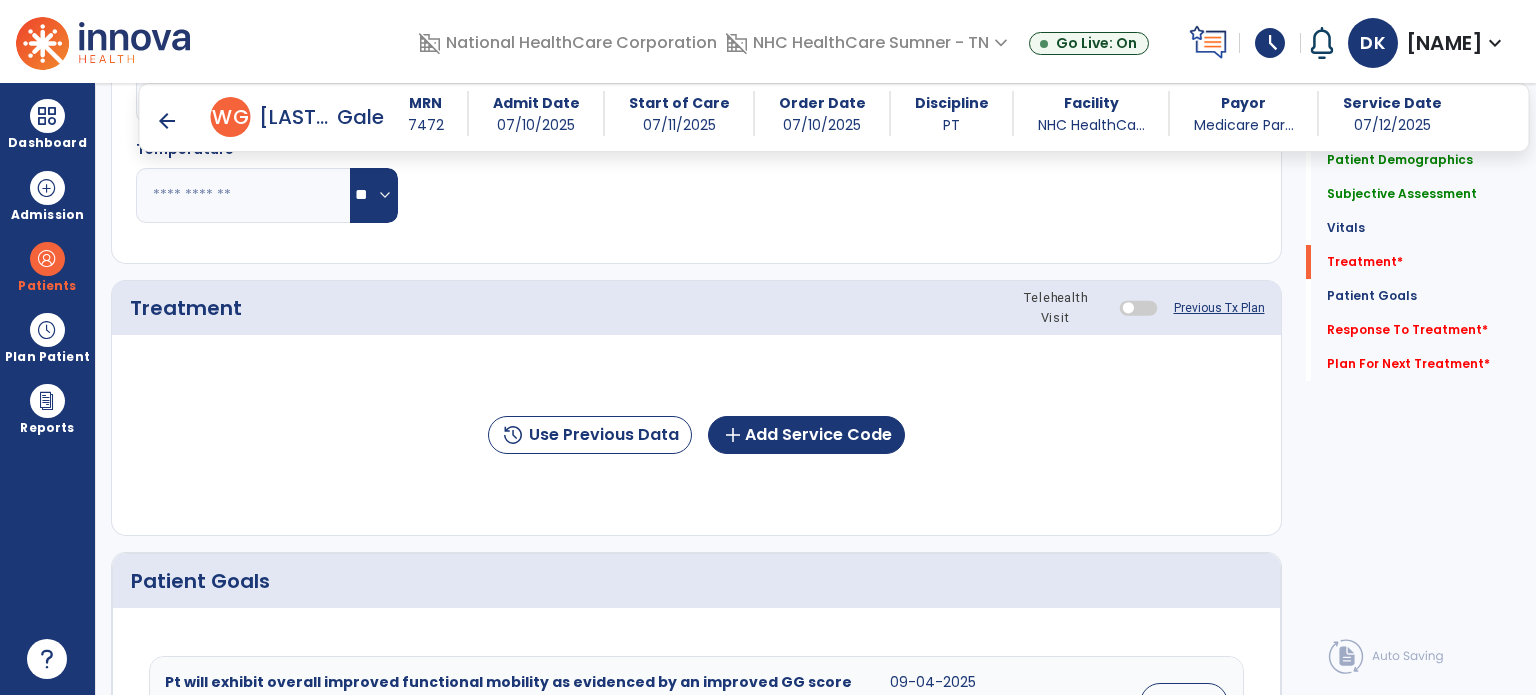 scroll, scrollTop: 1027, scrollLeft: 0, axis: vertical 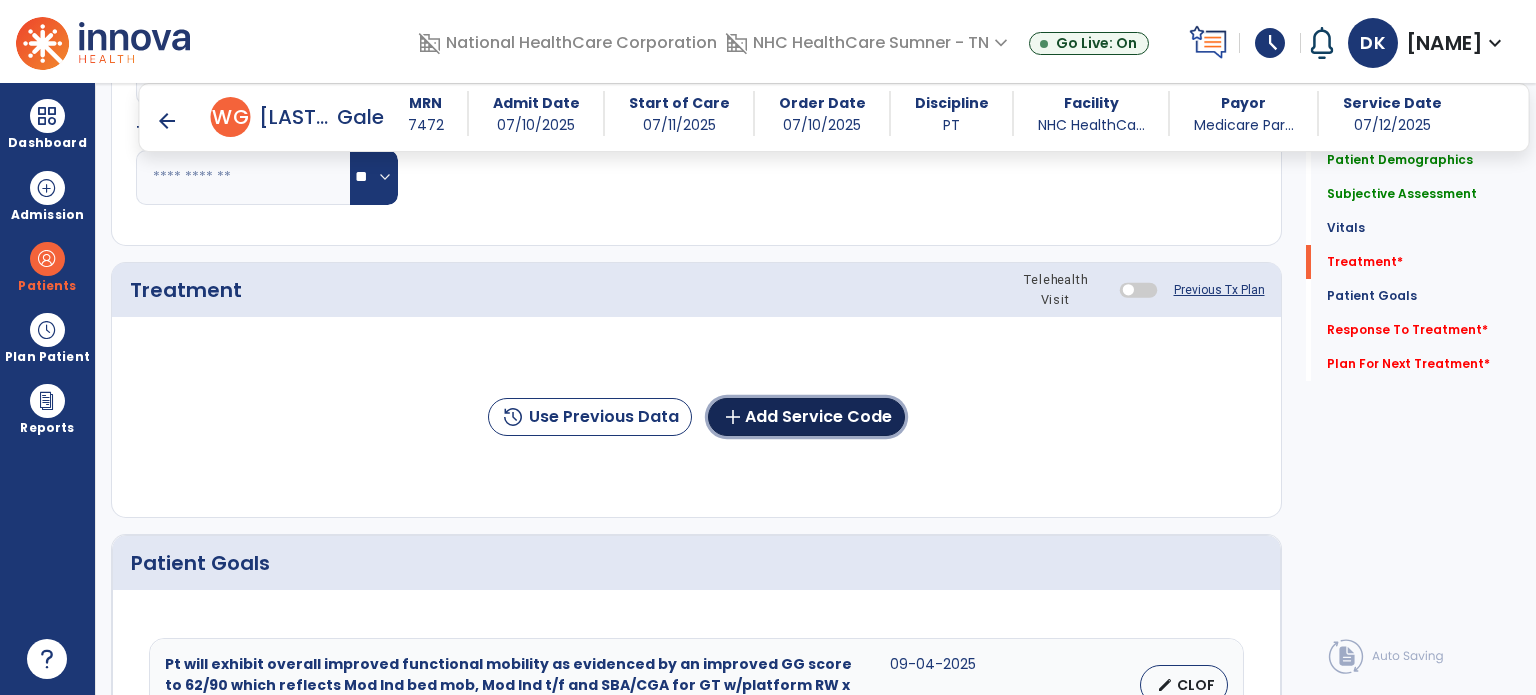 click on "add  Add Service Code" 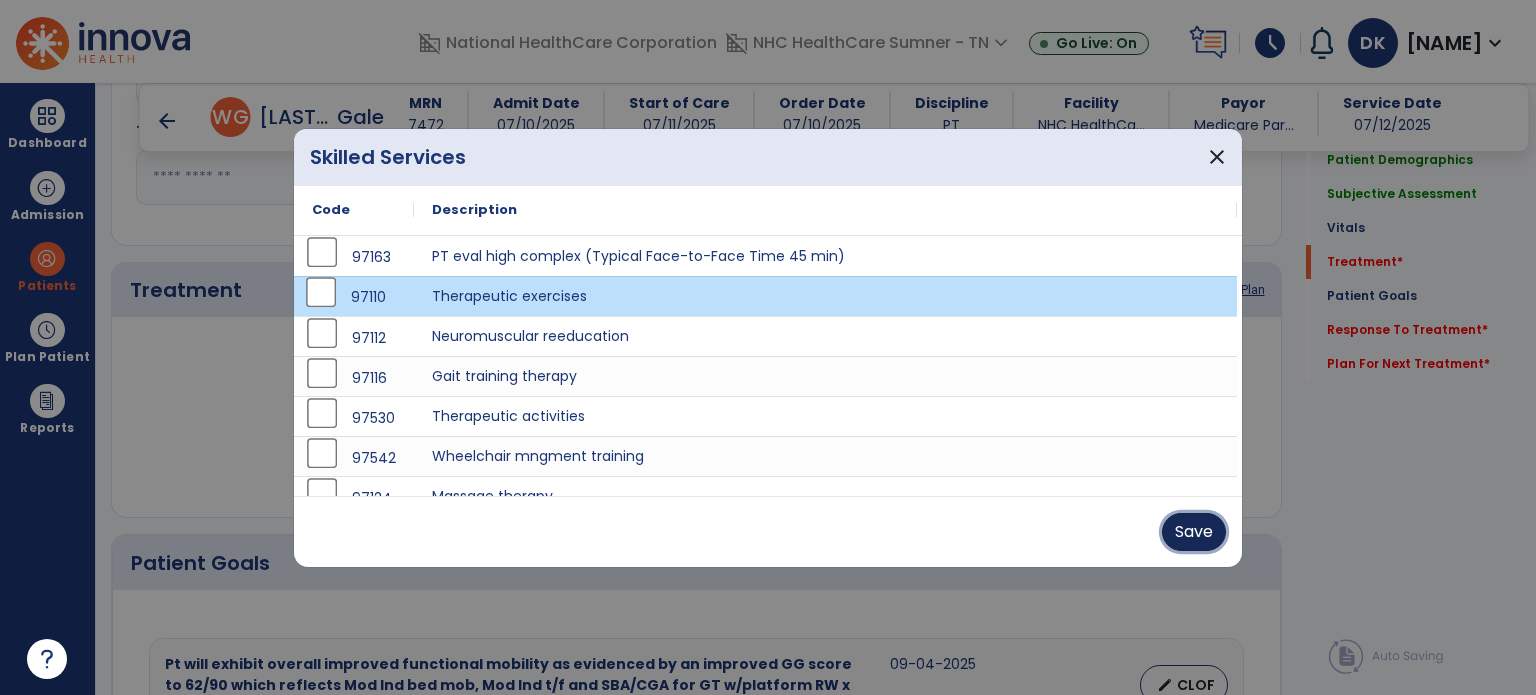 click on "Save" at bounding box center [1194, 532] 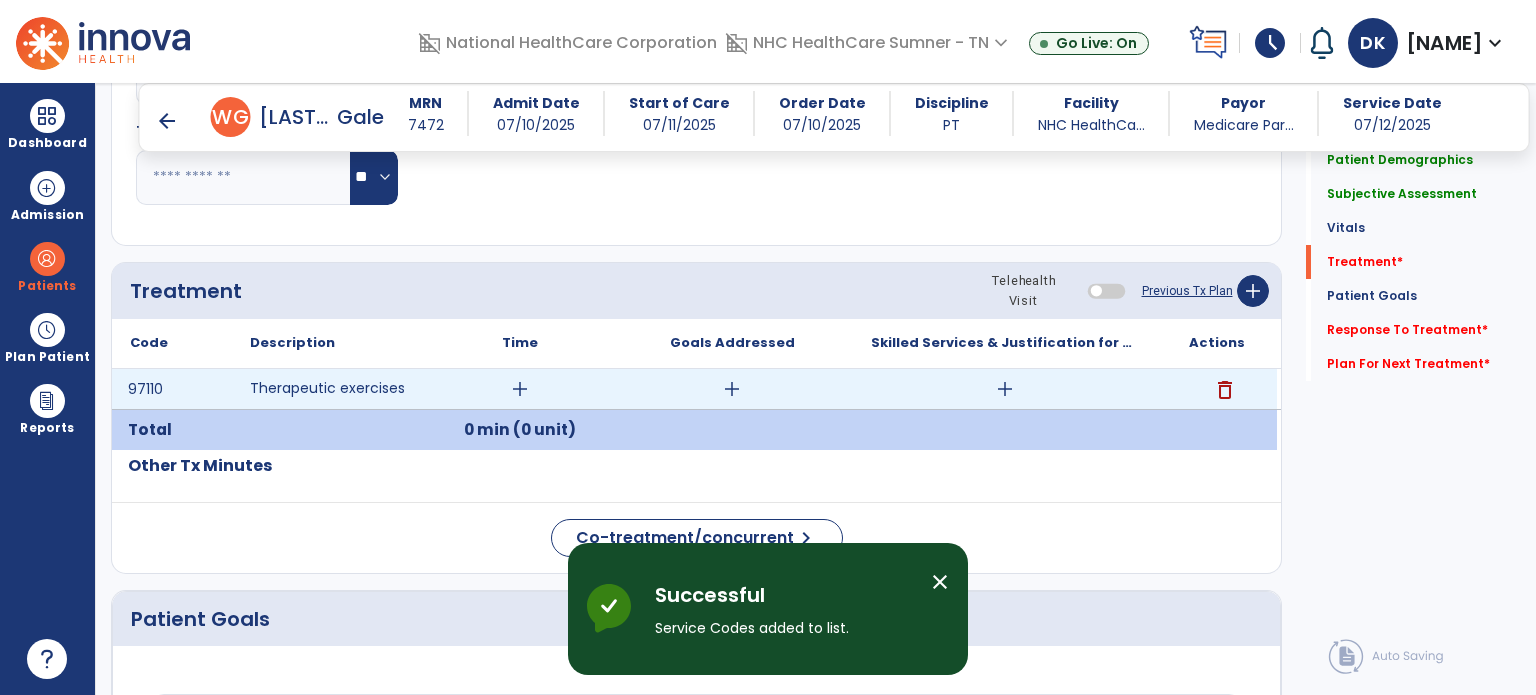 click on "add" at bounding box center (520, 389) 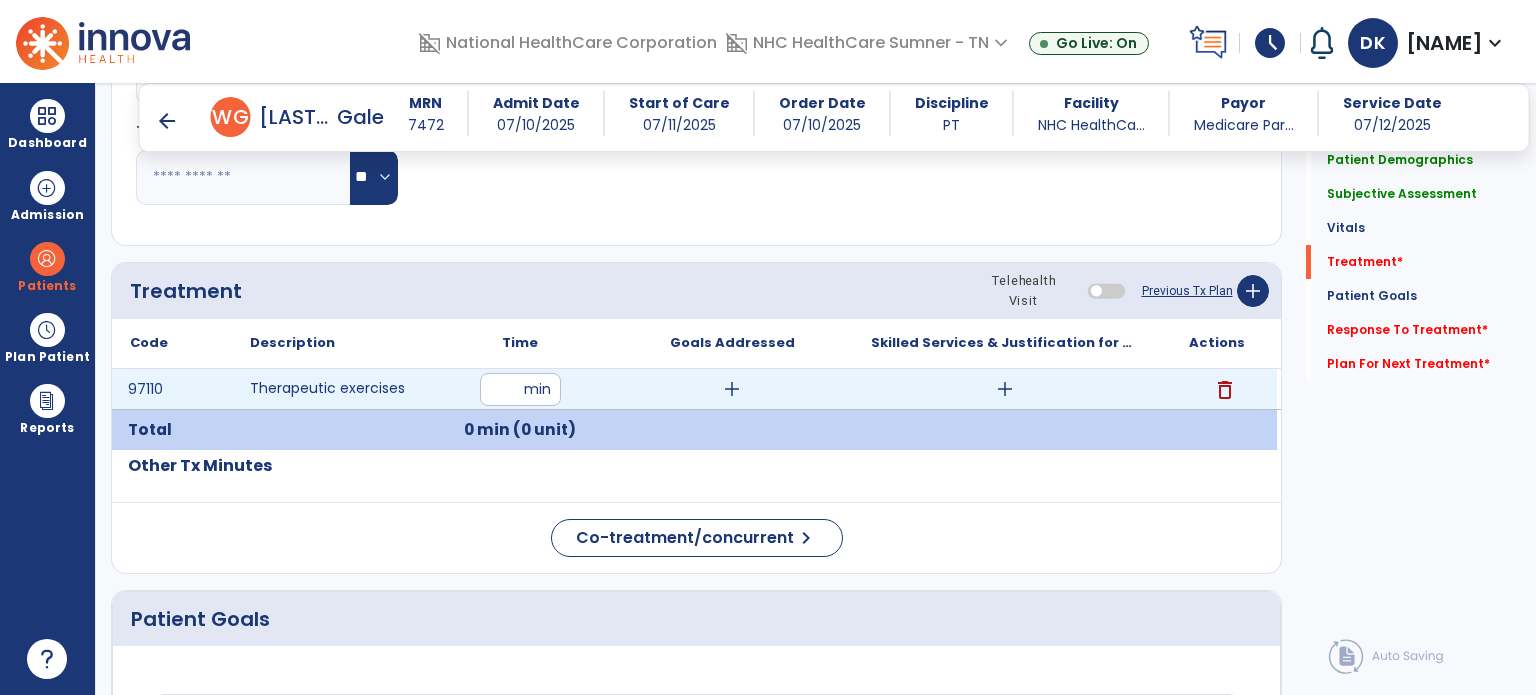 type on "**" 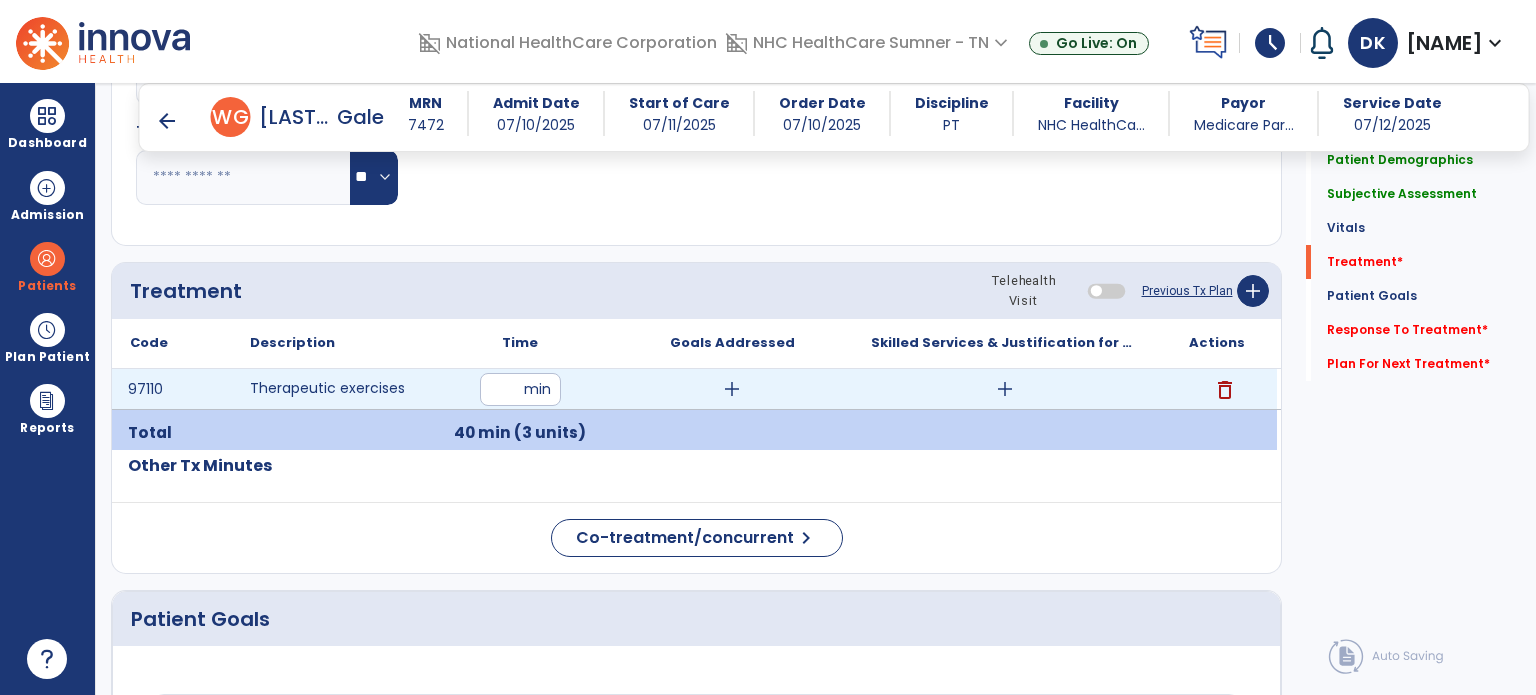 click on "add" at bounding box center [1005, 389] 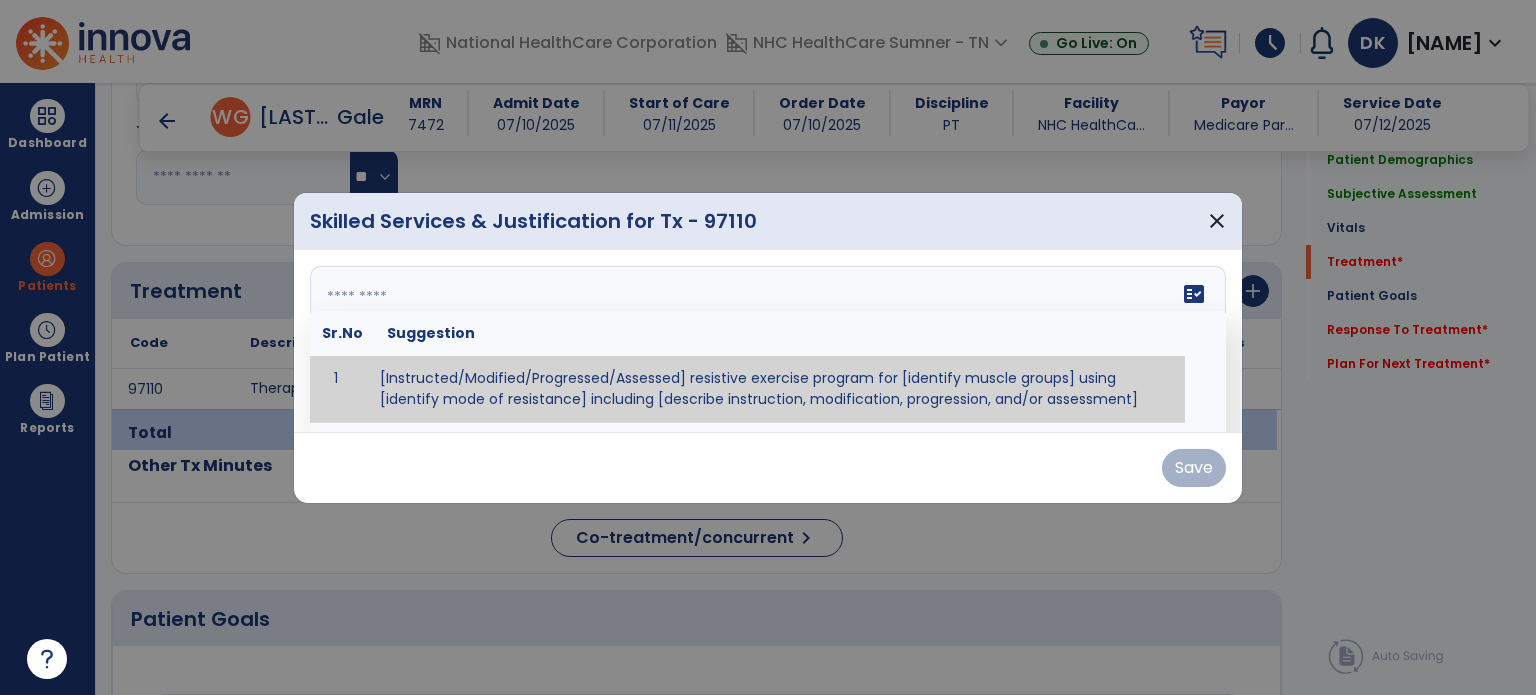 paste on "**********" 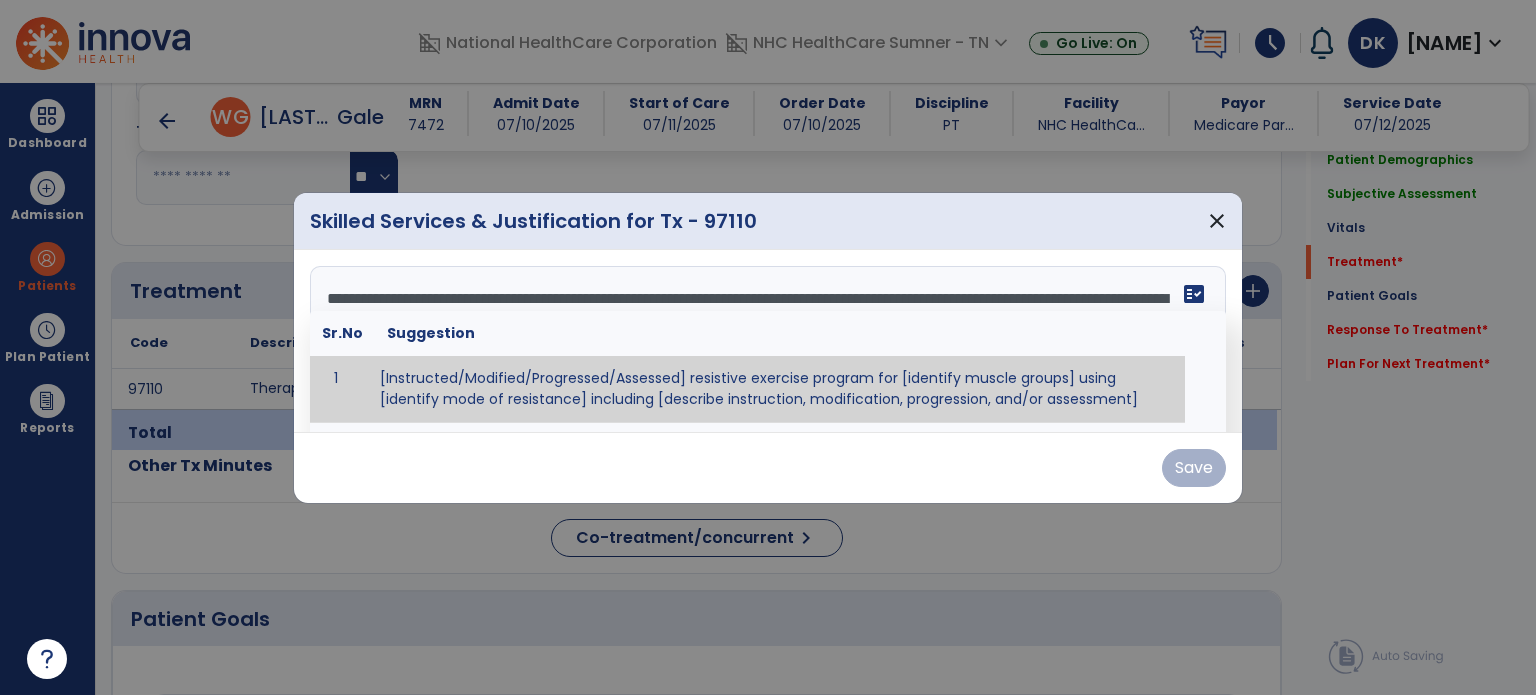 scroll, scrollTop: 87, scrollLeft: 0, axis: vertical 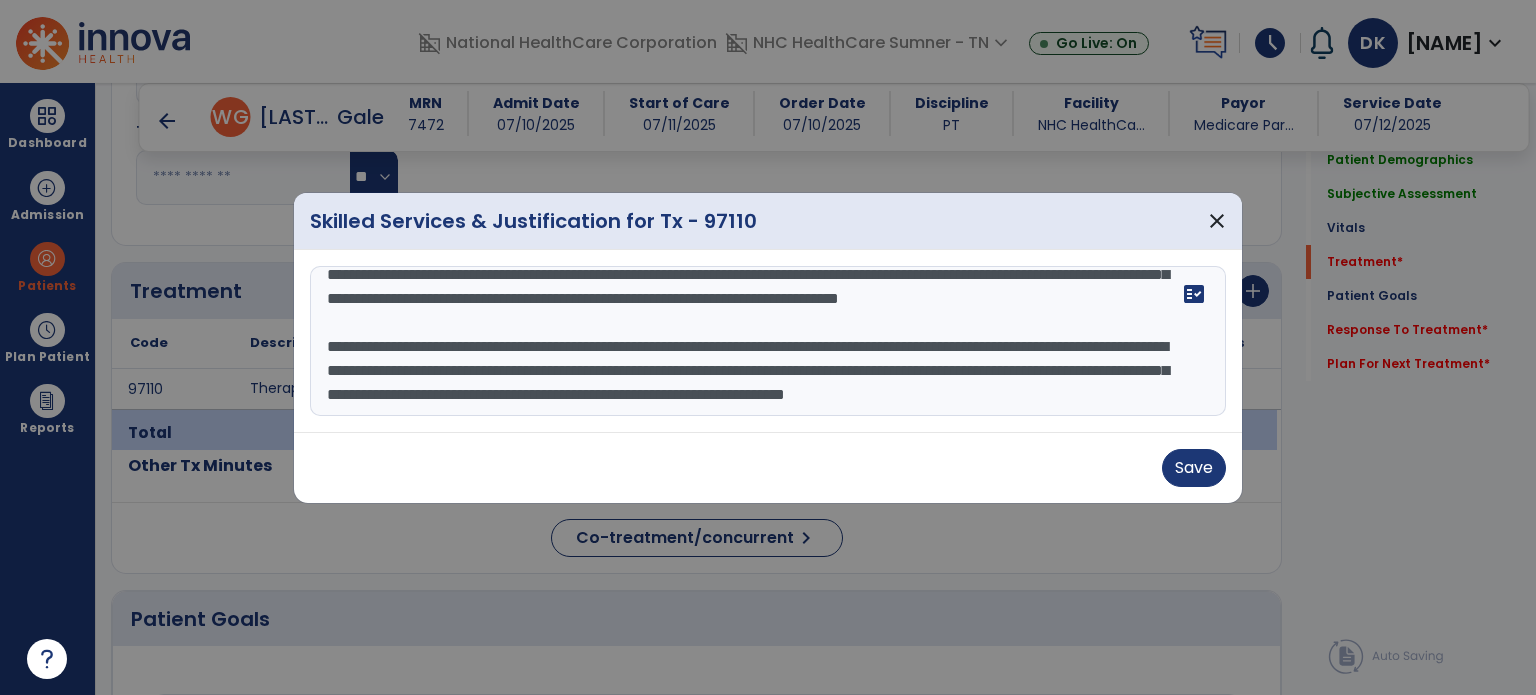 type on "**********" 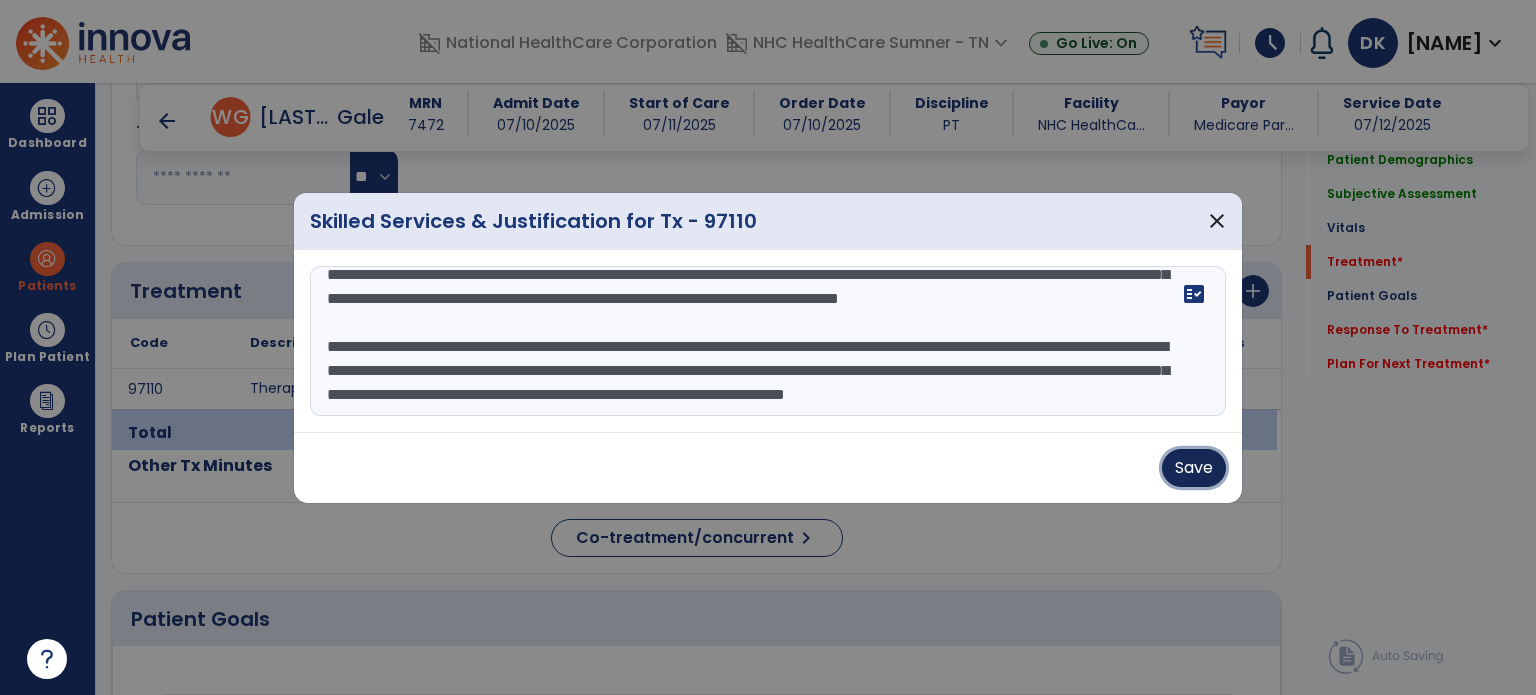 click on "Save" at bounding box center [1194, 468] 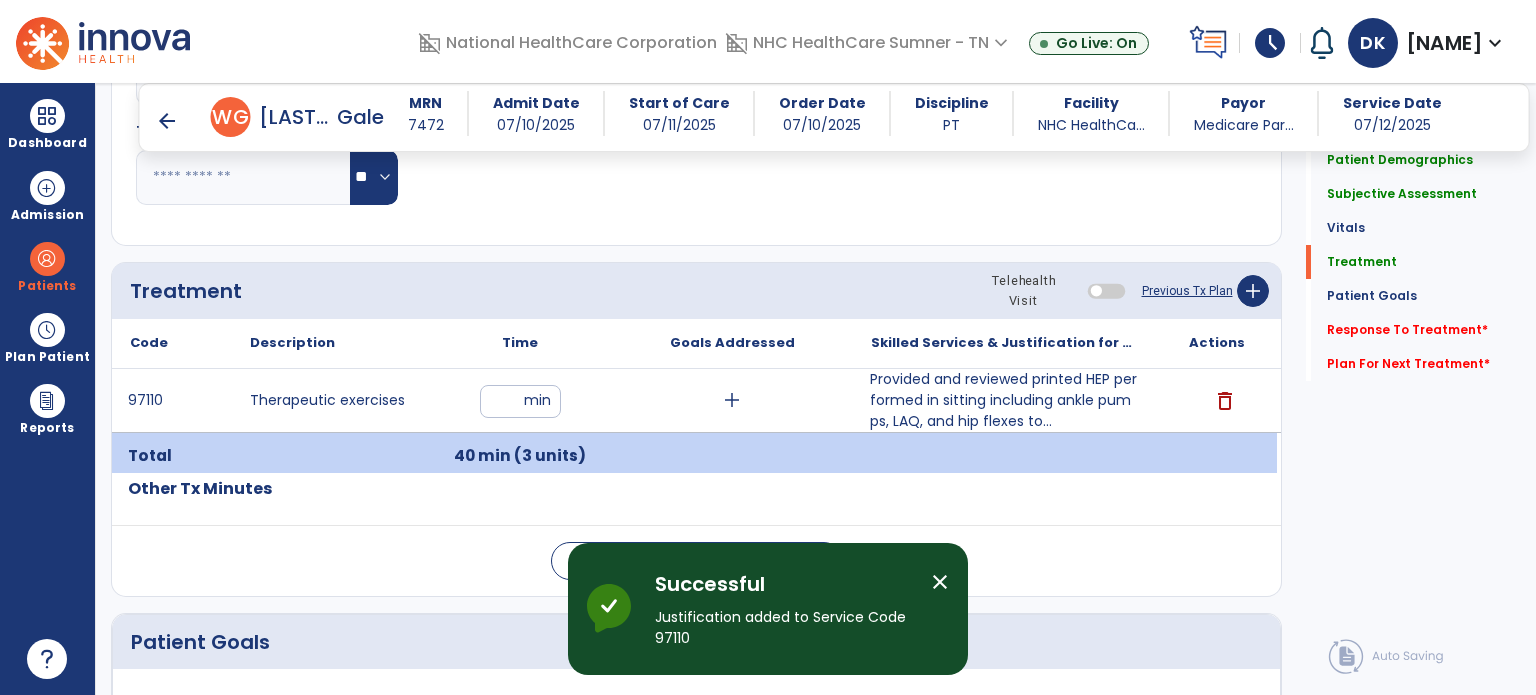 click on "Response To Treatment   *" 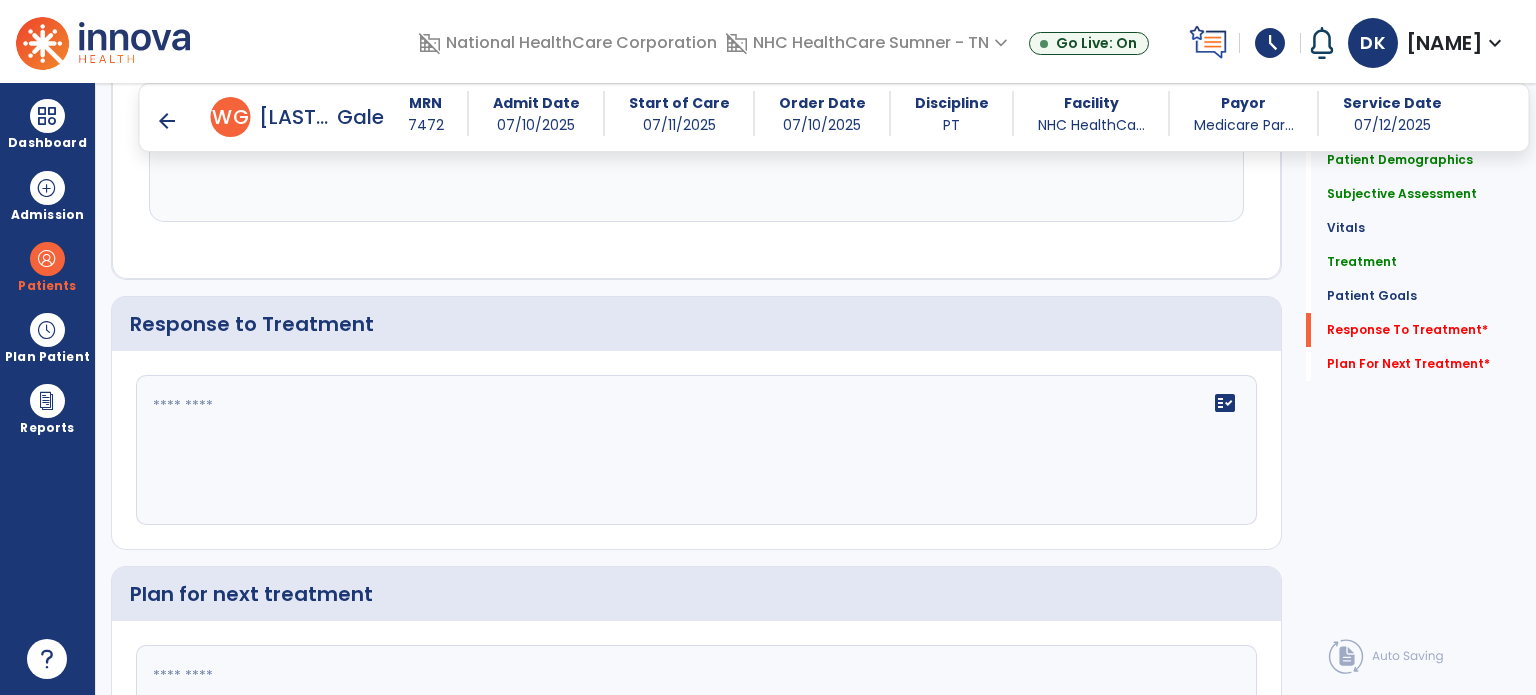 scroll, scrollTop: 2766, scrollLeft: 0, axis: vertical 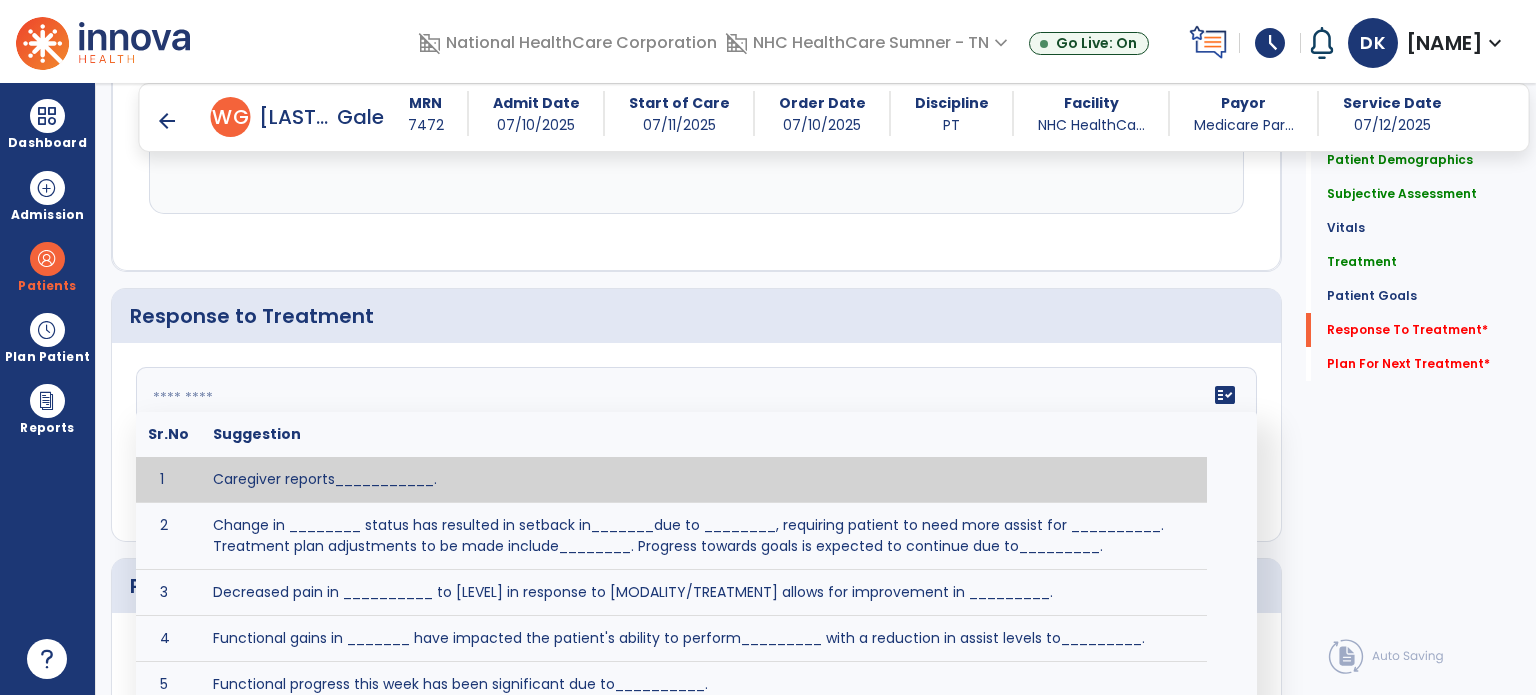 click 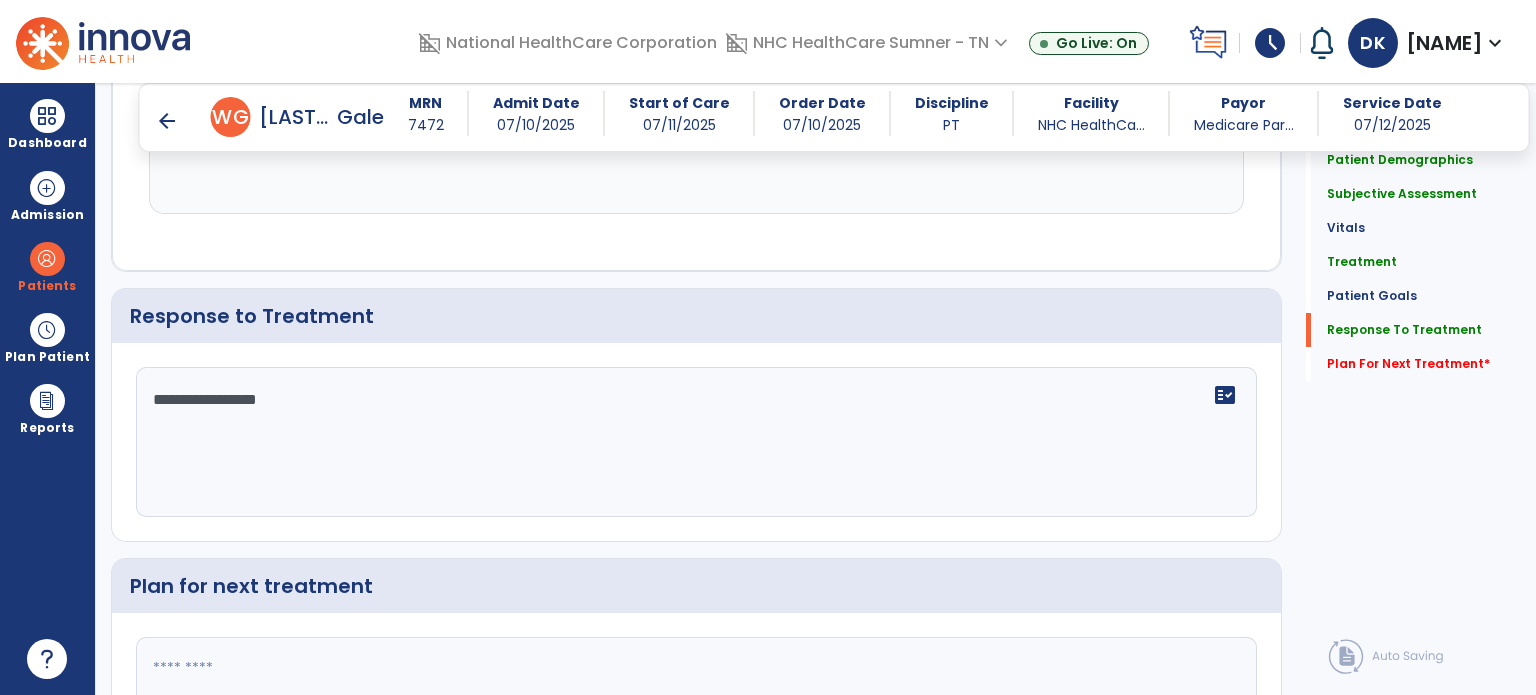 type on "**********" 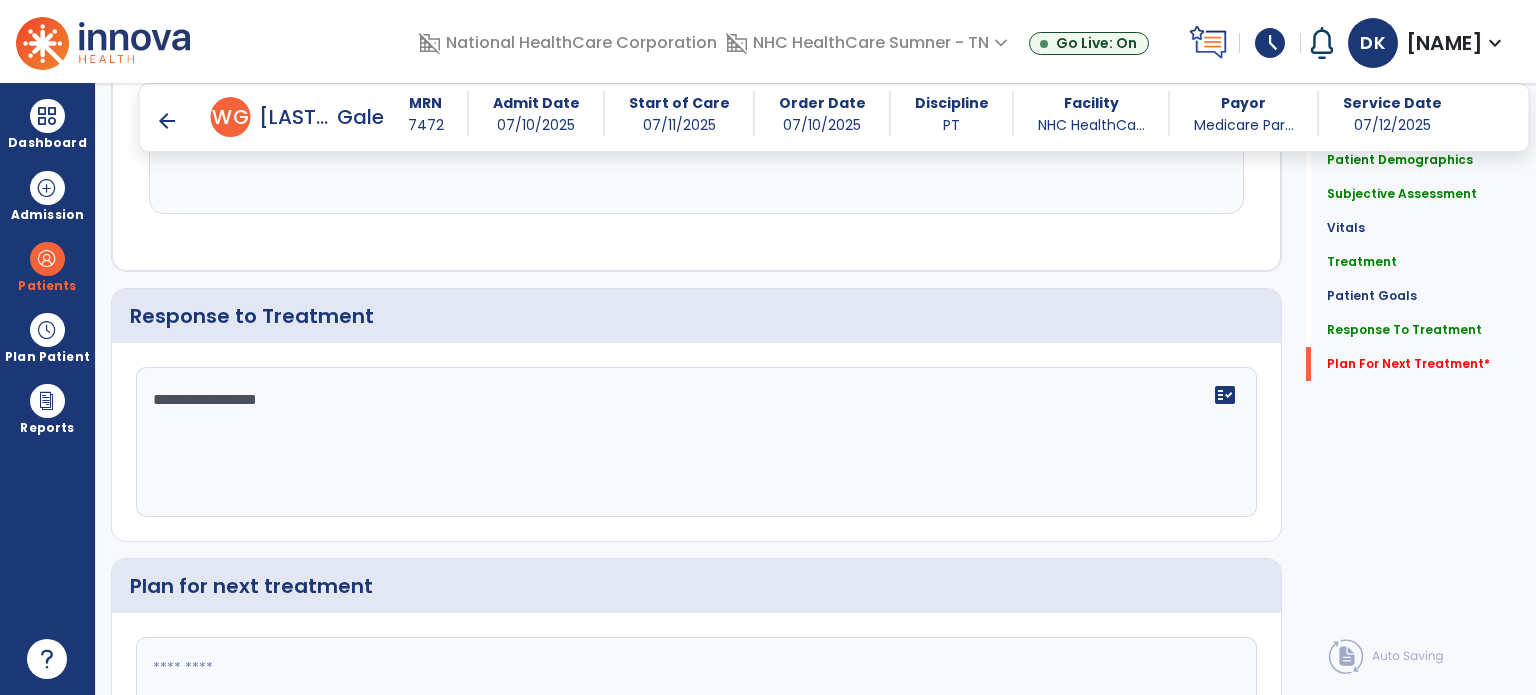 scroll, scrollTop: 2920, scrollLeft: 0, axis: vertical 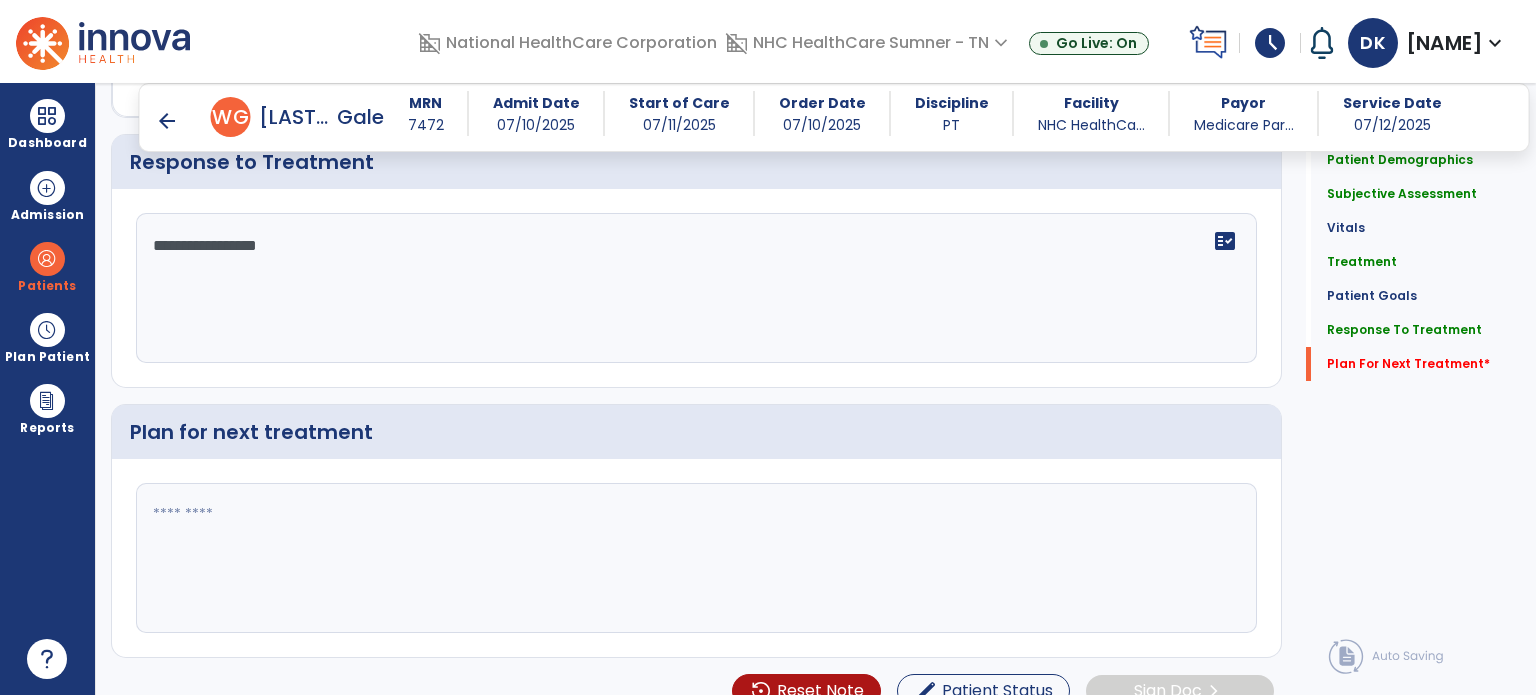 click 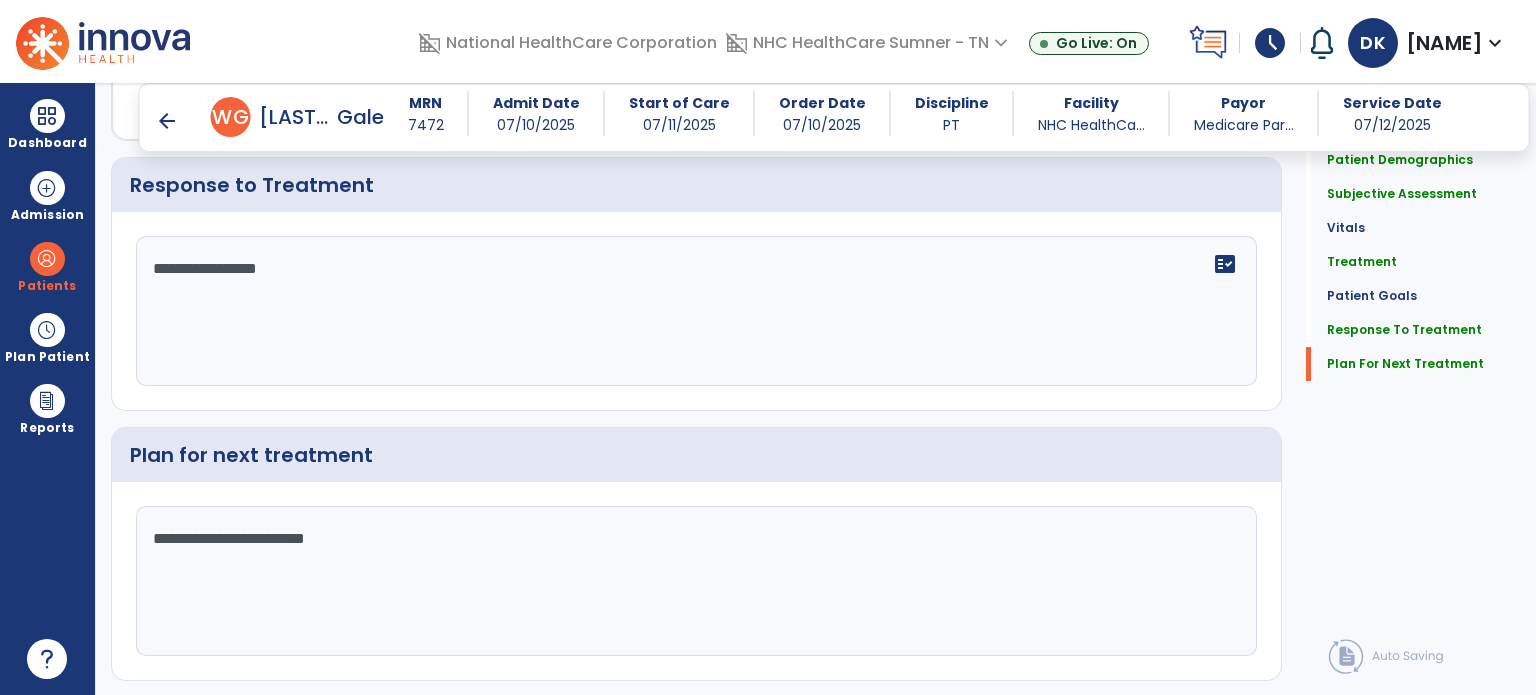 scroll, scrollTop: 2920, scrollLeft: 0, axis: vertical 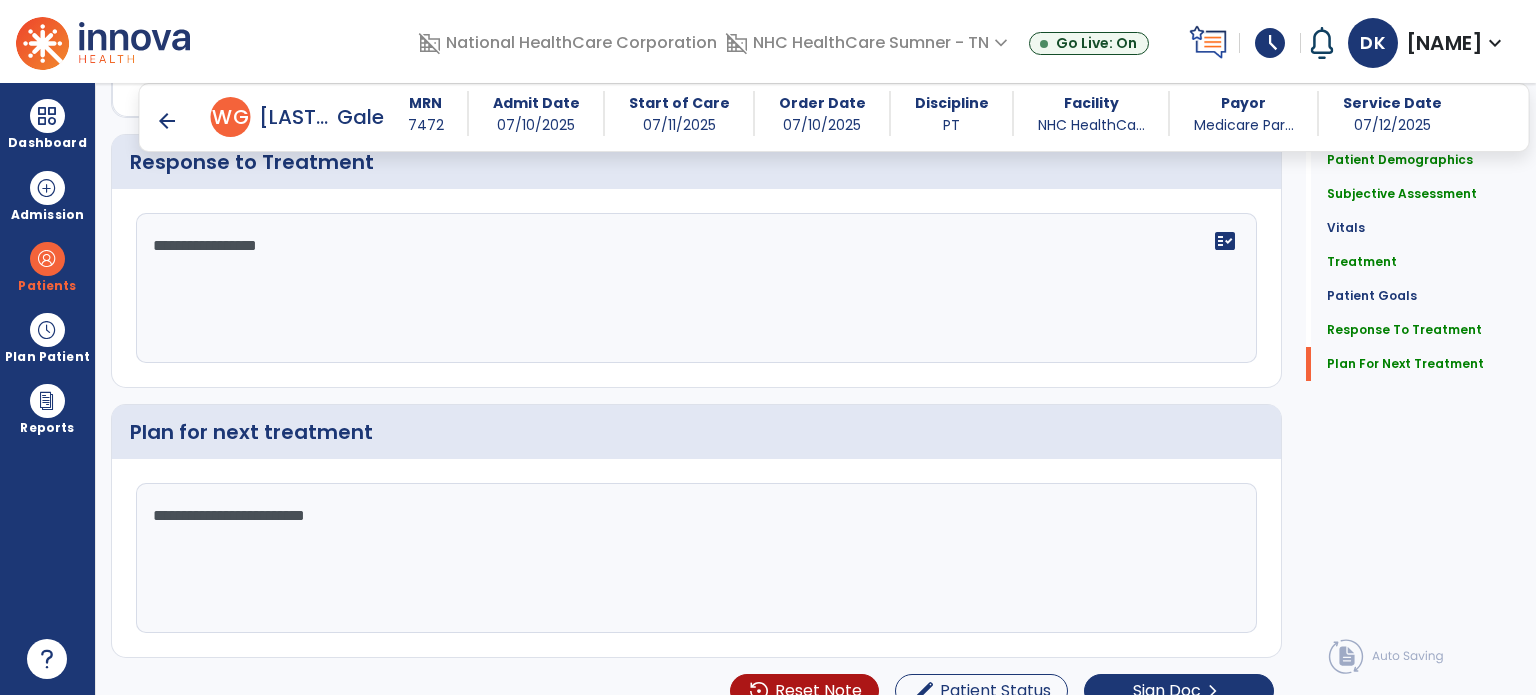 type on "**********" 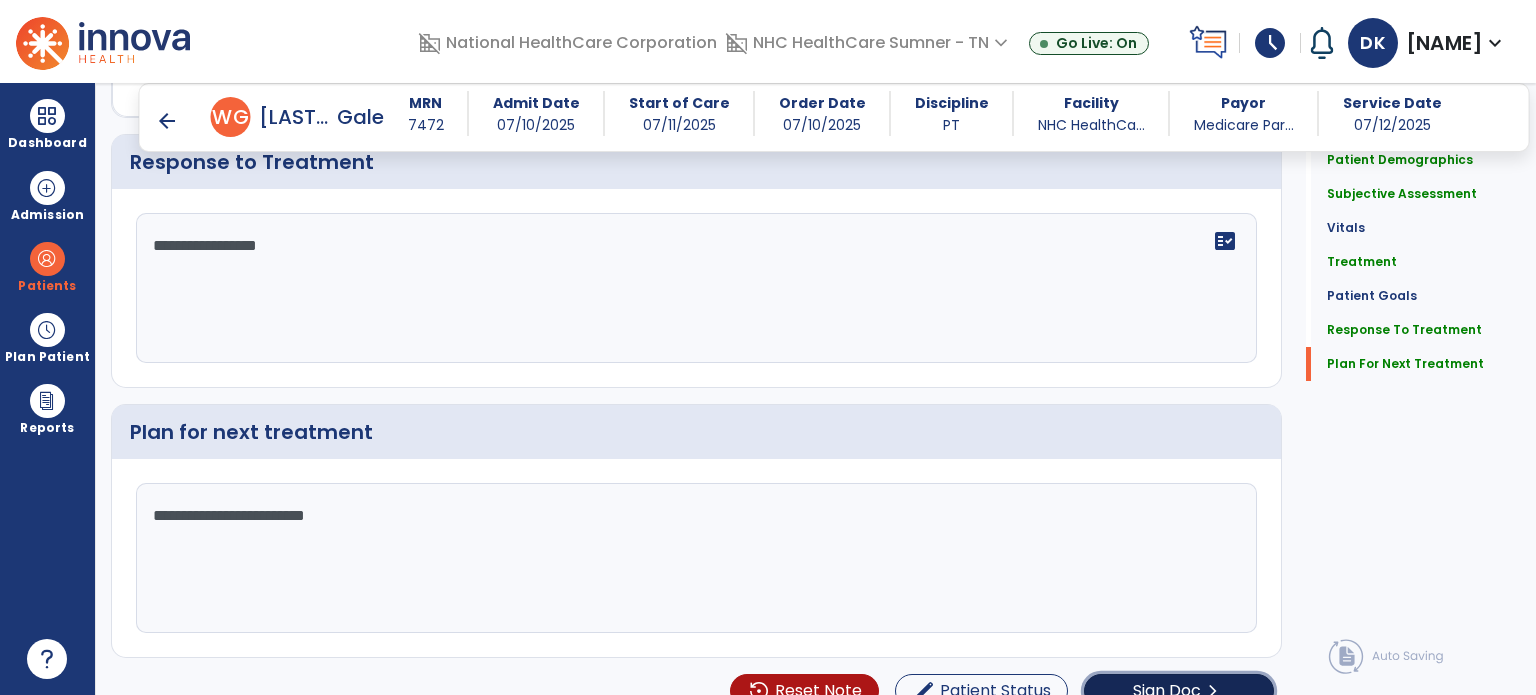click on "chevron_right" 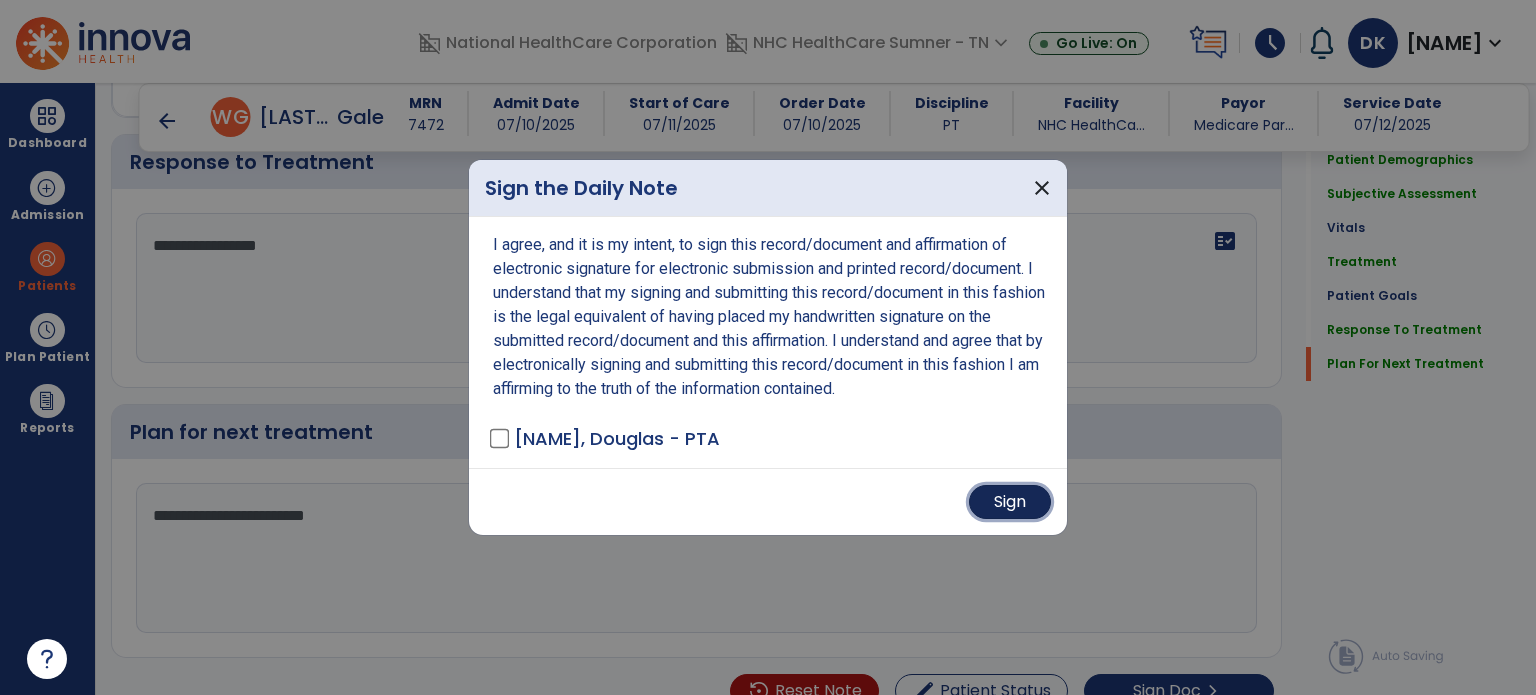 click on "Sign" at bounding box center (1010, 502) 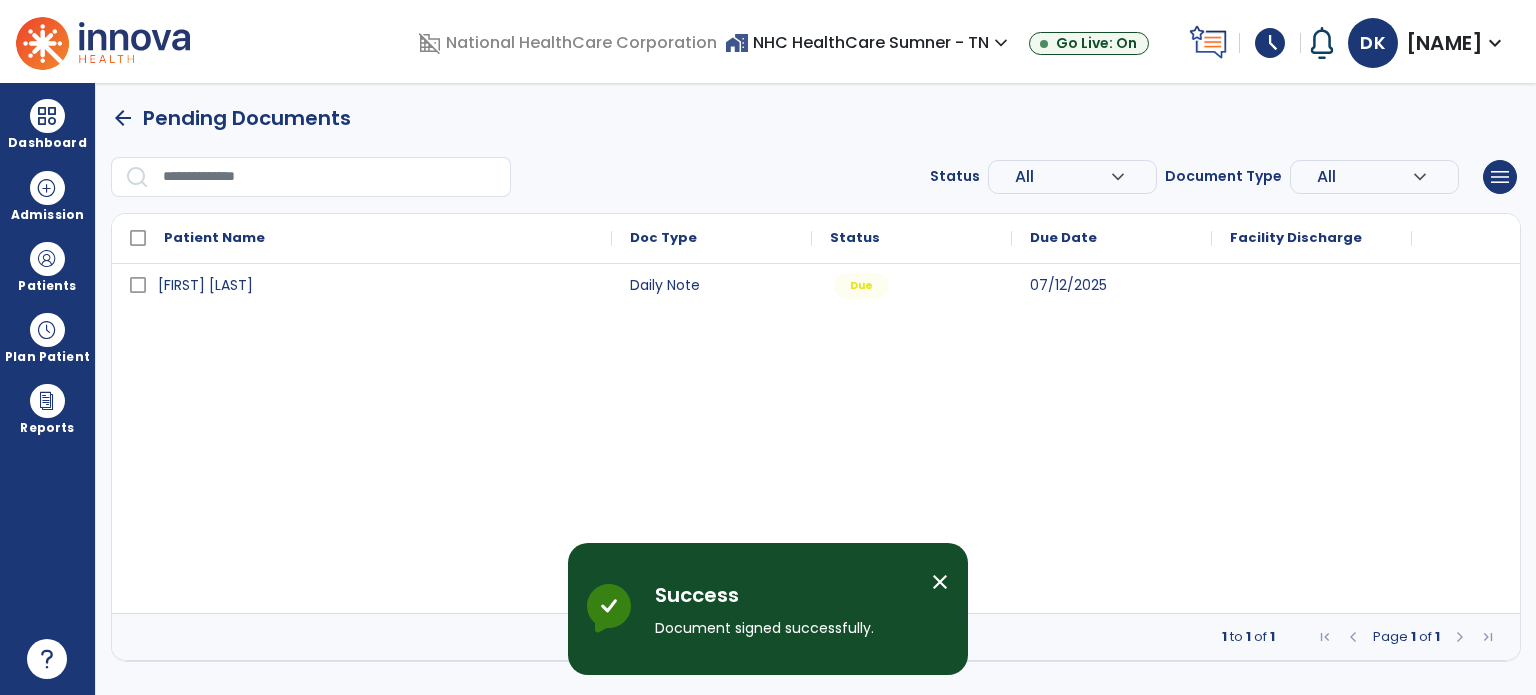 scroll, scrollTop: 0, scrollLeft: 0, axis: both 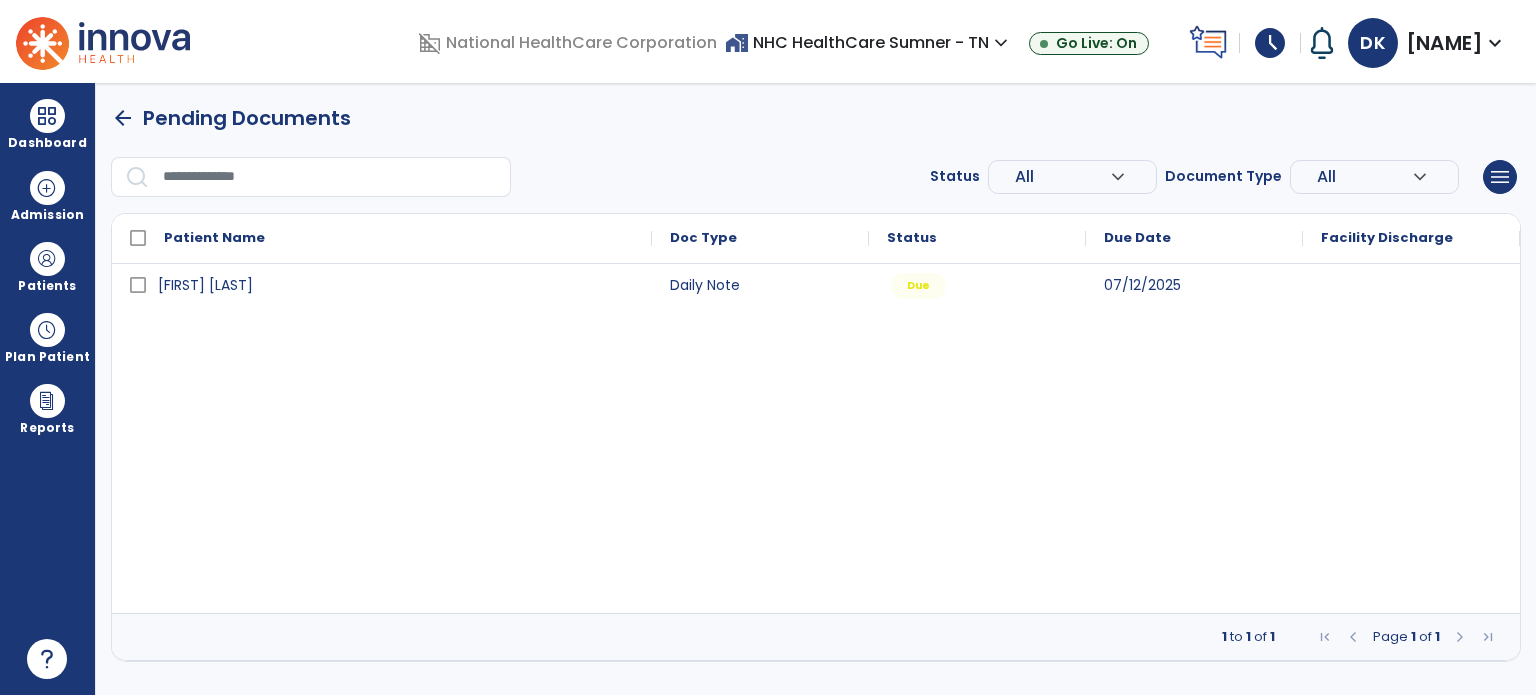 click on "[LAST], [FIRST] Daily Note Due [DATE]" at bounding box center (816, 438) 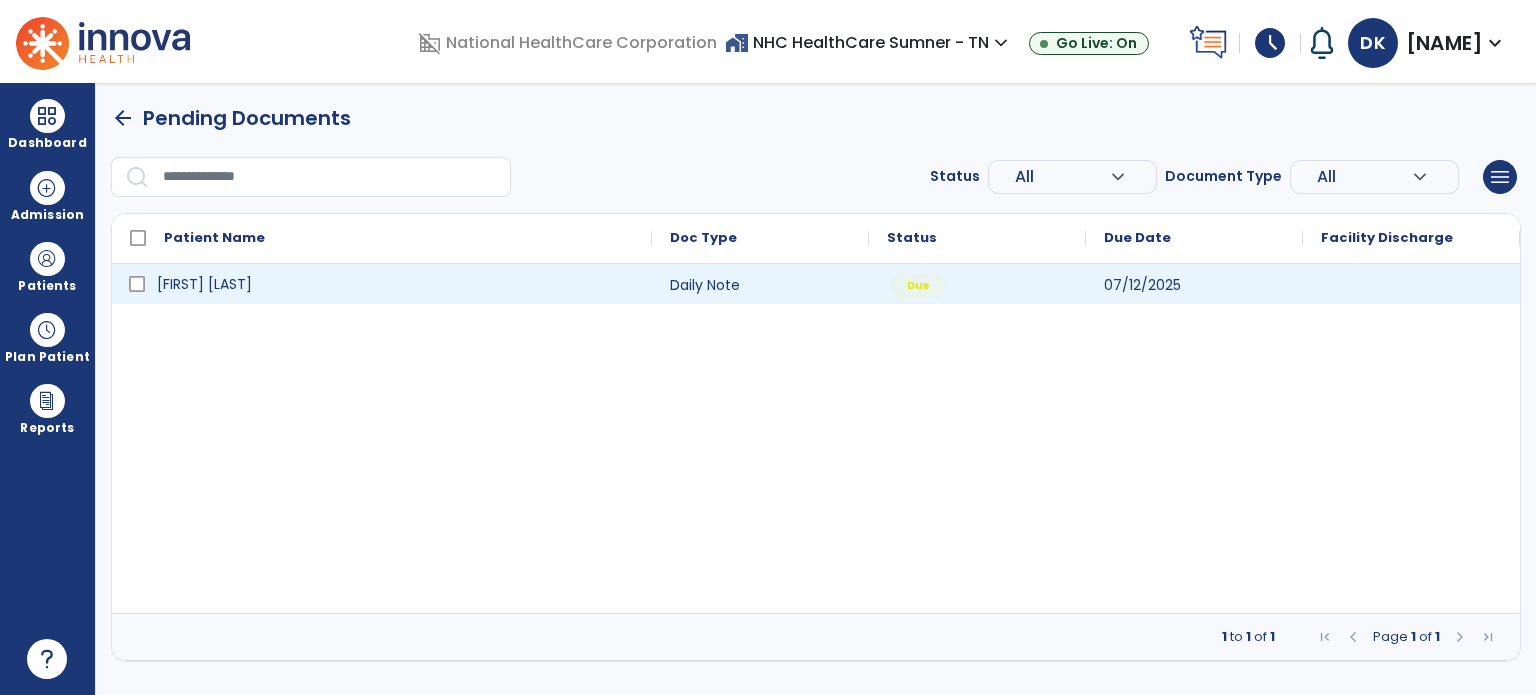 click on "[FIRST] [LAST]" at bounding box center [204, 284] 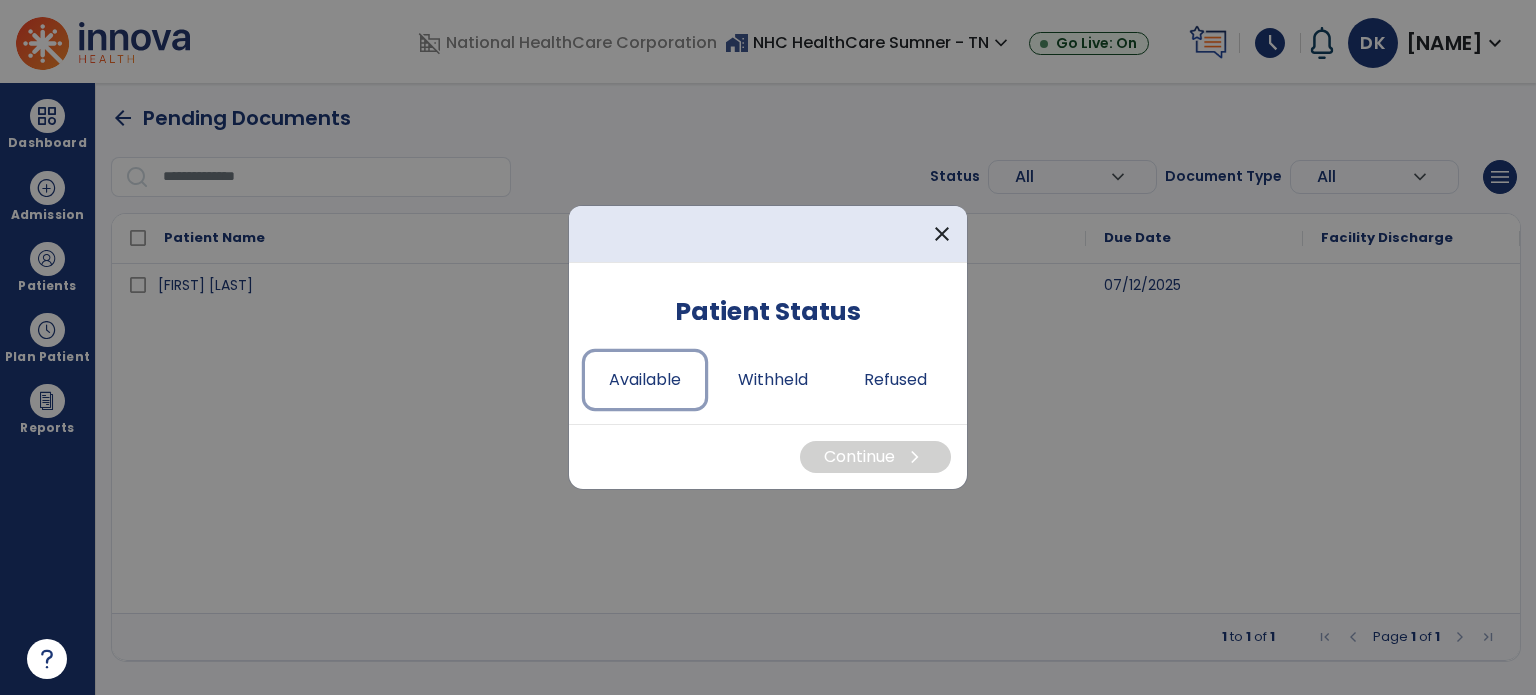 click on "Available" at bounding box center [645, 380] 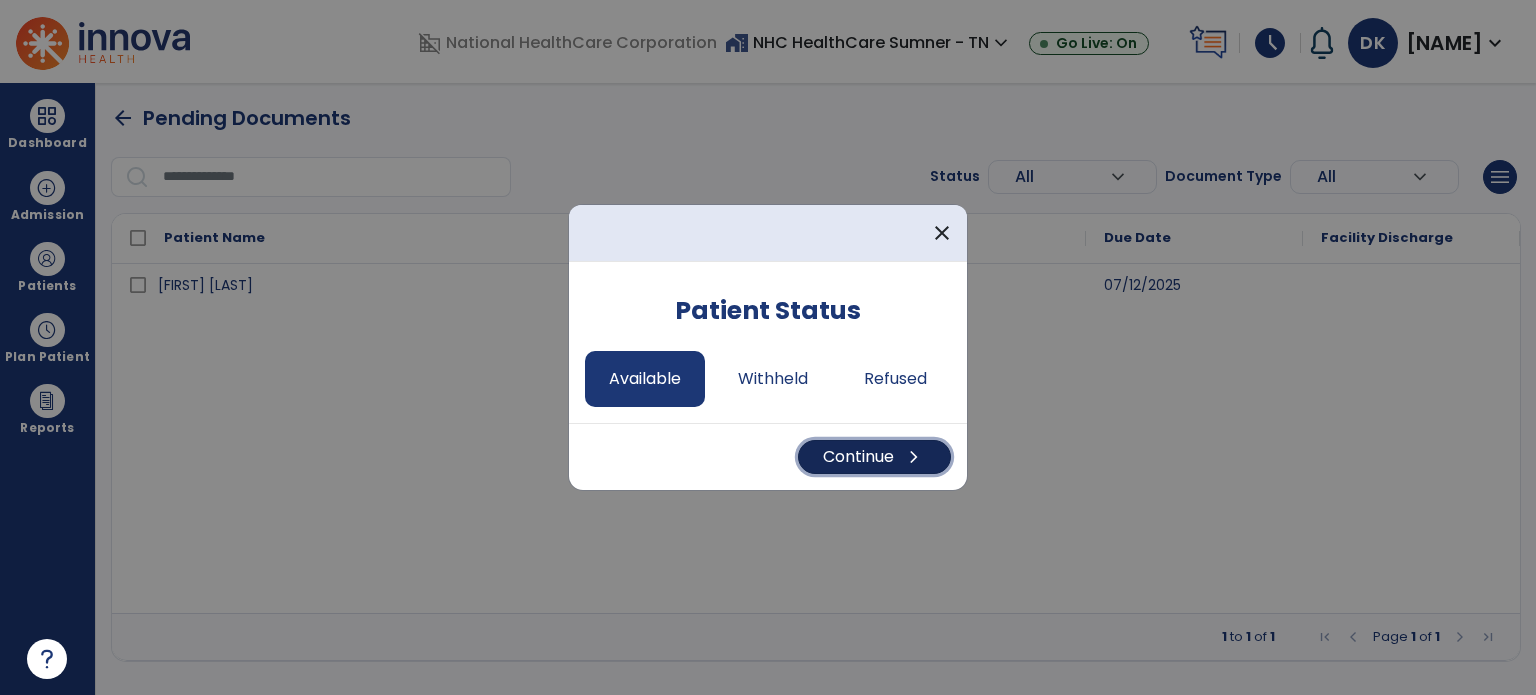 click on "Continue   chevron_right" at bounding box center [874, 457] 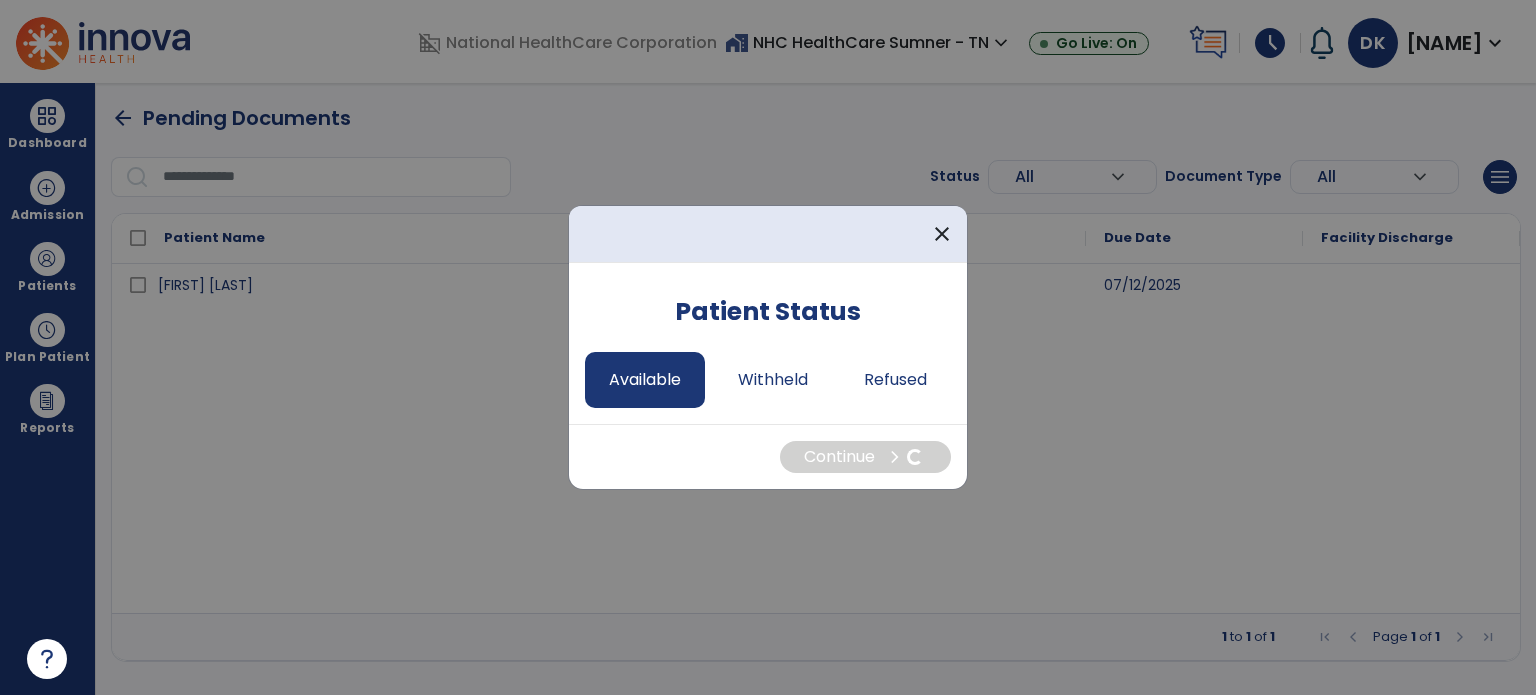 select on "*" 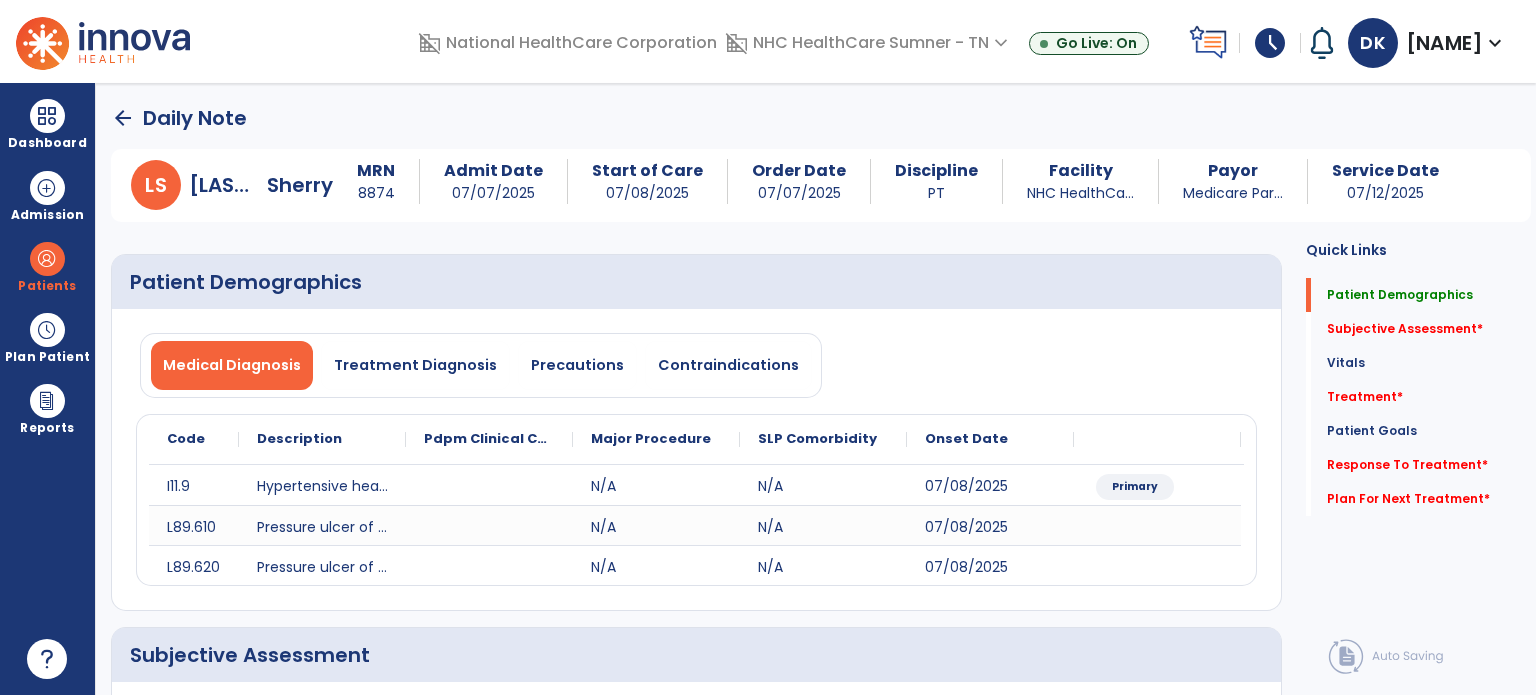 click on "Subjective Assessment   *" 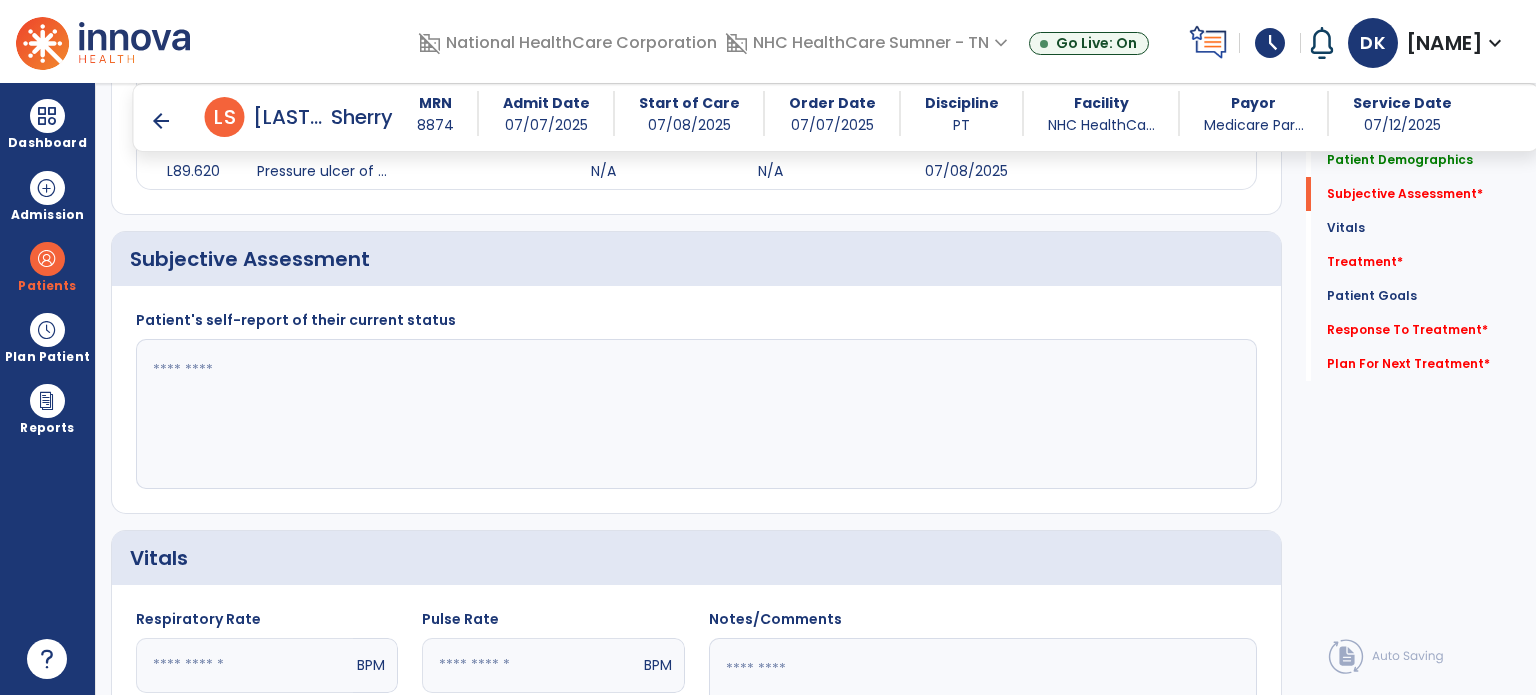 scroll, scrollTop: 378, scrollLeft: 0, axis: vertical 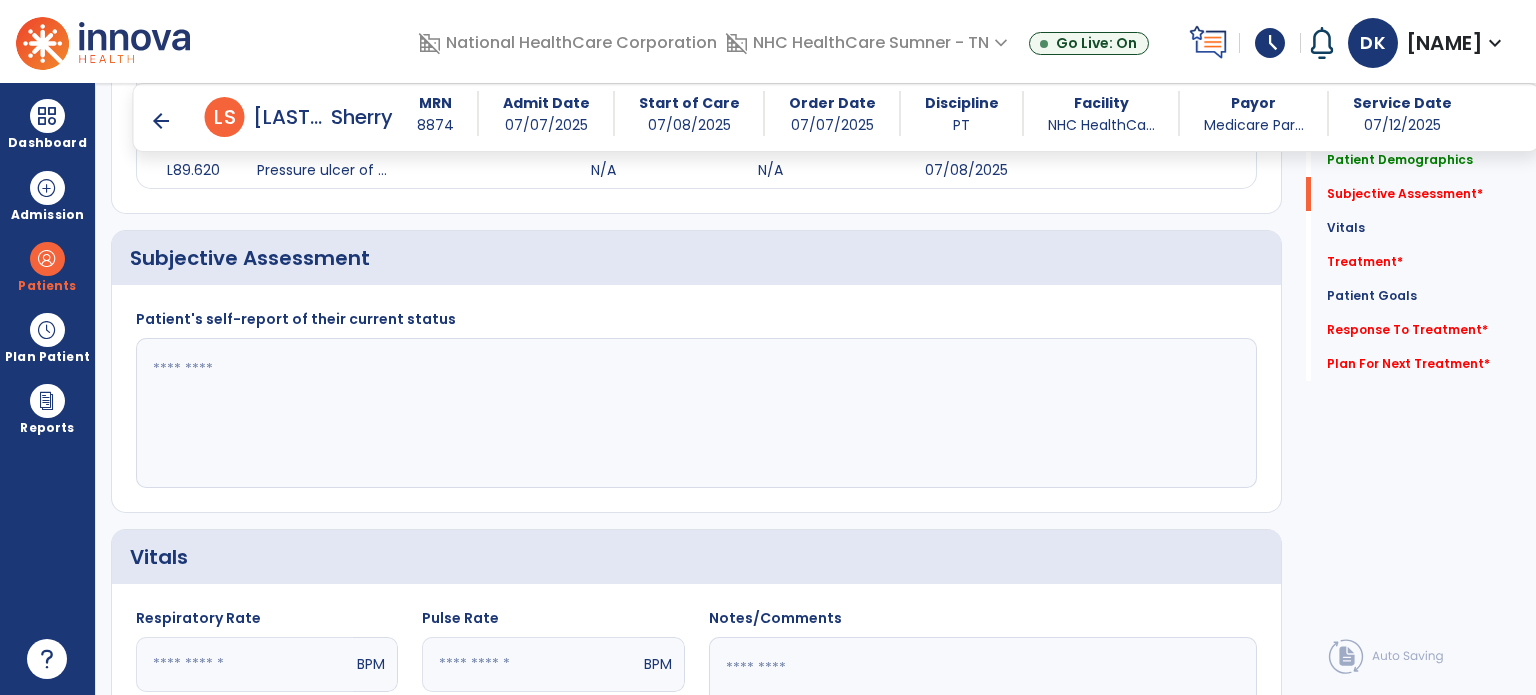 click 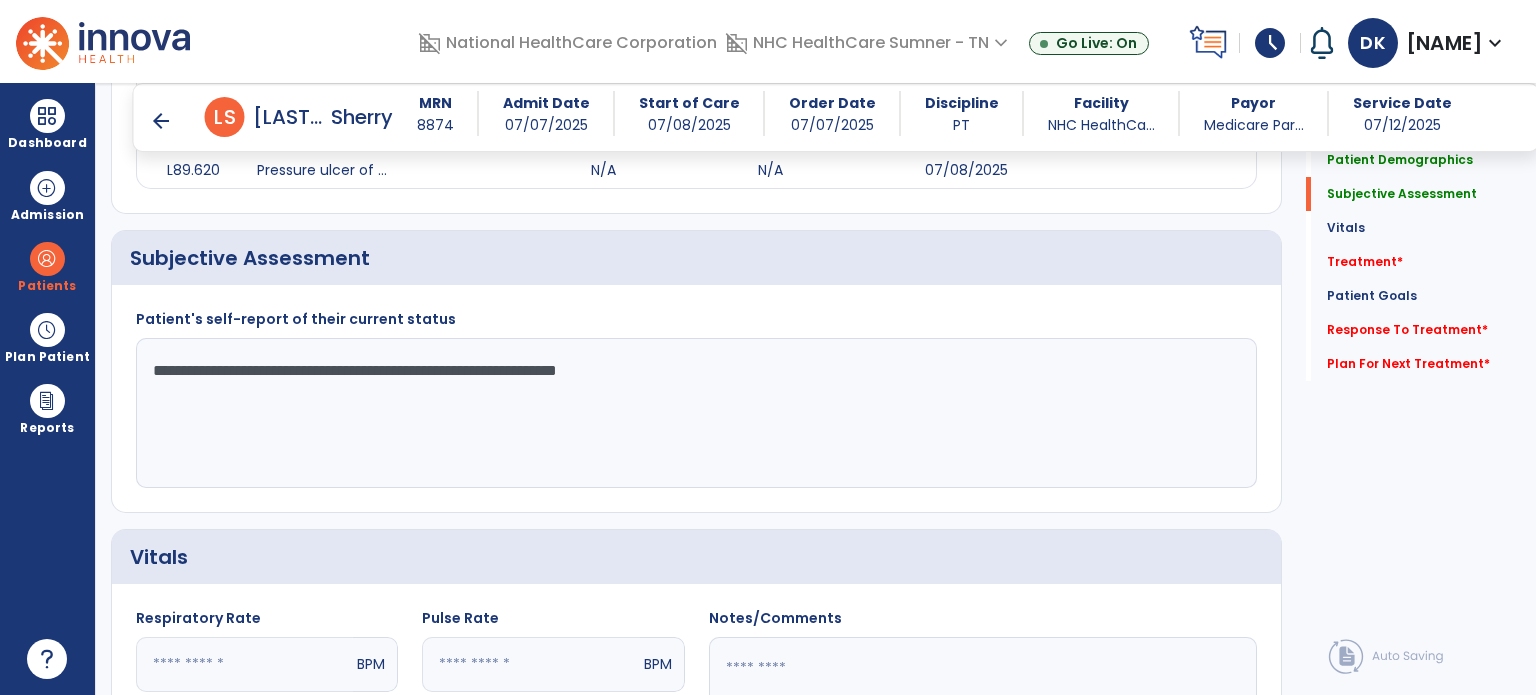 type on "**********" 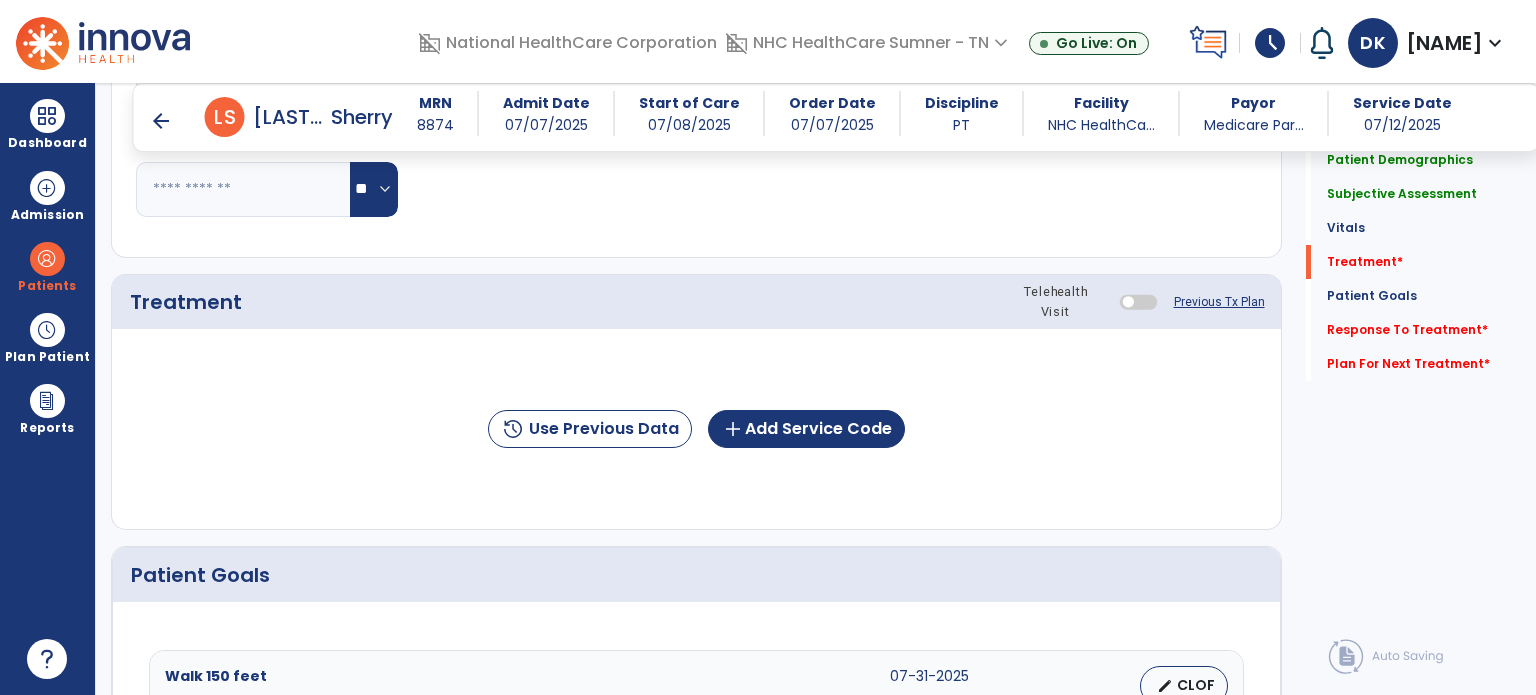 scroll, scrollTop: 1067, scrollLeft: 0, axis: vertical 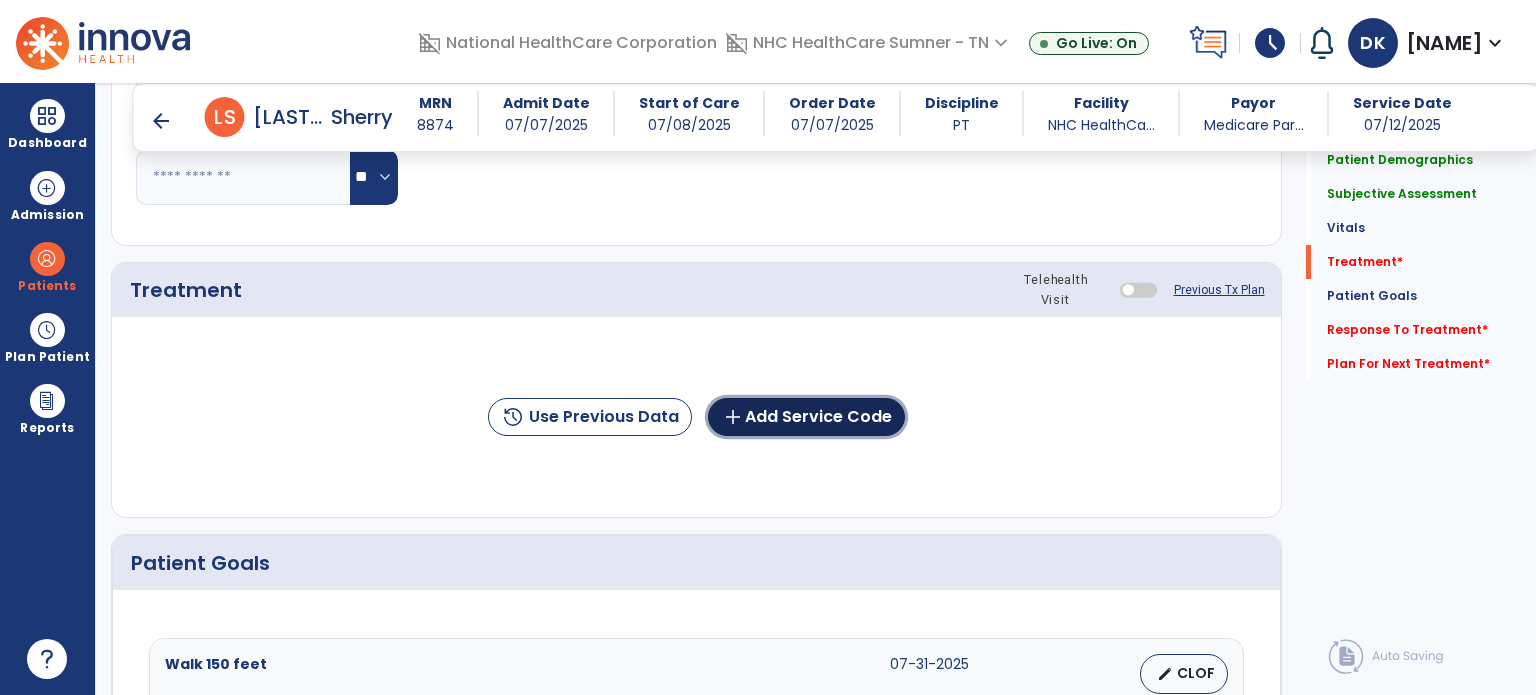click on "add  Add Service Code" 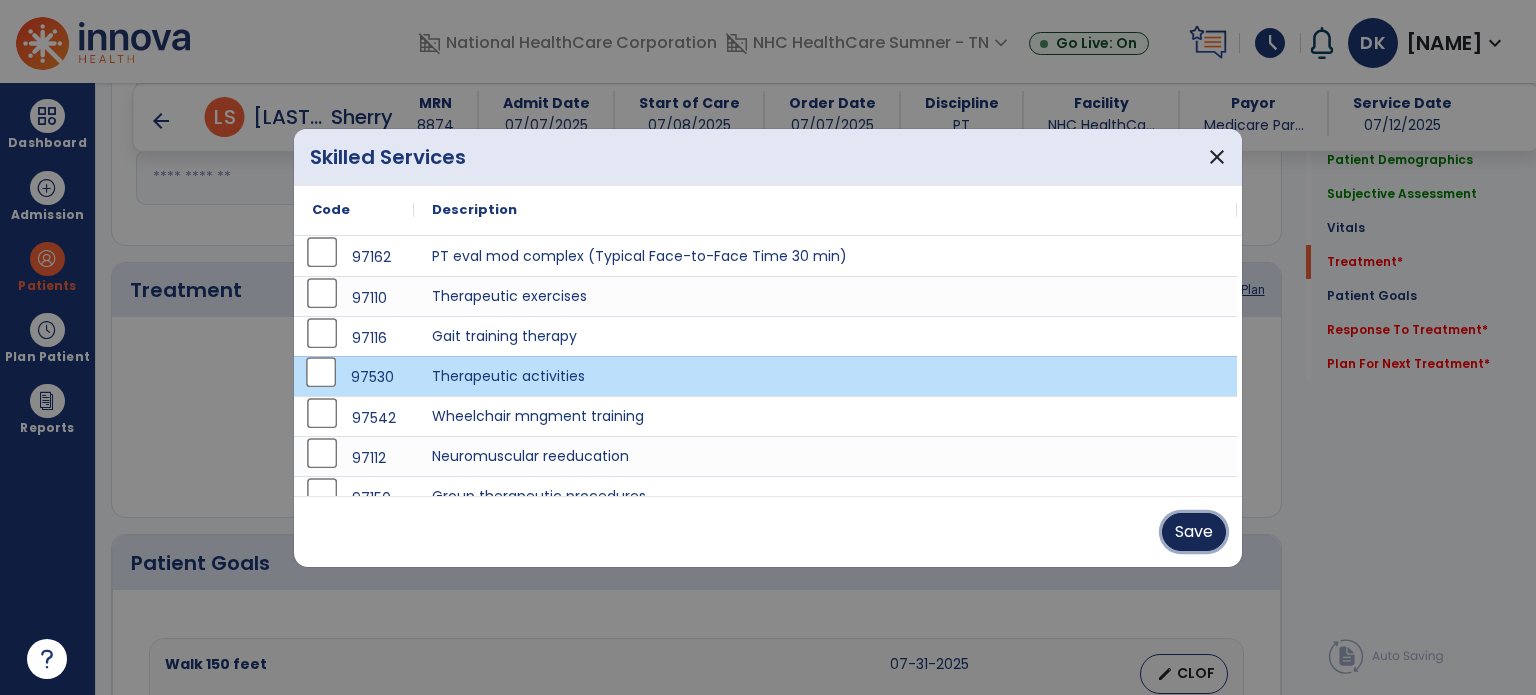 click on "Save" at bounding box center [1194, 532] 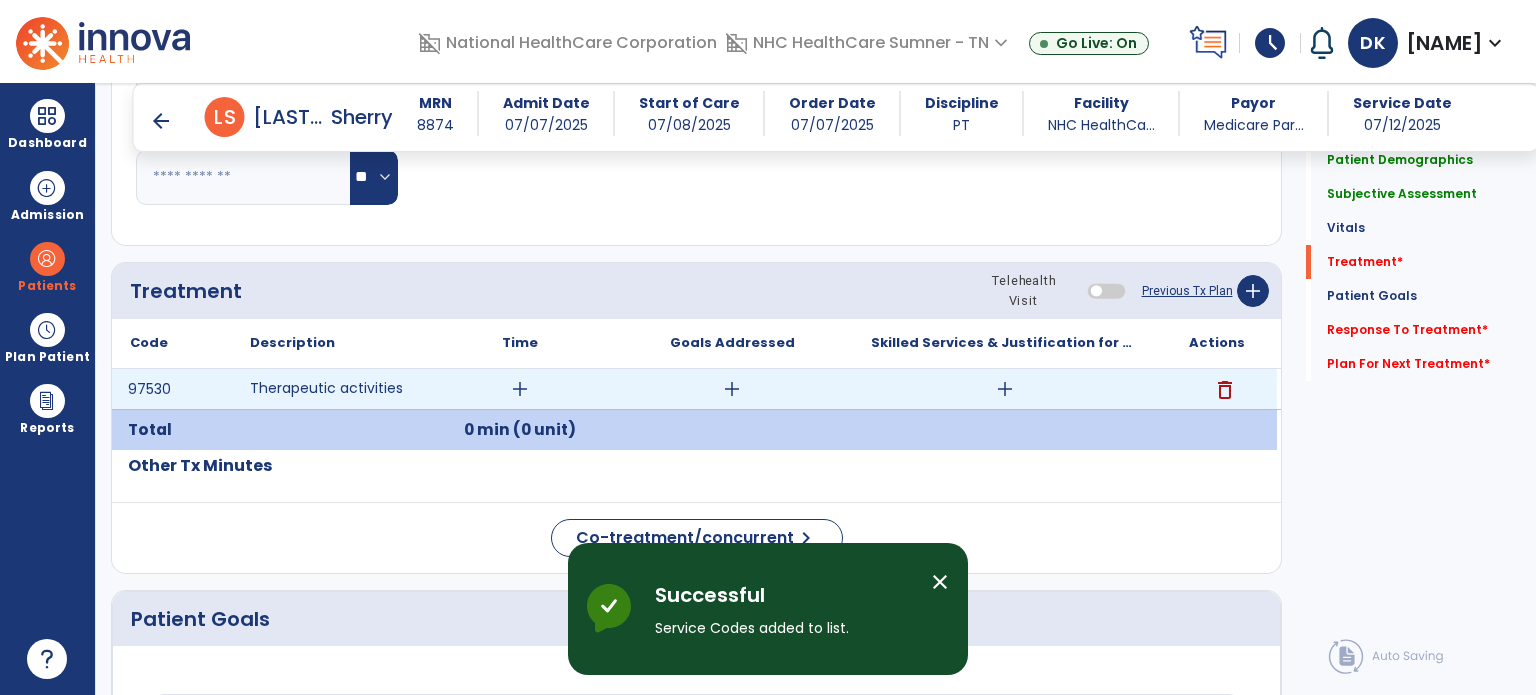 click on "add" at bounding box center [520, 389] 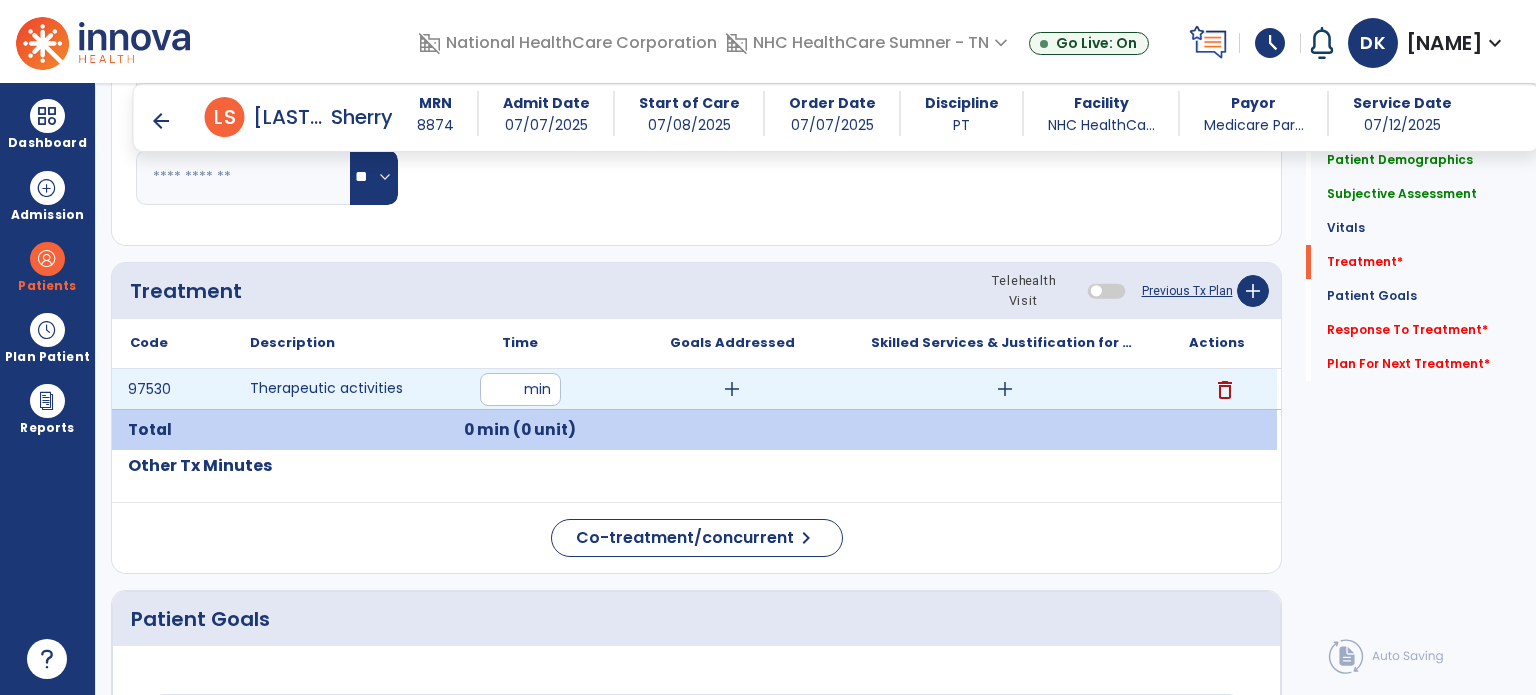 type on "**" 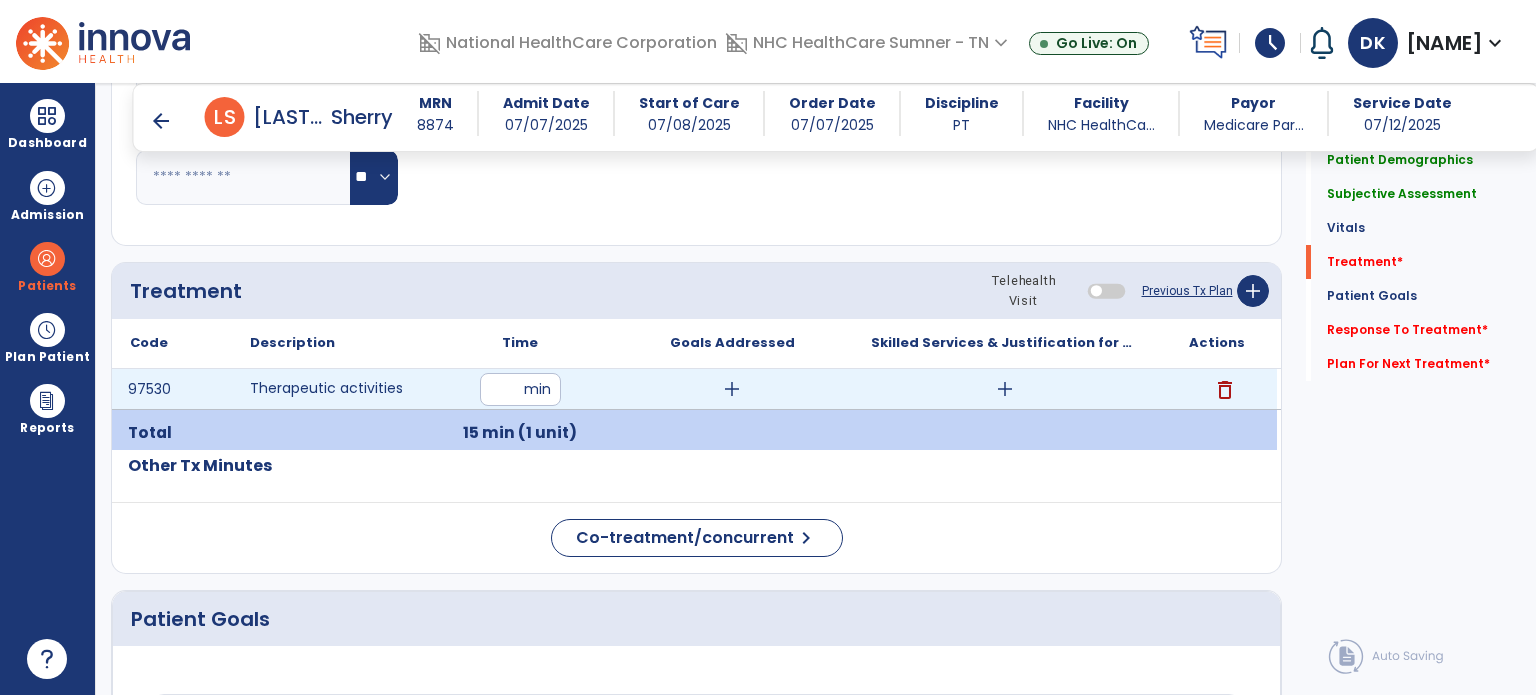 click on "add" at bounding box center [1005, 389] 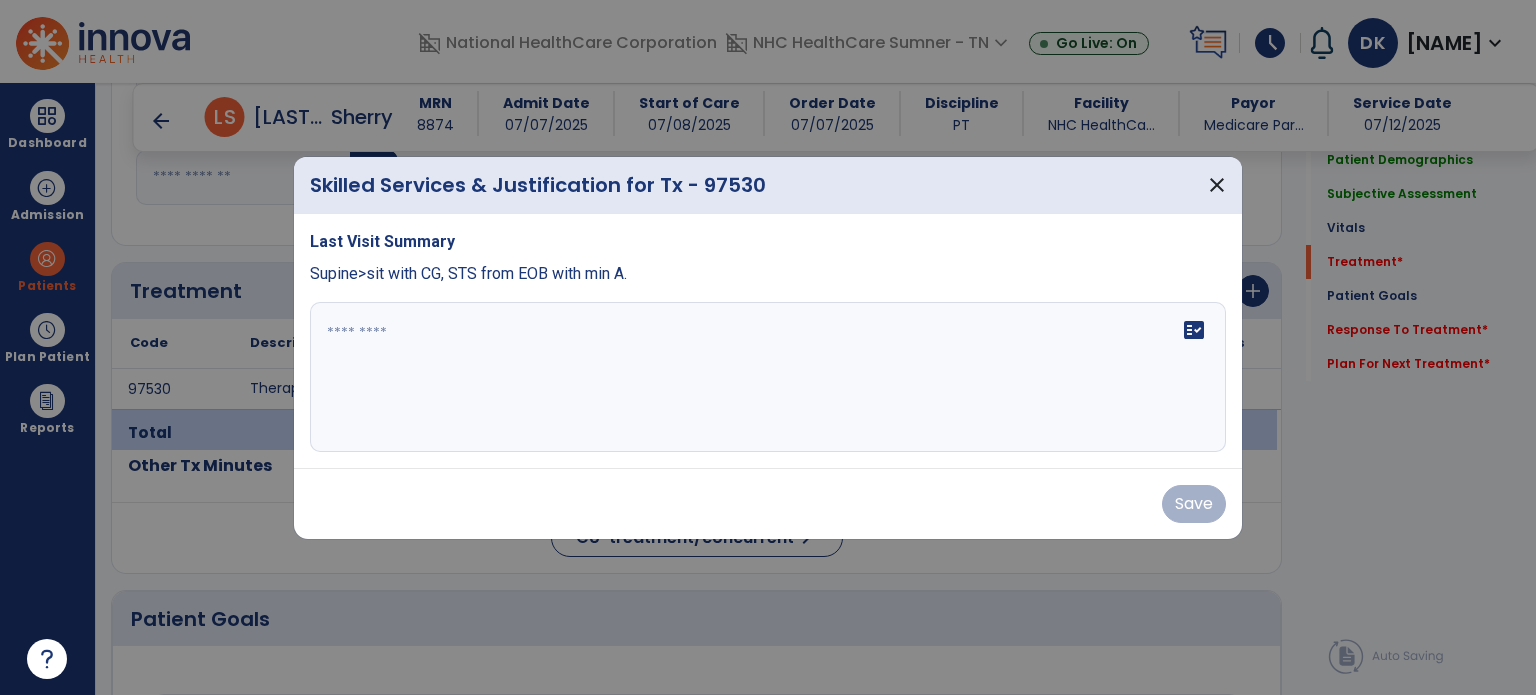 click on "fact_check" at bounding box center [768, 377] 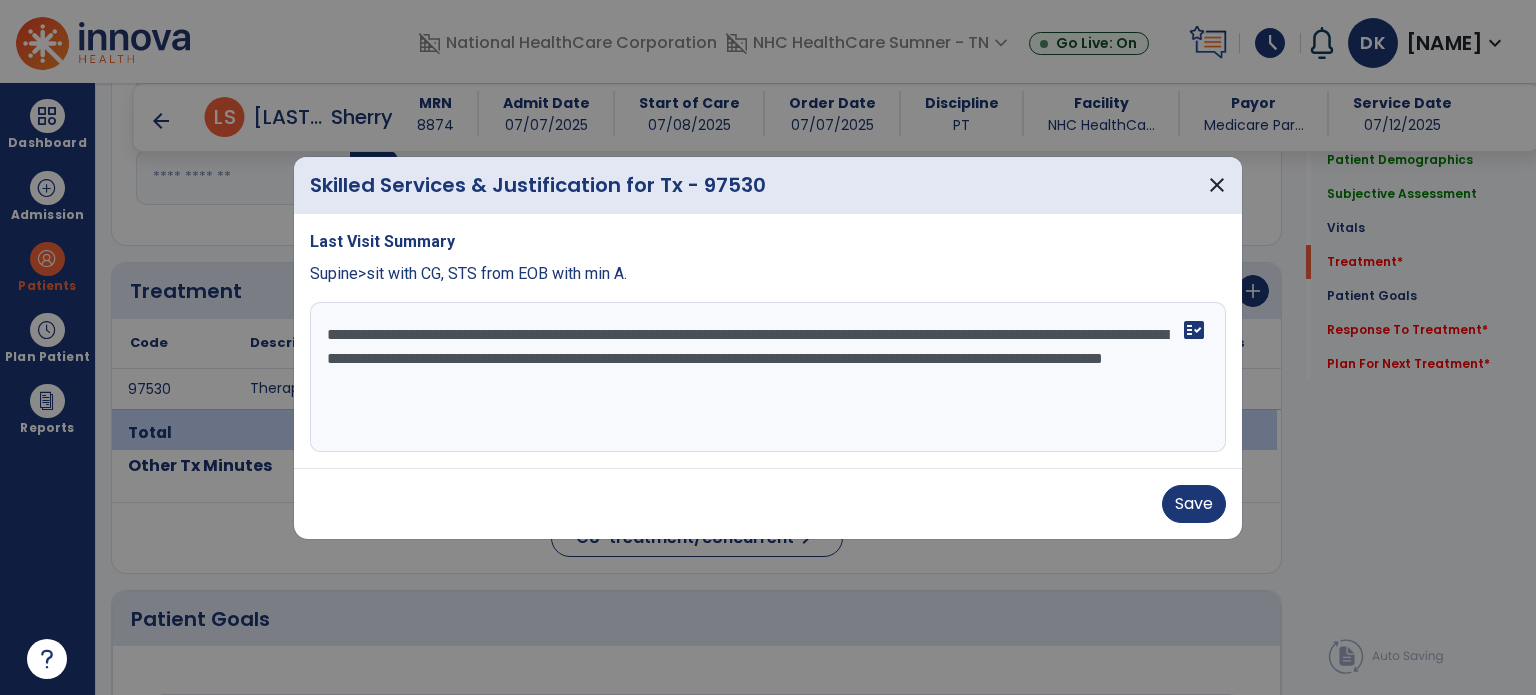 click on "**********" at bounding box center (768, 377) 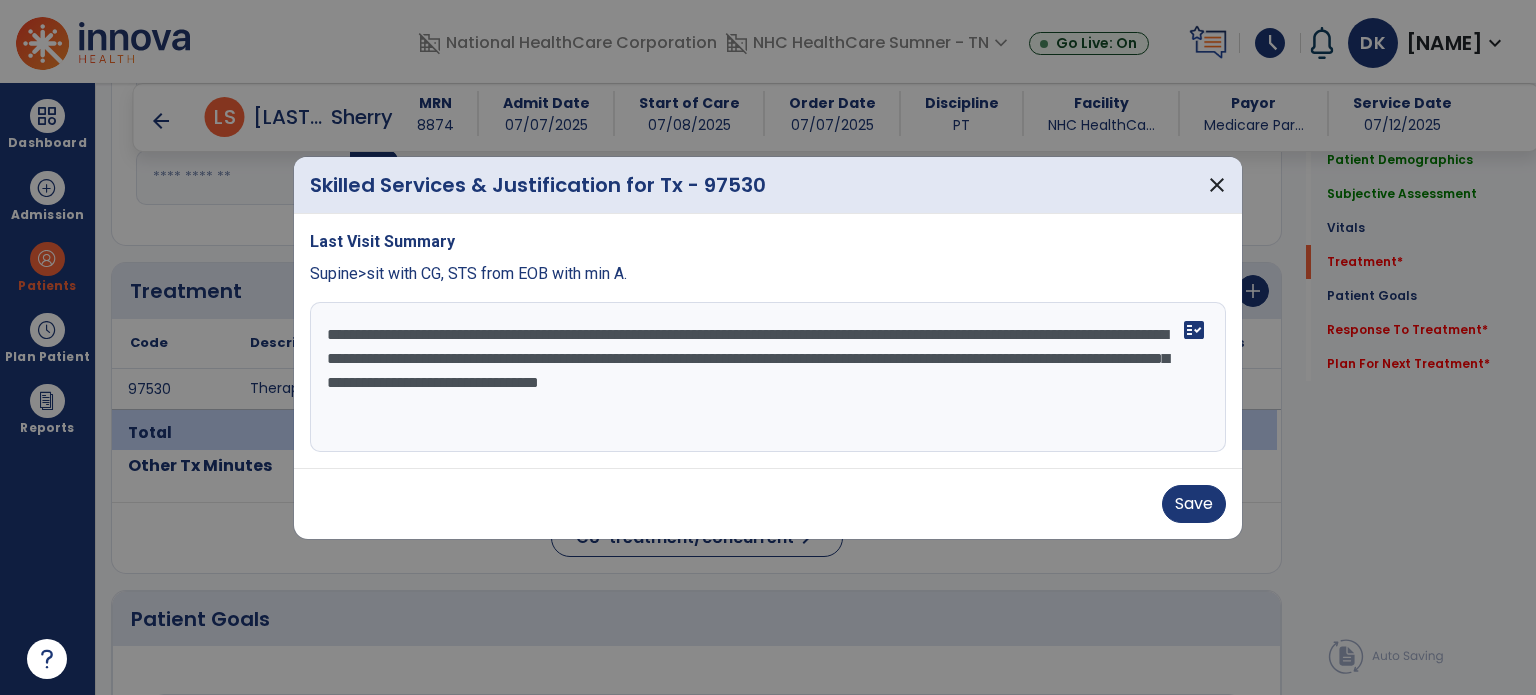 click on "**********" at bounding box center (768, 377) 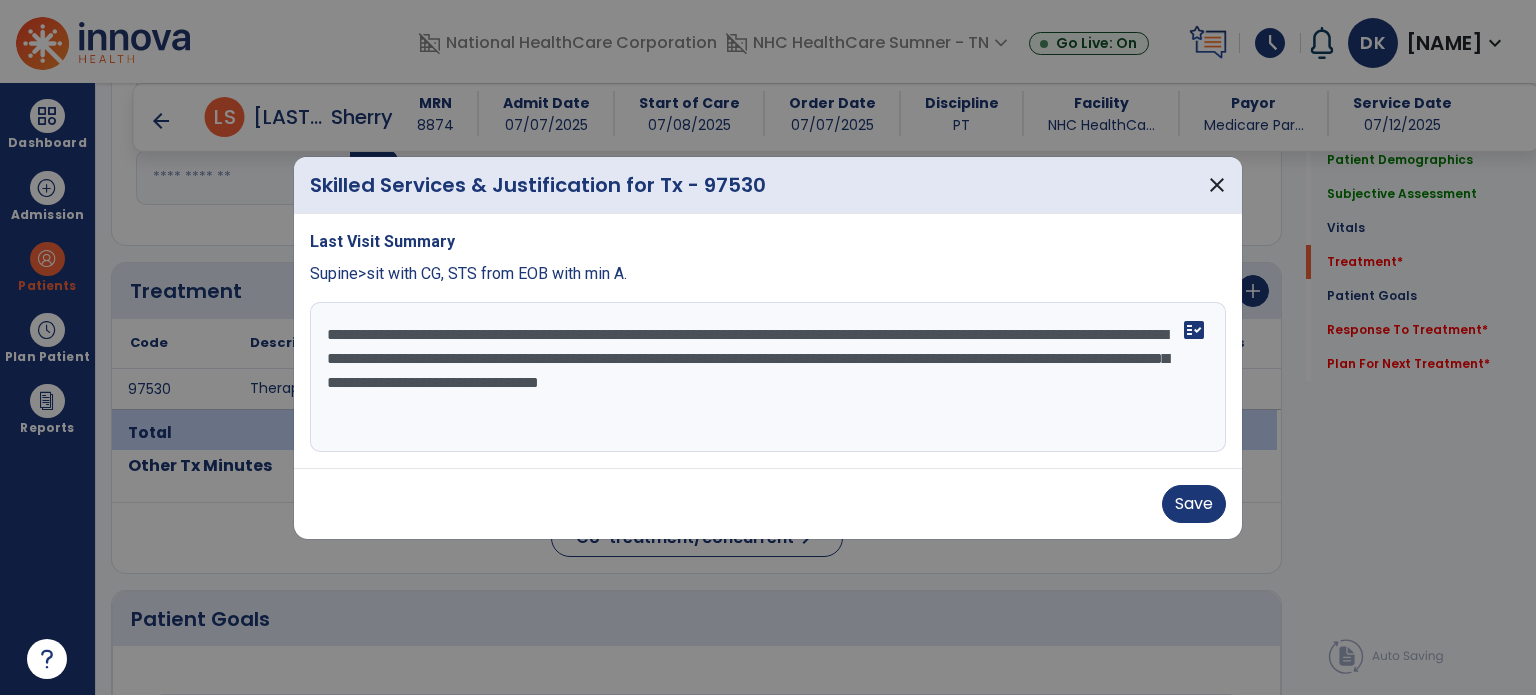drag, startPoint x: 876, startPoint y: 356, endPoint x: 928, endPoint y: 365, distance: 52.773098 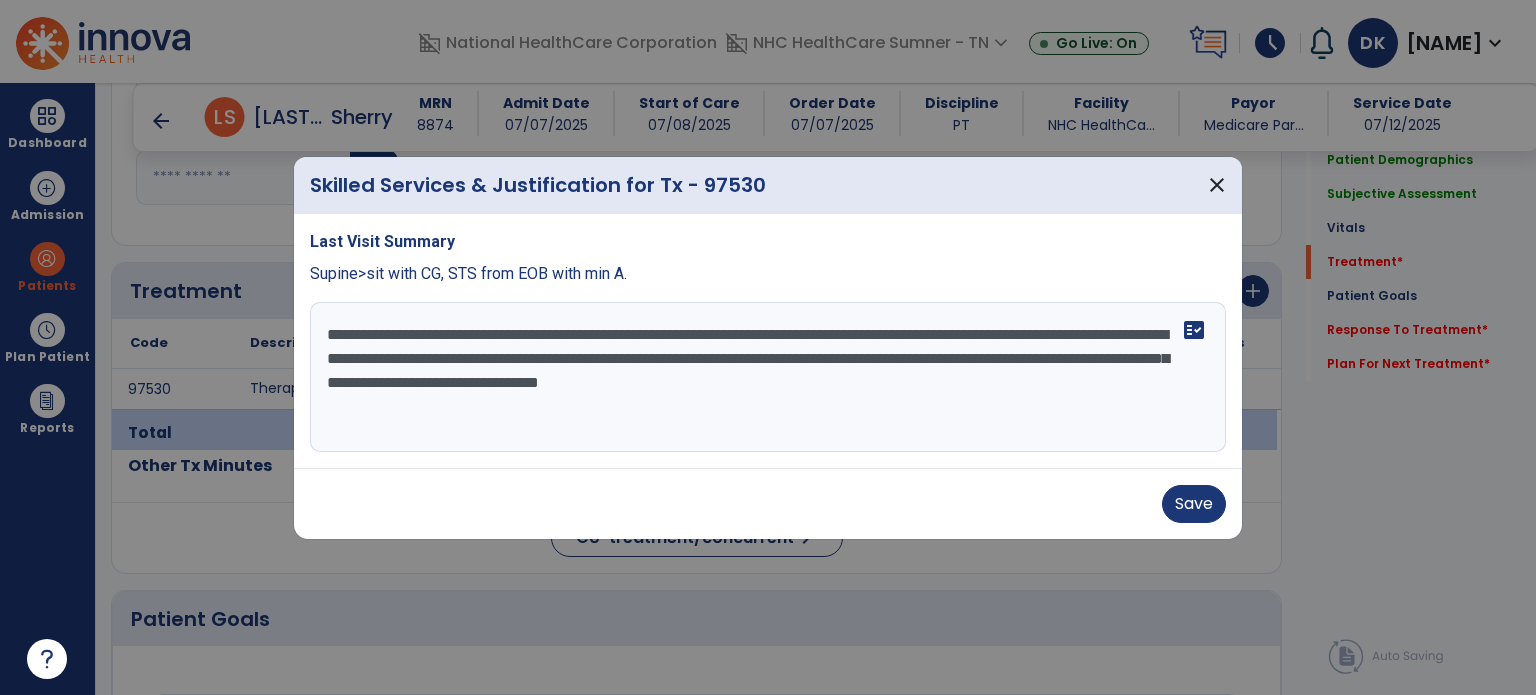 click on "**********" at bounding box center [768, 377] 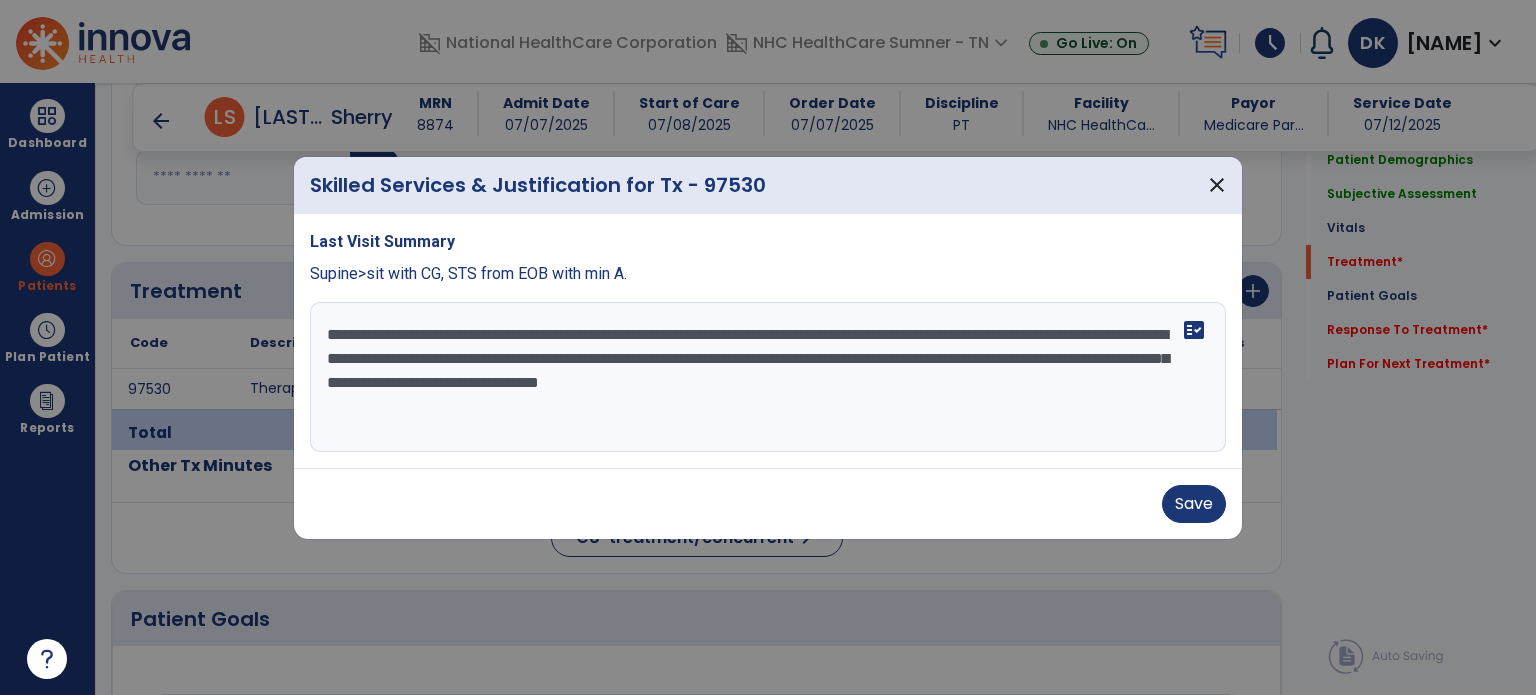 click on "**********" at bounding box center [768, 377] 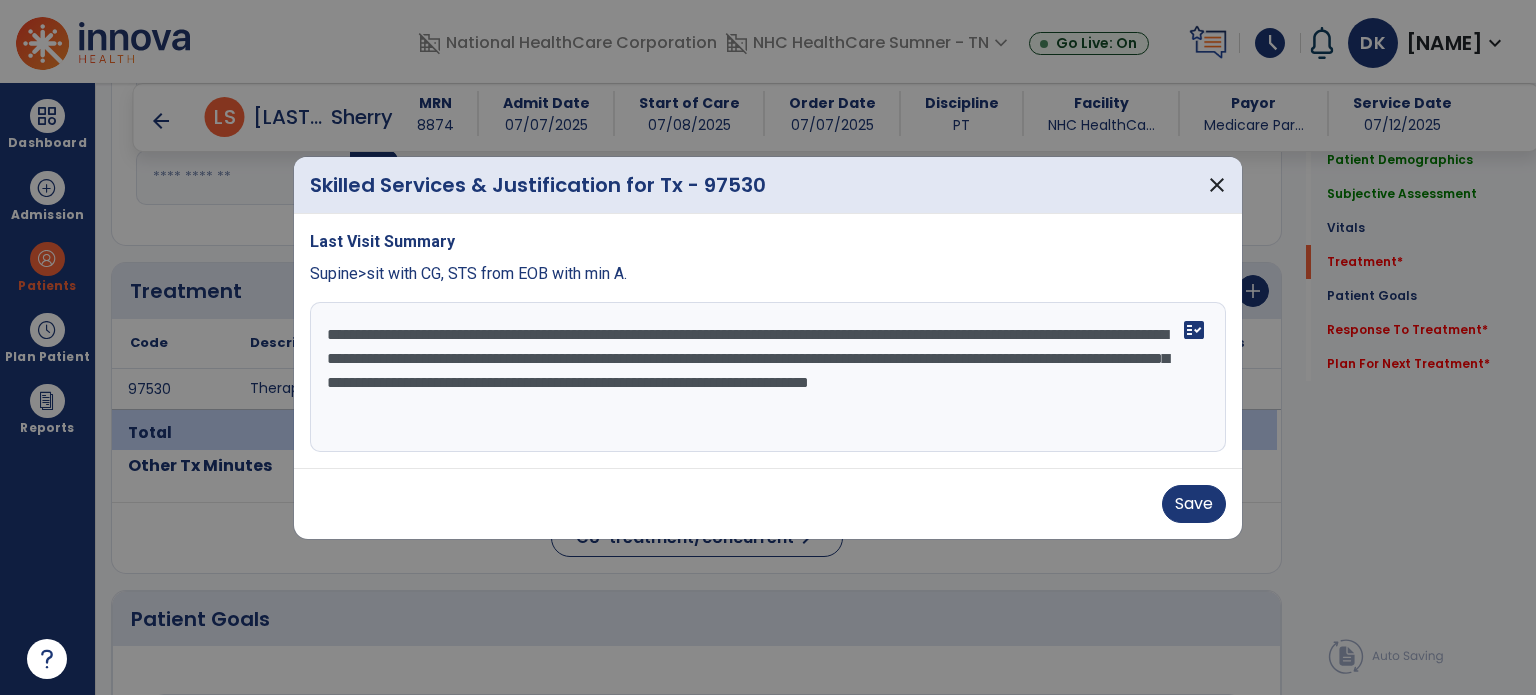 type on "**********" 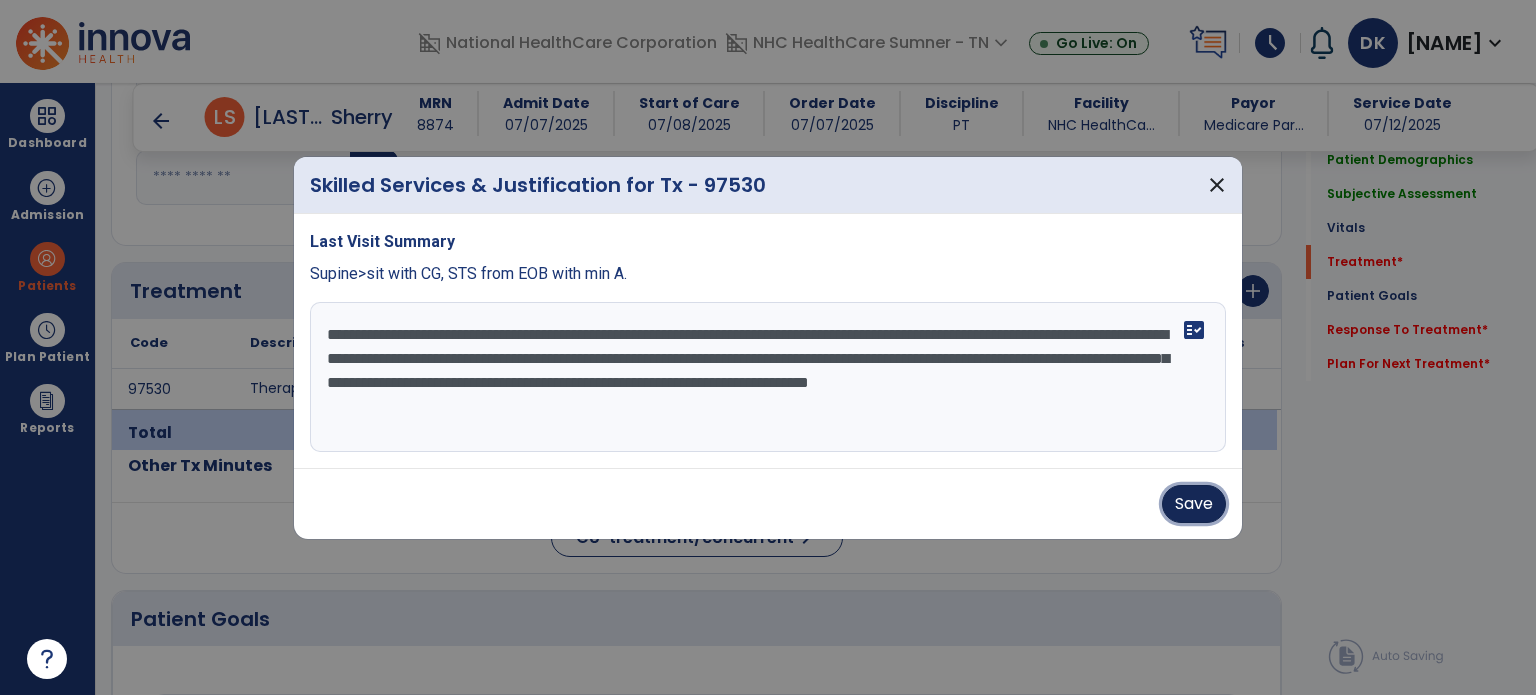 click on "Save" at bounding box center (1194, 504) 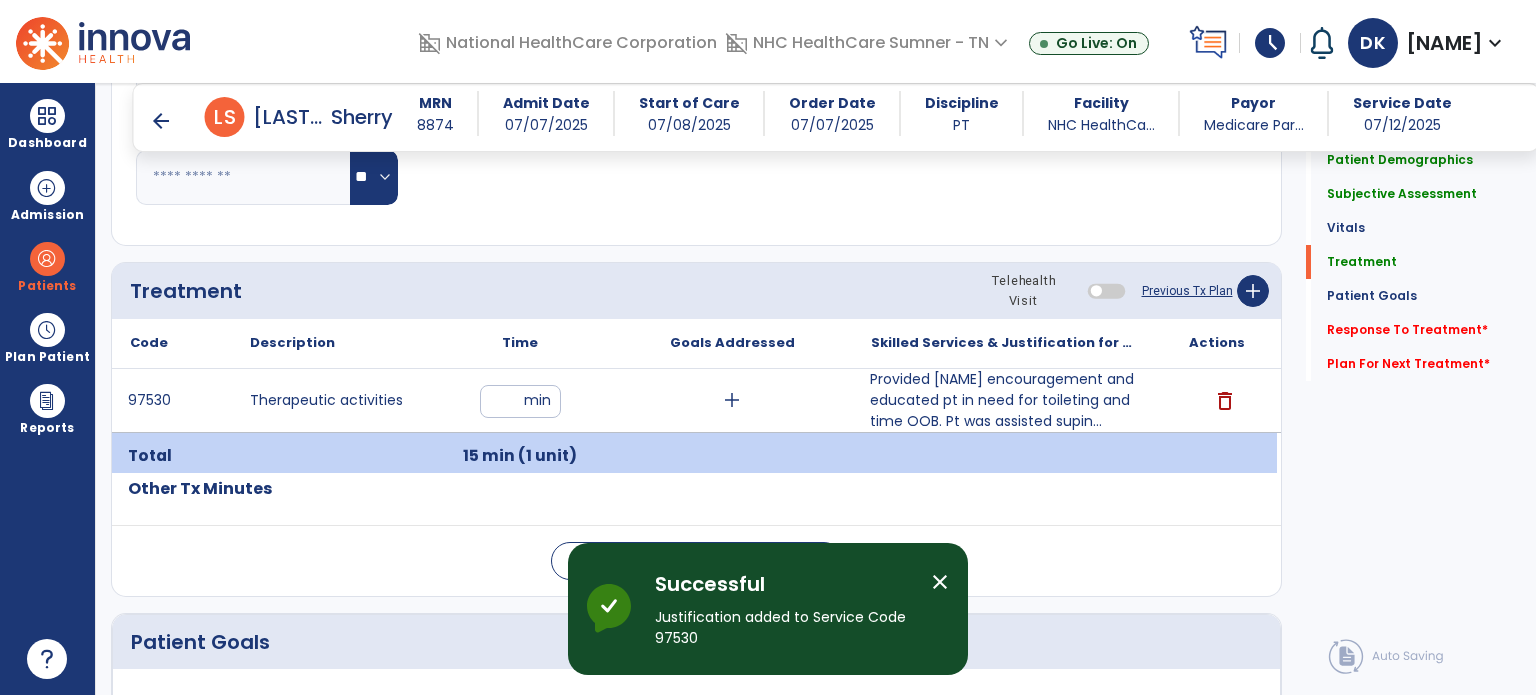 click on "Response To Treatment   *" 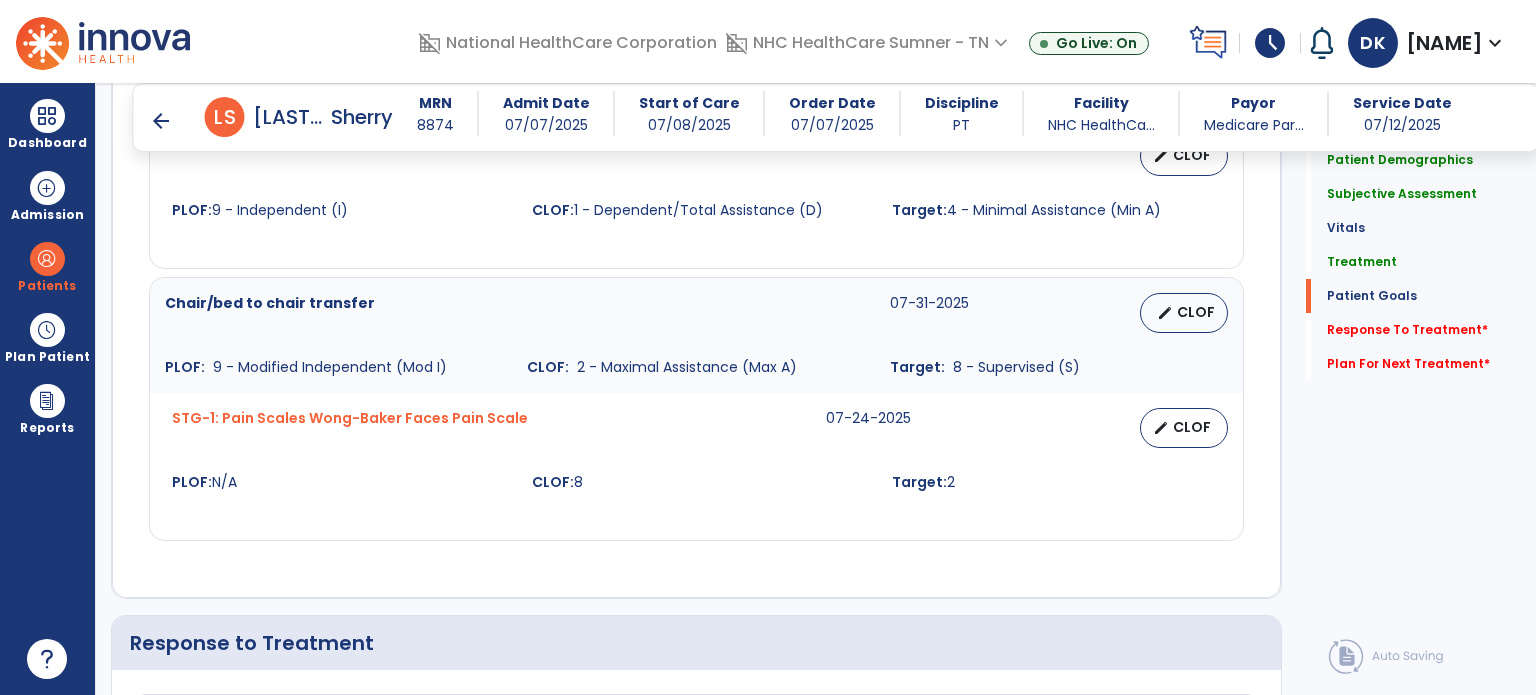 scroll, scrollTop: 2441, scrollLeft: 0, axis: vertical 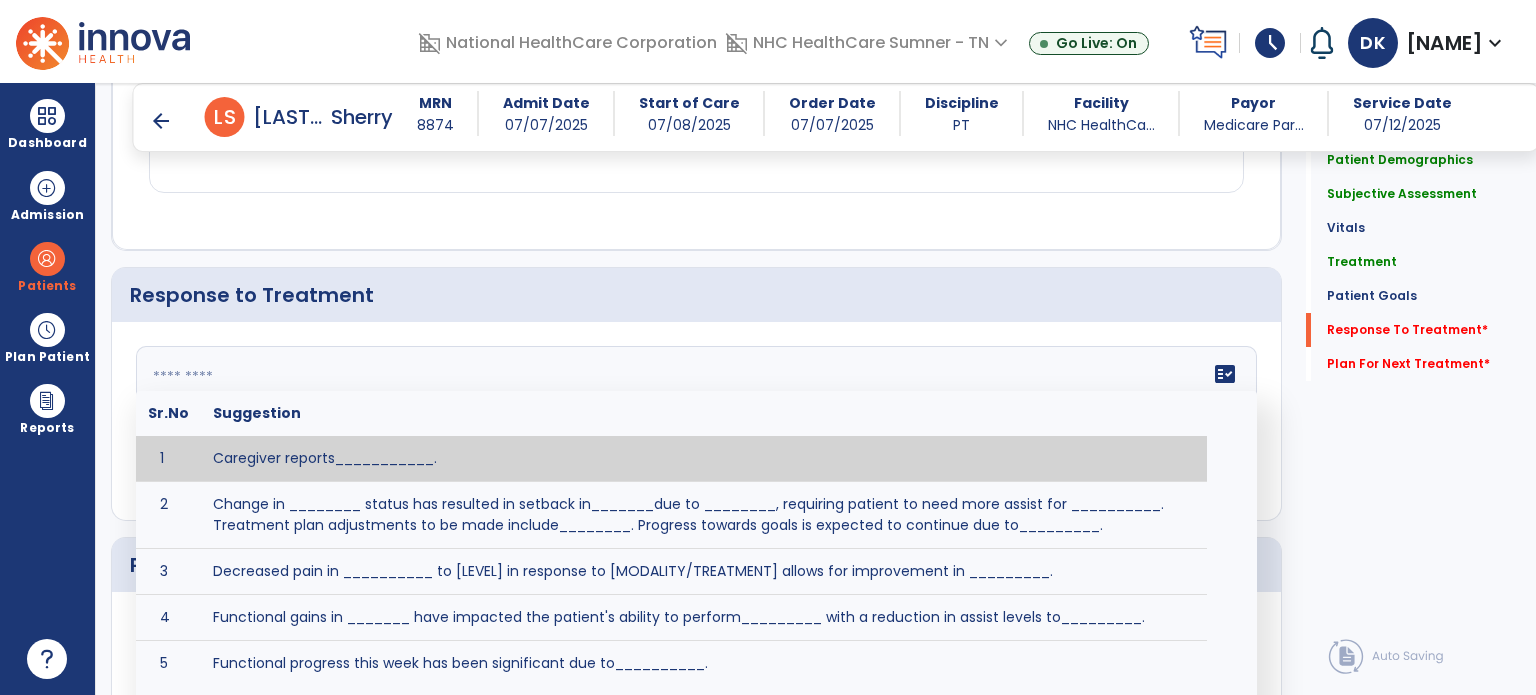 click 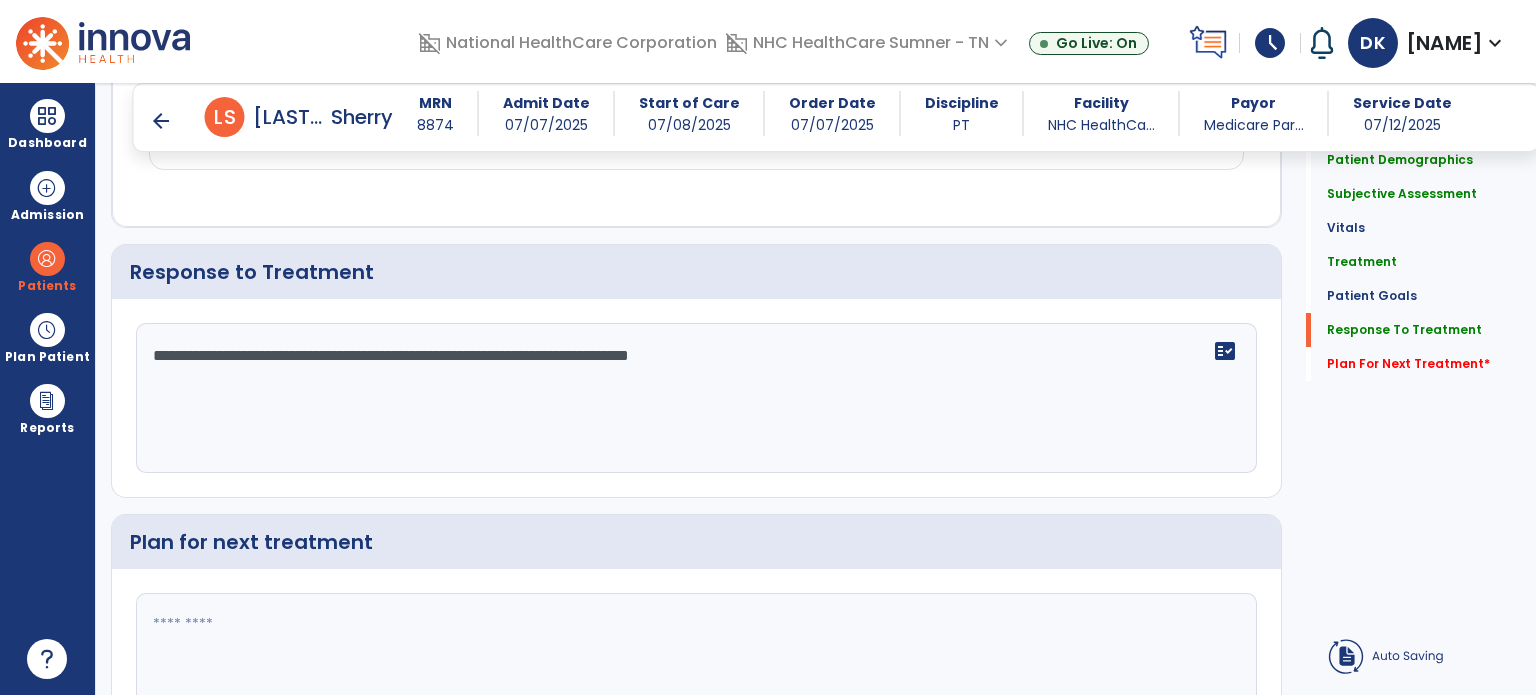 scroll, scrollTop: 2441, scrollLeft: 0, axis: vertical 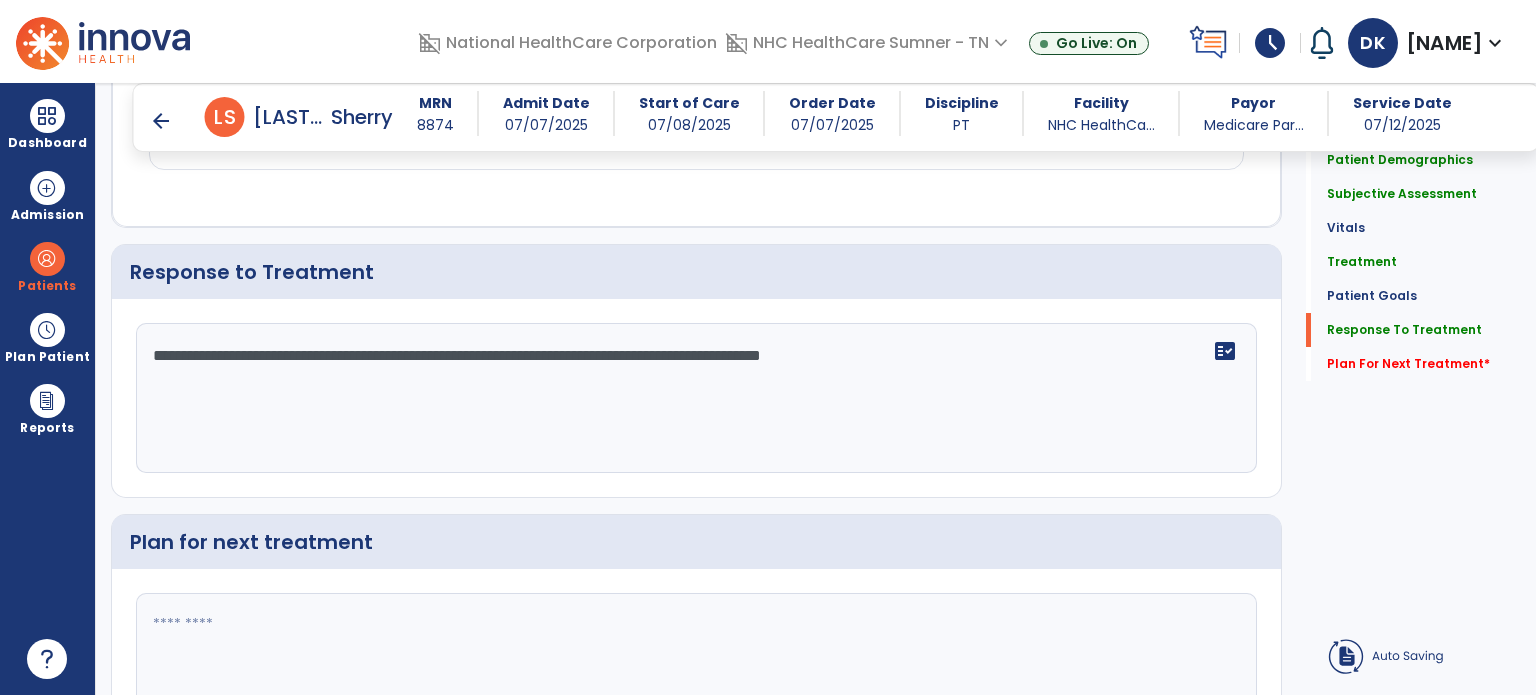 type on "**********" 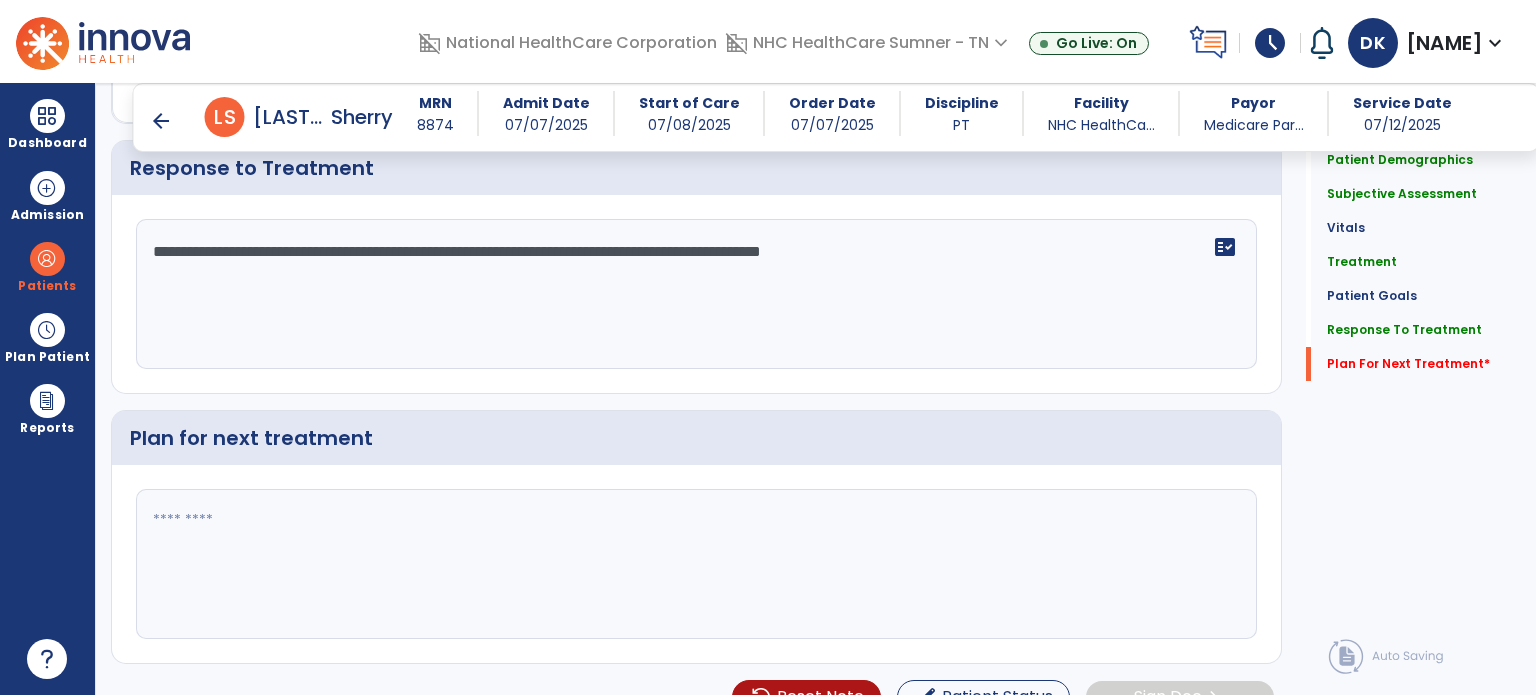 scroll, scrollTop: 2573, scrollLeft: 0, axis: vertical 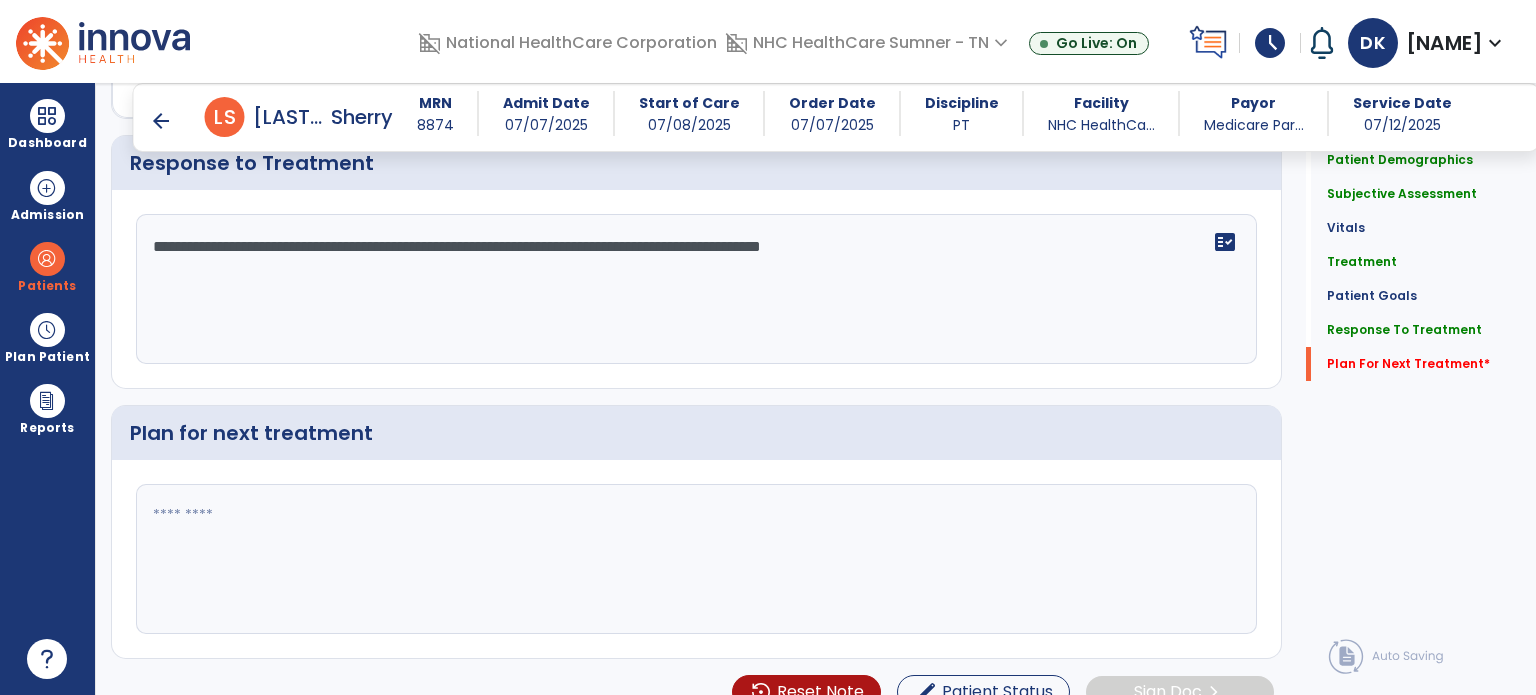 click 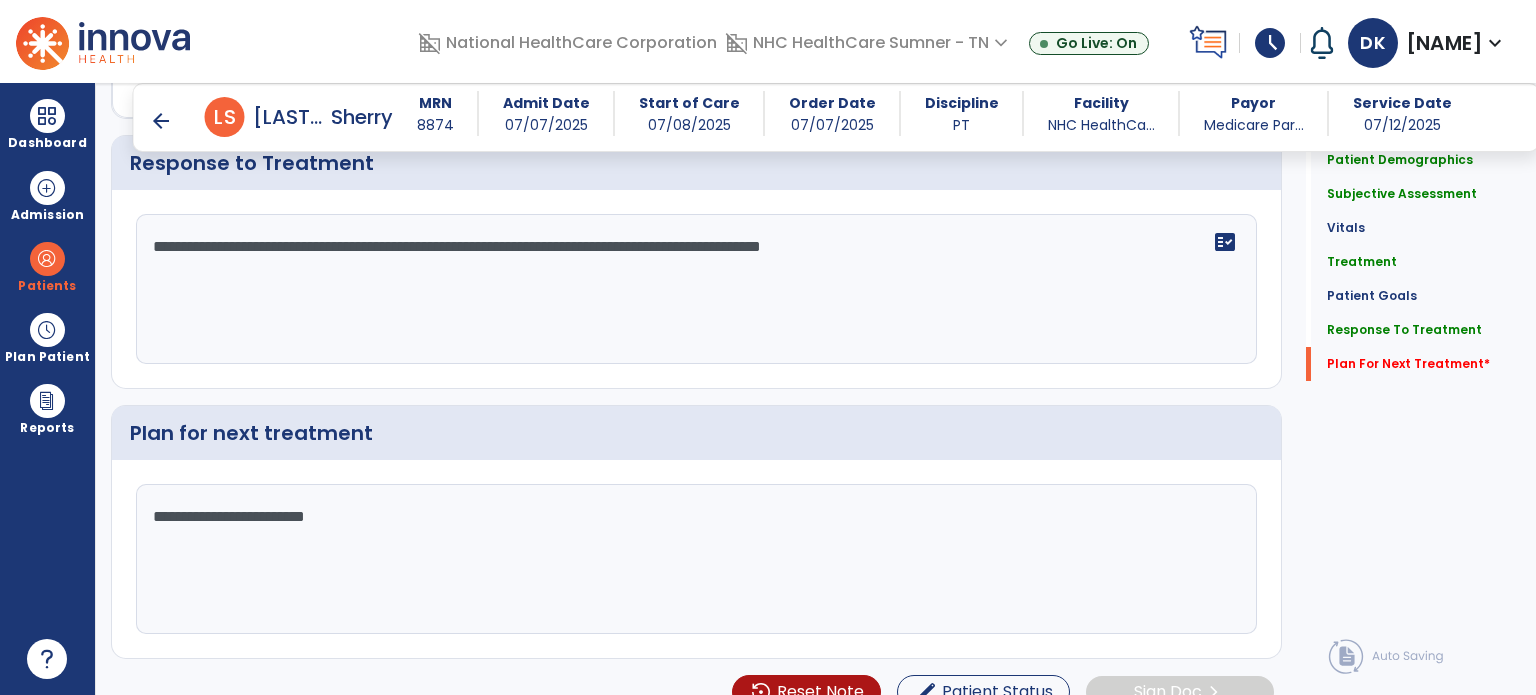 type on "**********" 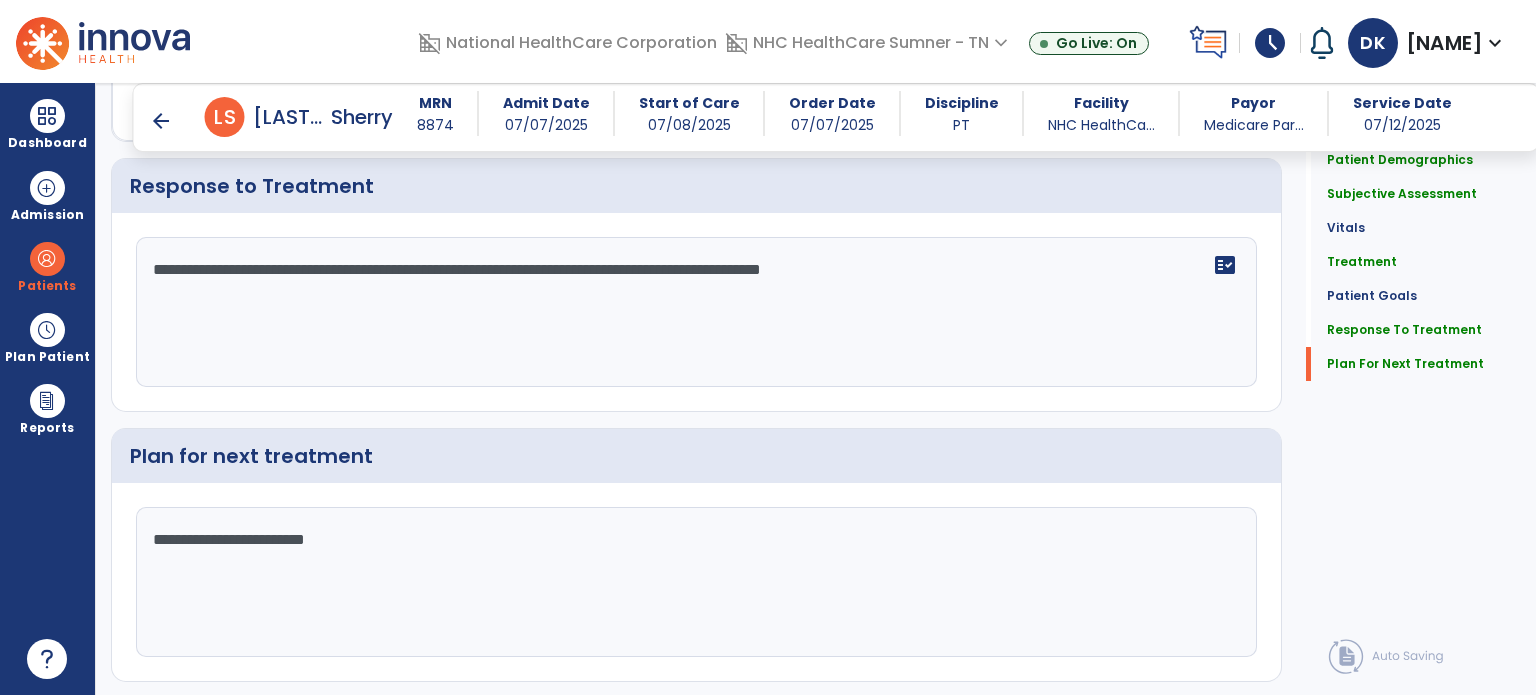 scroll, scrollTop: 2573, scrollLeft: 0, axis: vertical 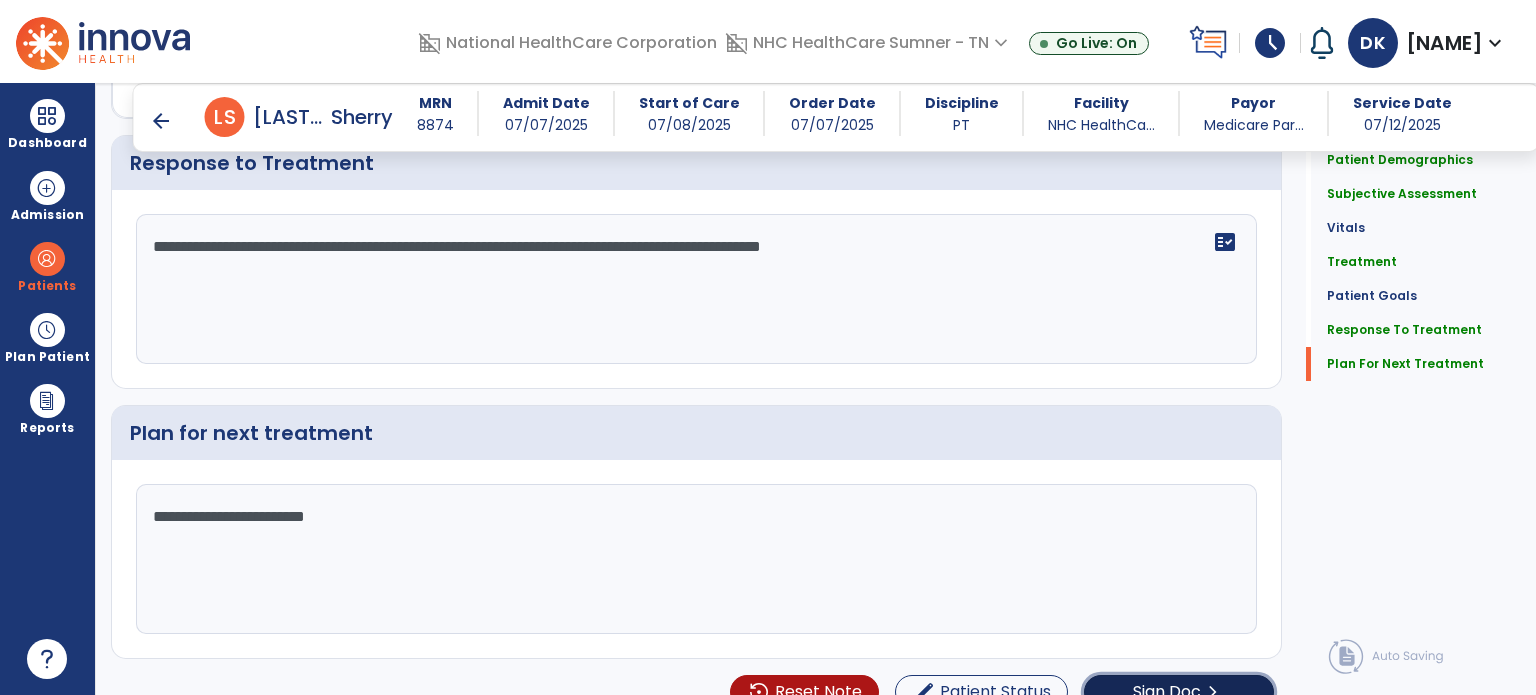 click on "chevron_right" 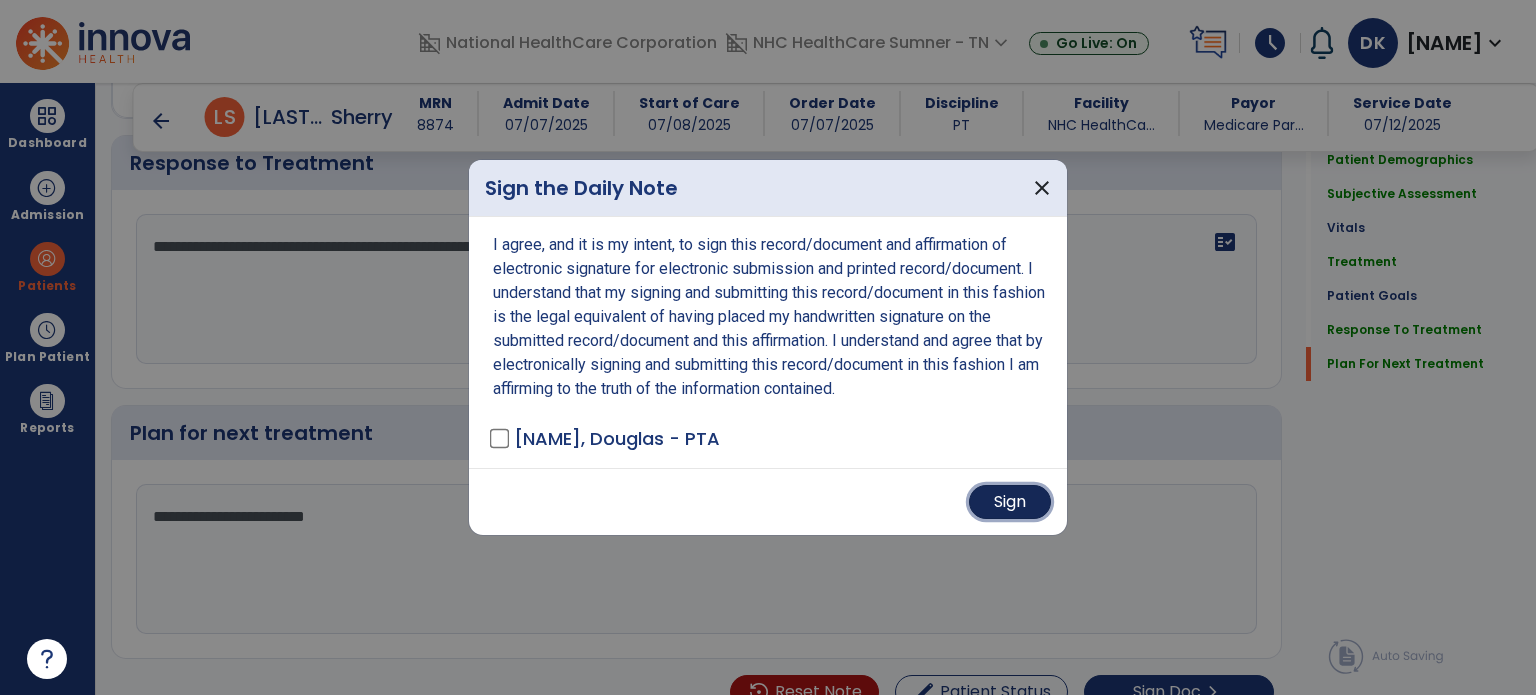 click on "Sign" at bounding box center [1010, 502] 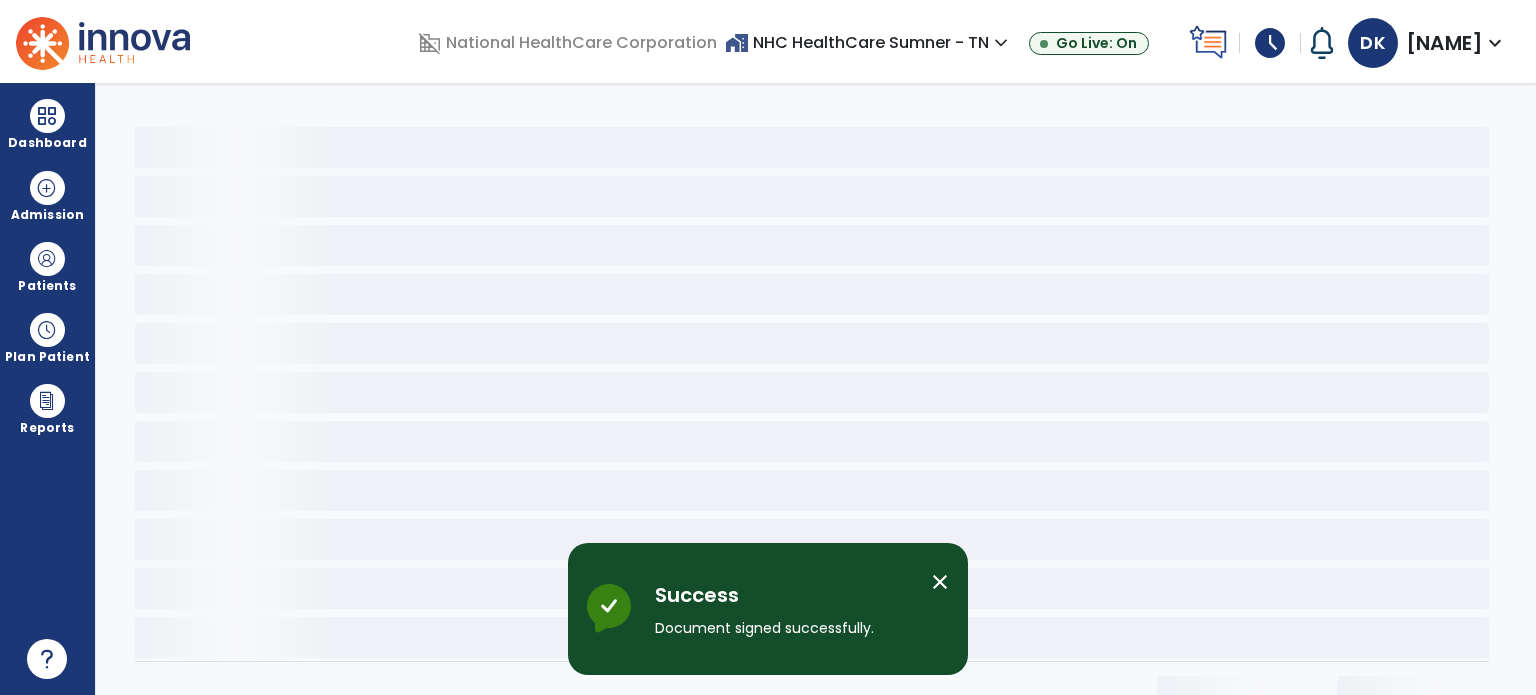 scroll, scrollTop: 0, scrollLeft: 0, axis: both 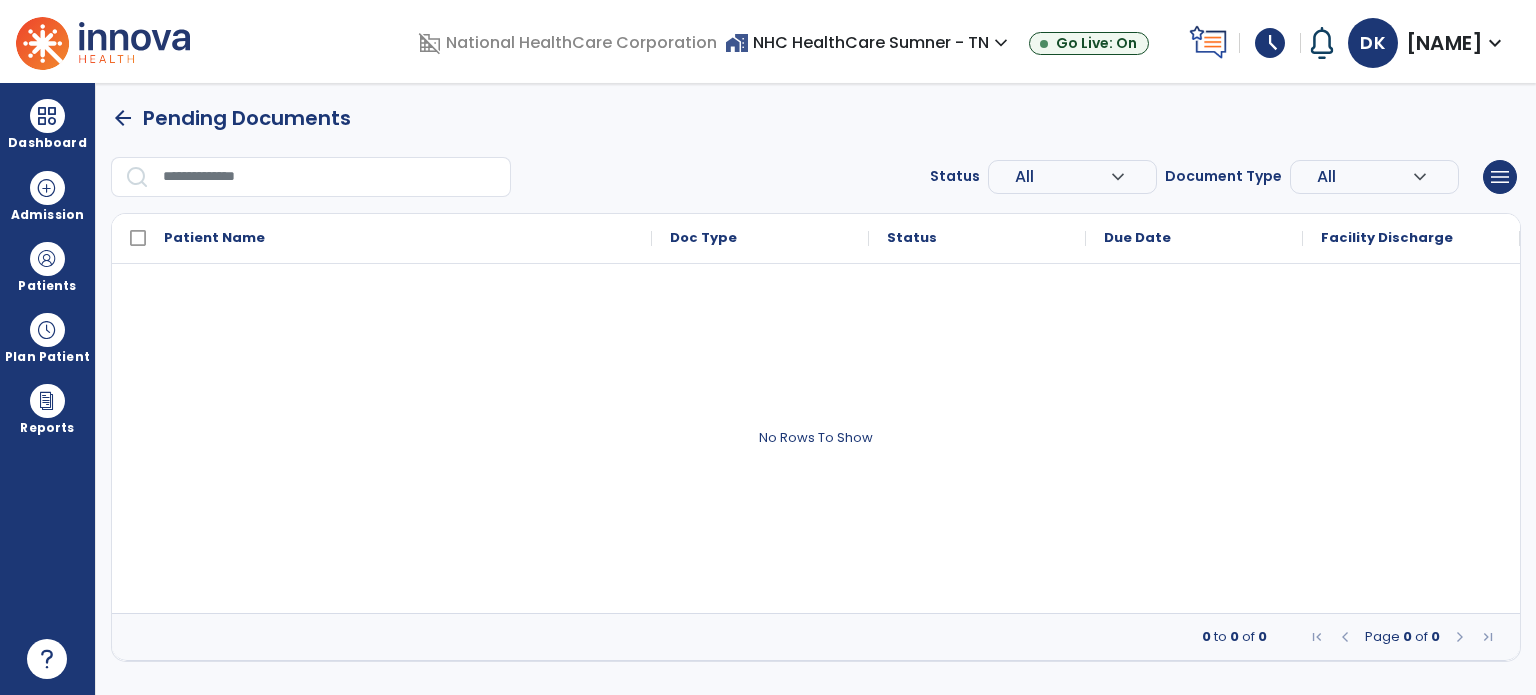 click on "schedule" at bounding box center (1270, 43) 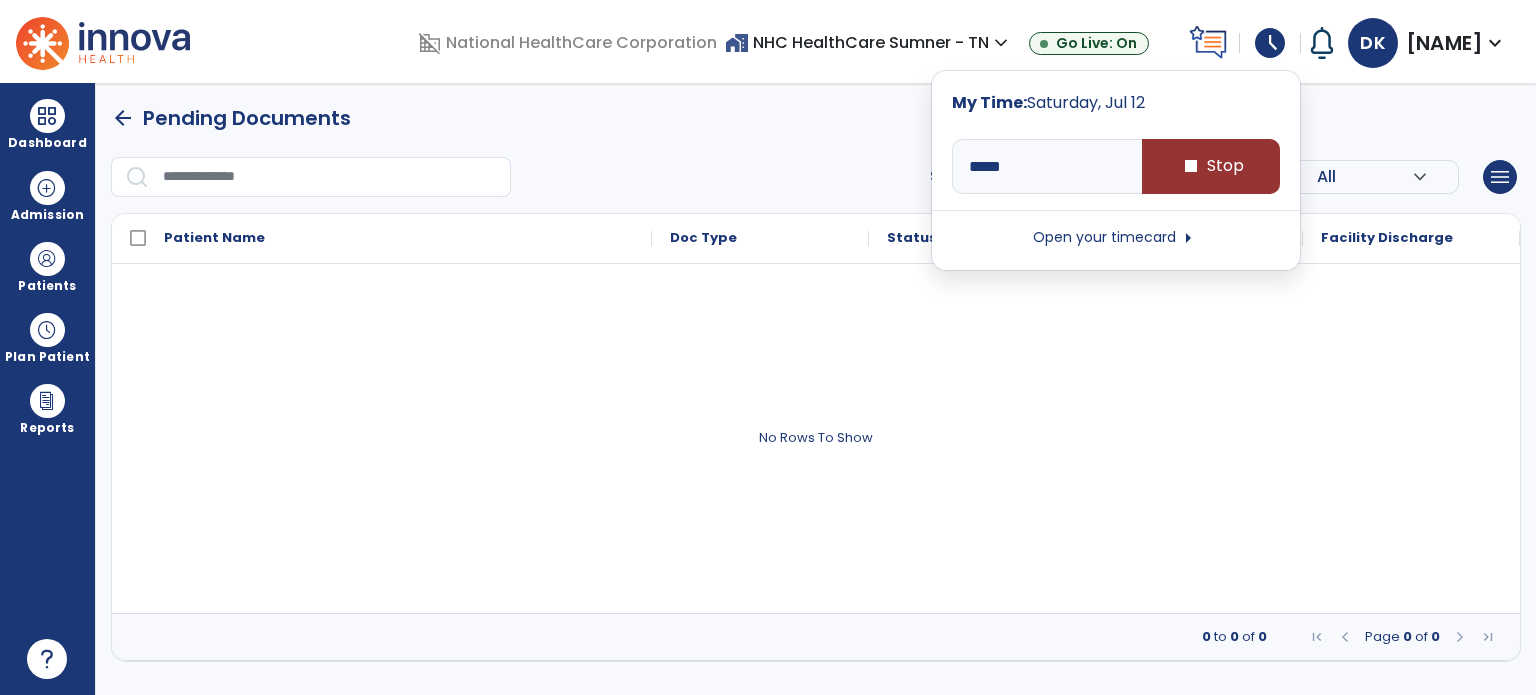 click on "stop" at bounding box center (1191, 166) 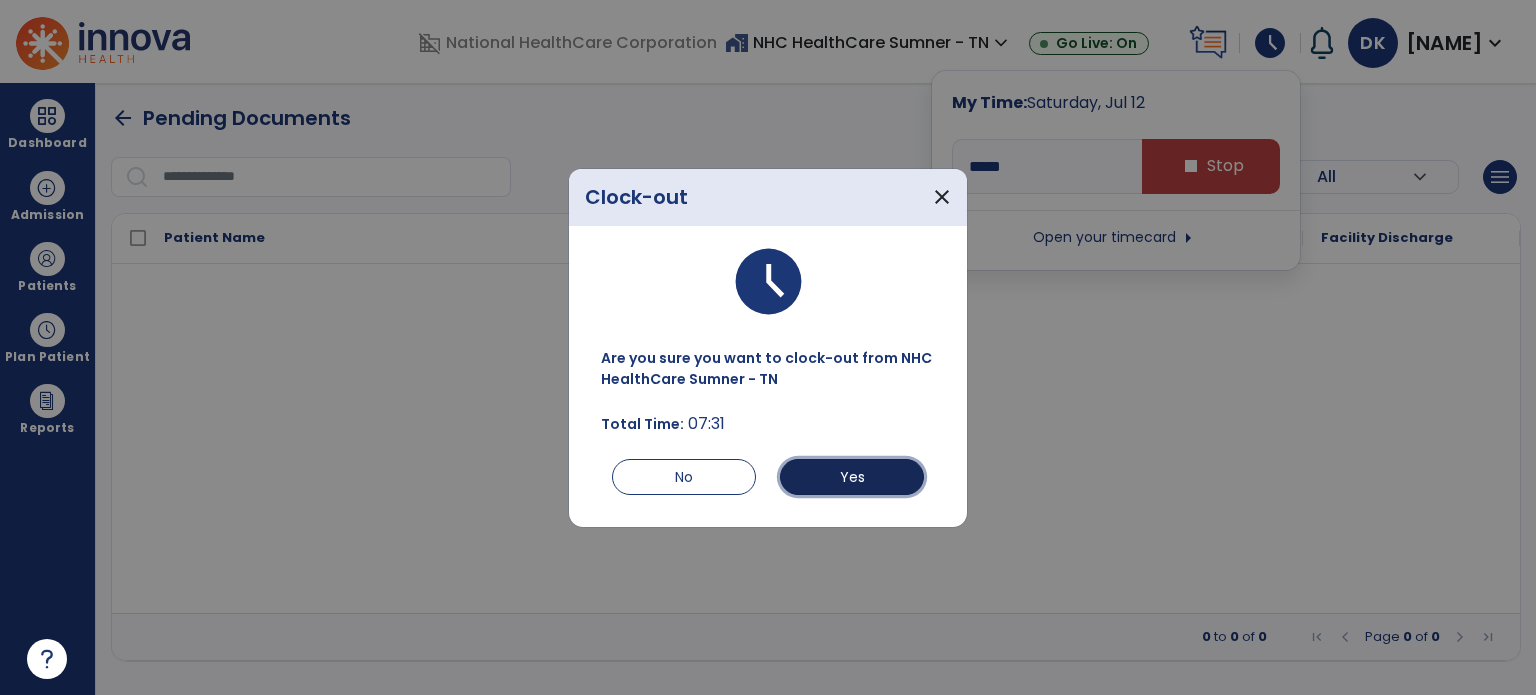 click on "Yes" at bounding box center [852, 477] 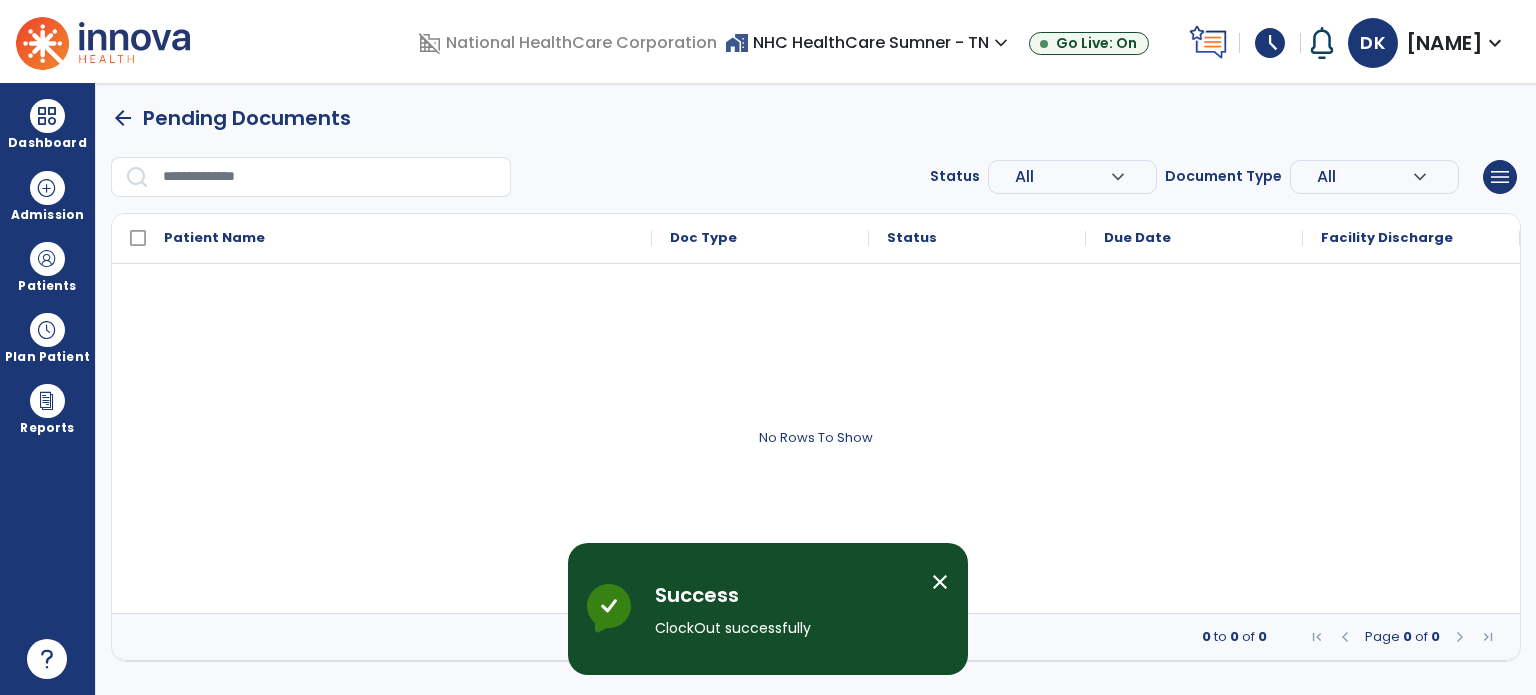 click on "schedule" at bounding box center [1270, 43] 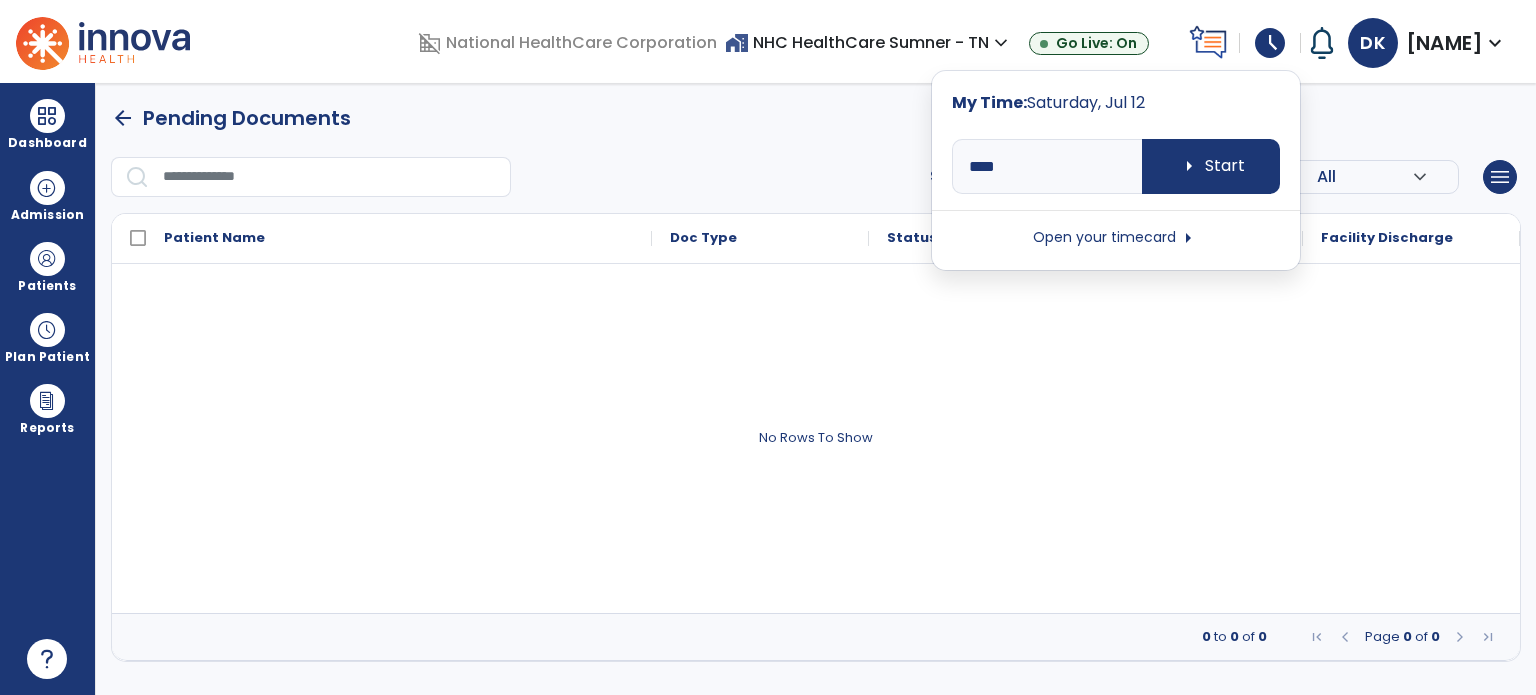 click on "Open your timecard  arrow_right" at bounding box center [1116, 238] 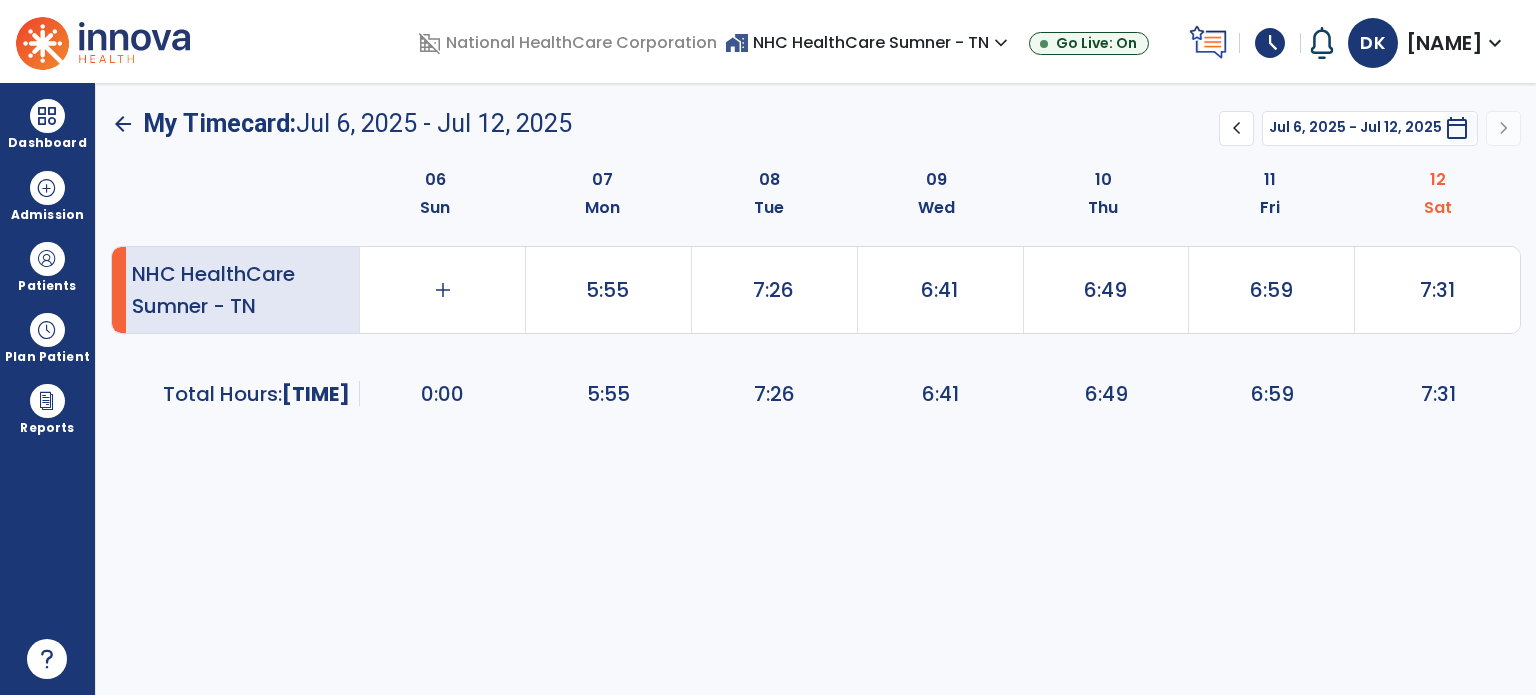 click on "7:31" 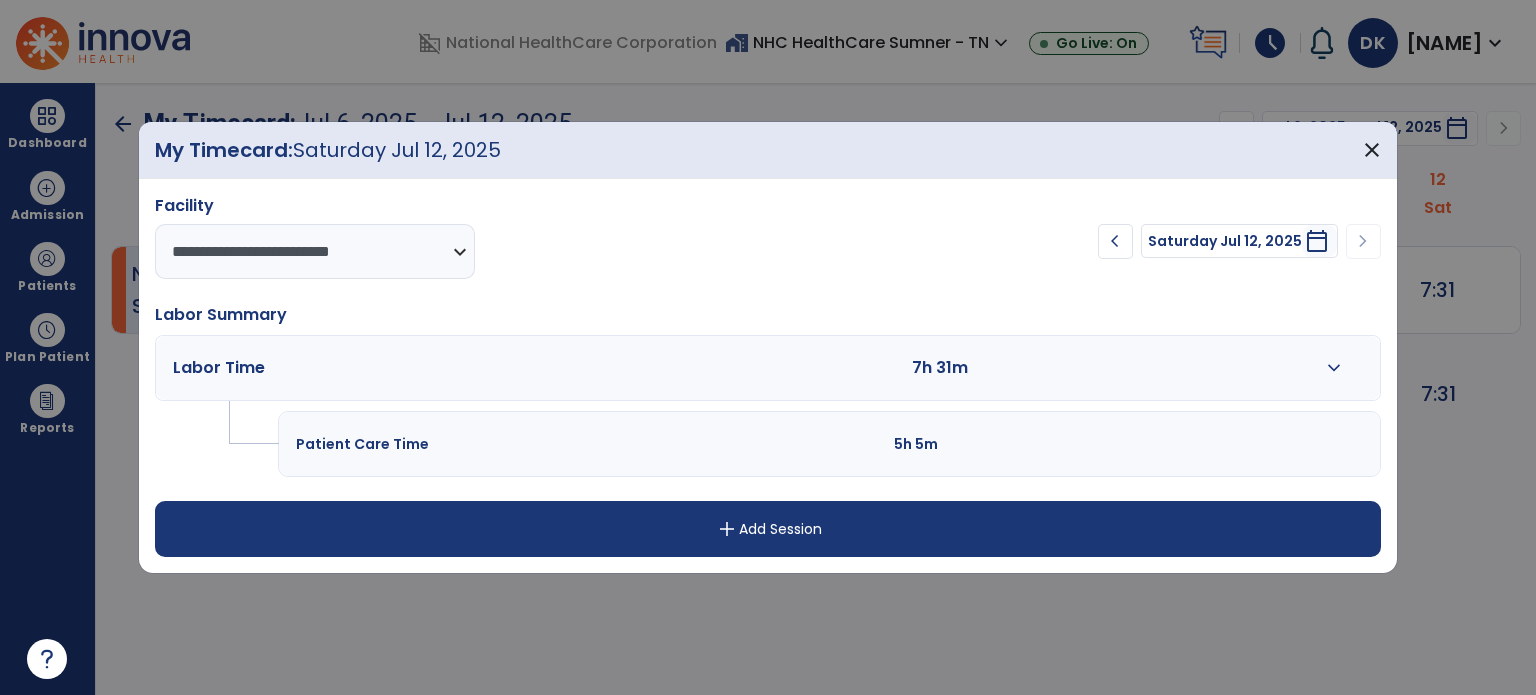 click on "expand_more" at bounding box center (1334, 368) 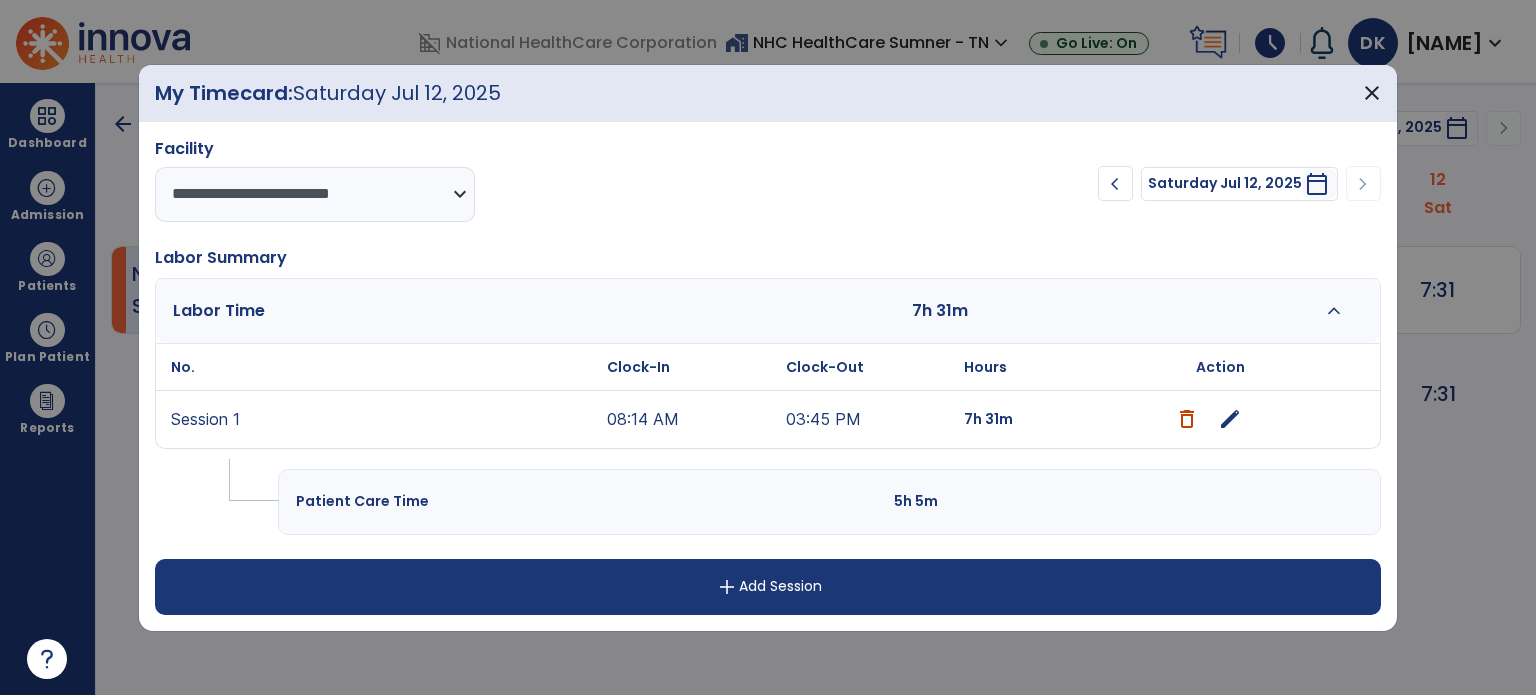 click on "edit" at bounding box center [1230, 419] 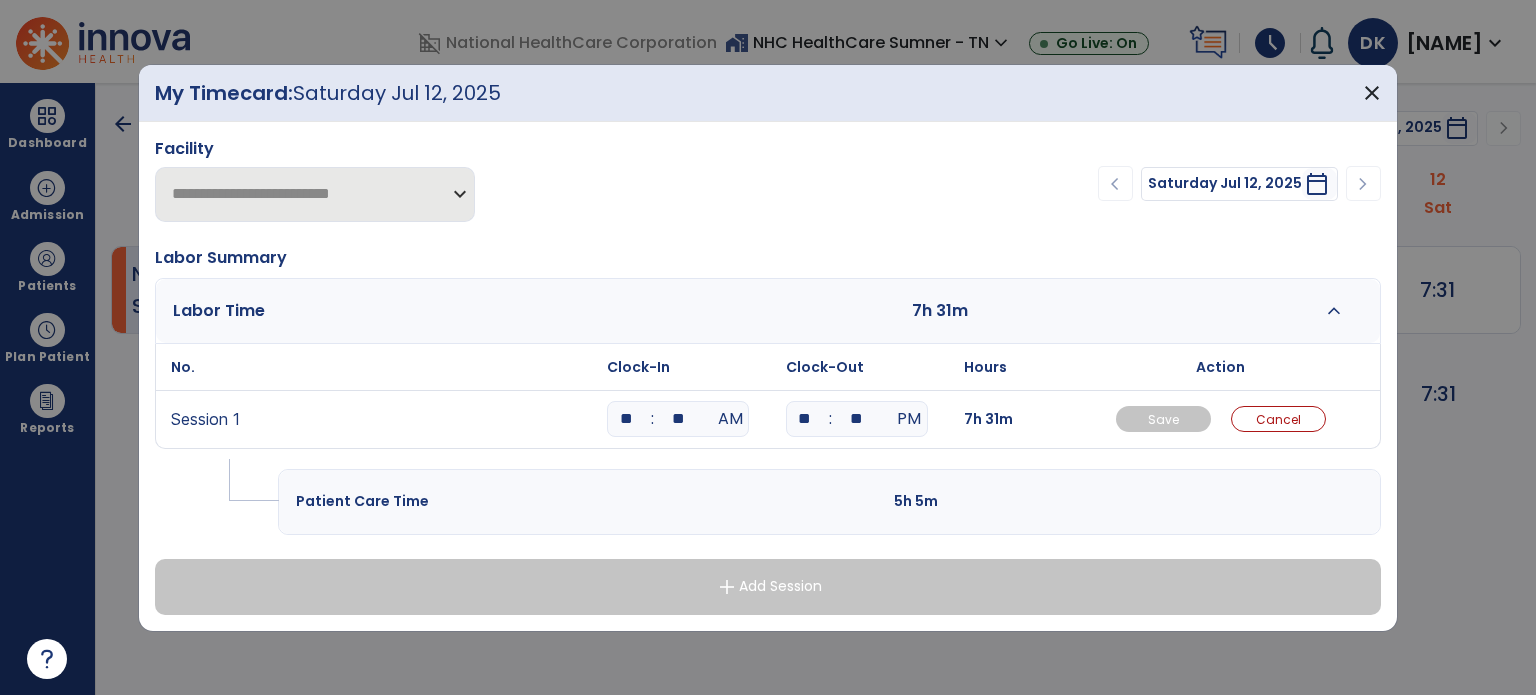 click on "**" at bounding box center [805, 419] 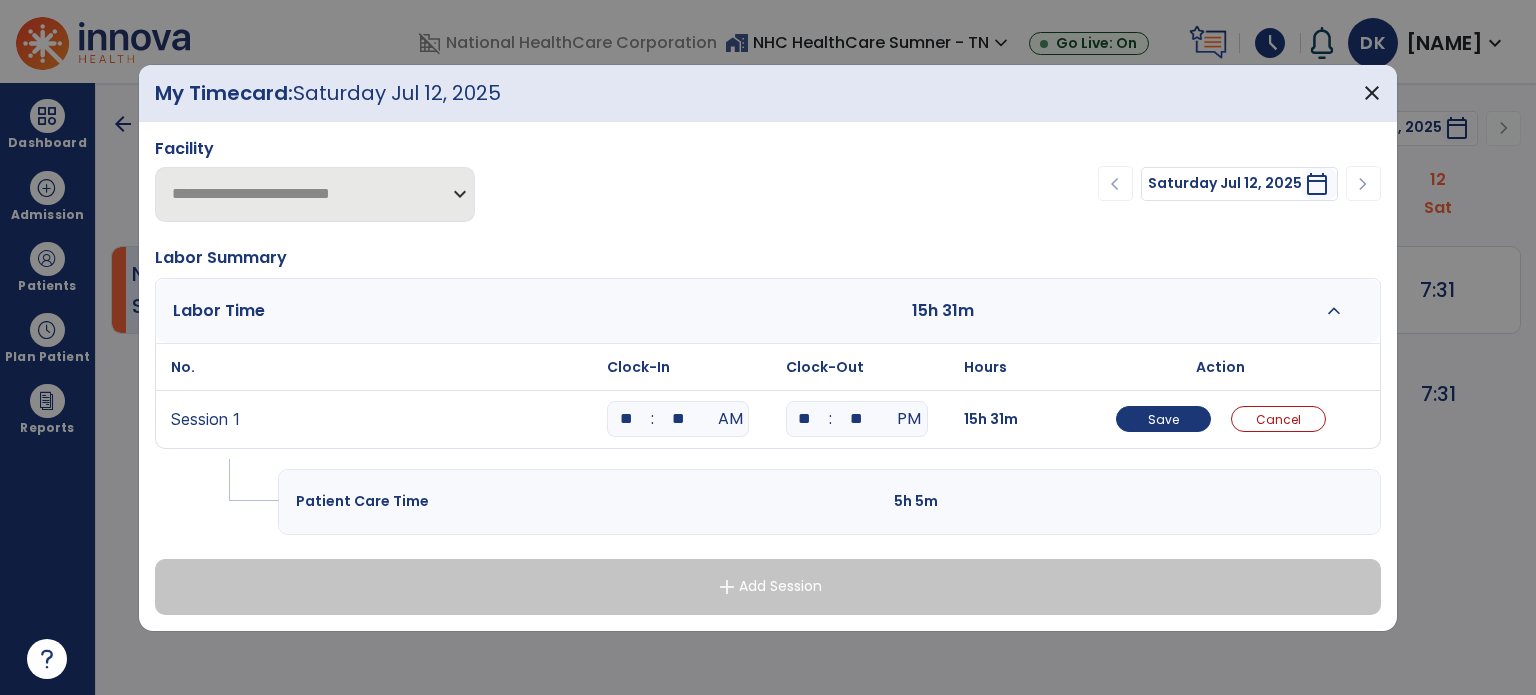 type on "**" 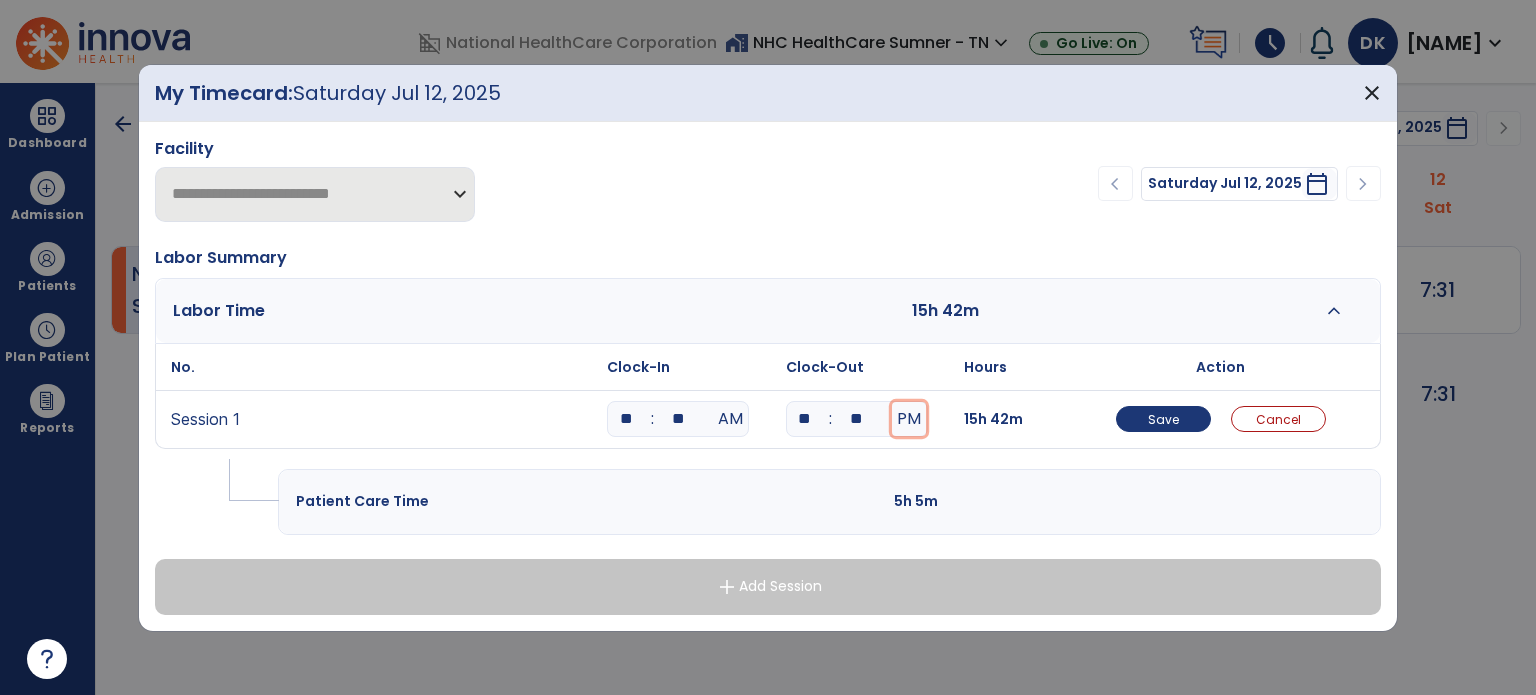type 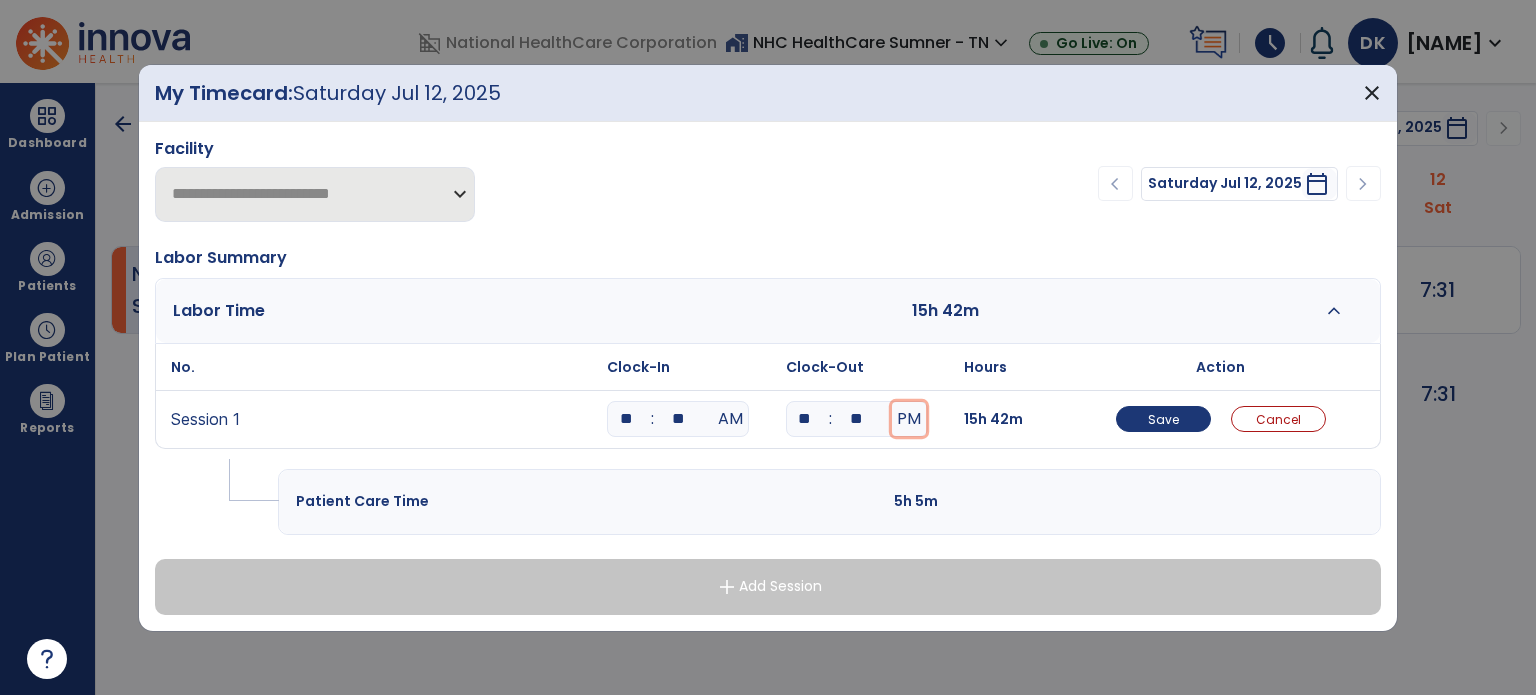 click on "PM" at bounding box center (909, 419) 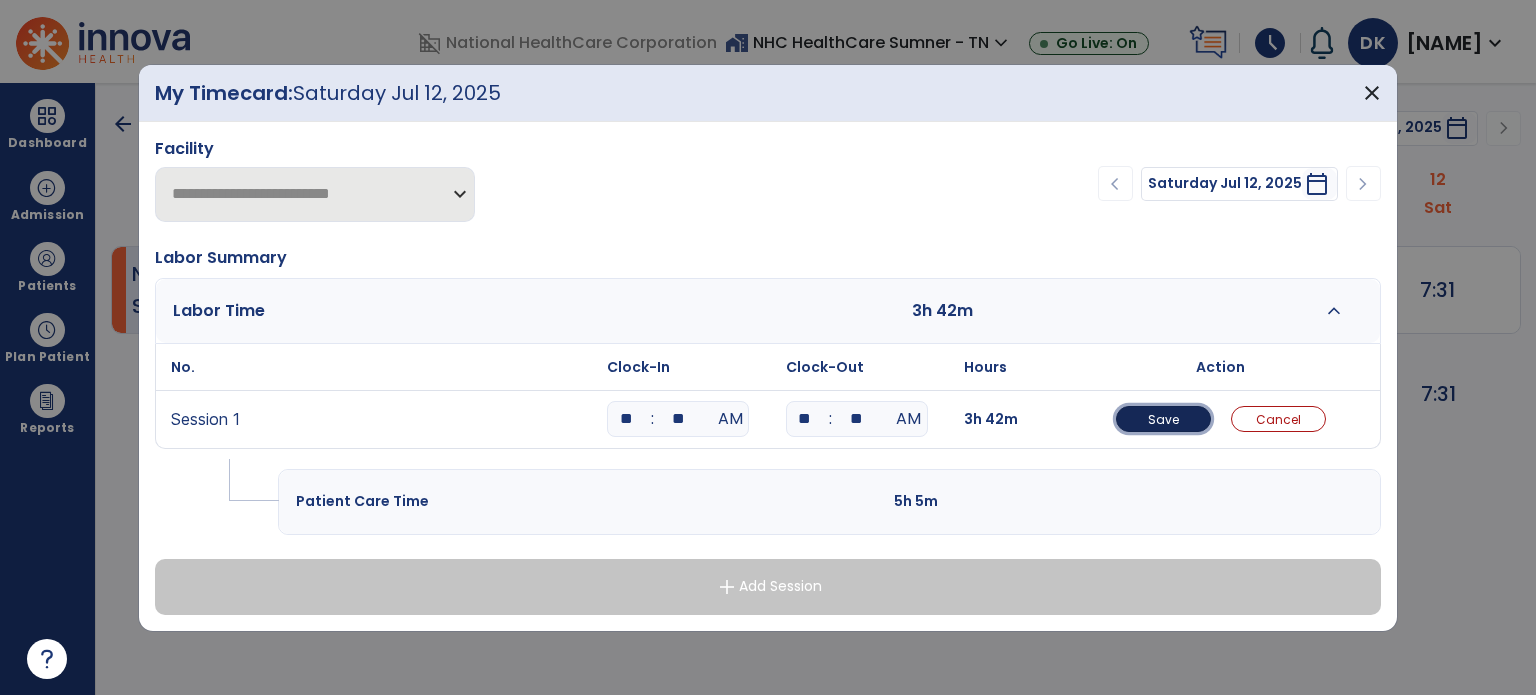 click on "Save" at bounding box center [1163, 419] 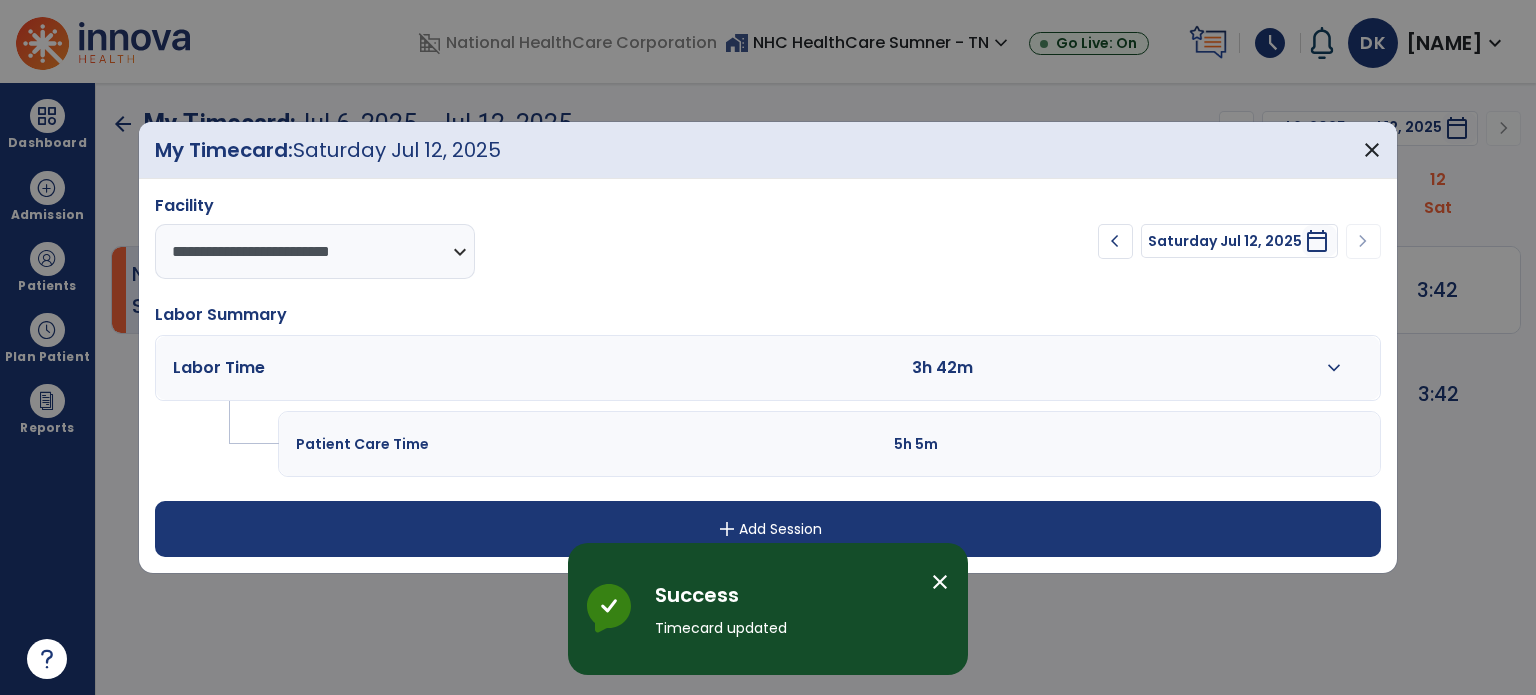 click on "add  Add Session" at bounding box center (768, 529) 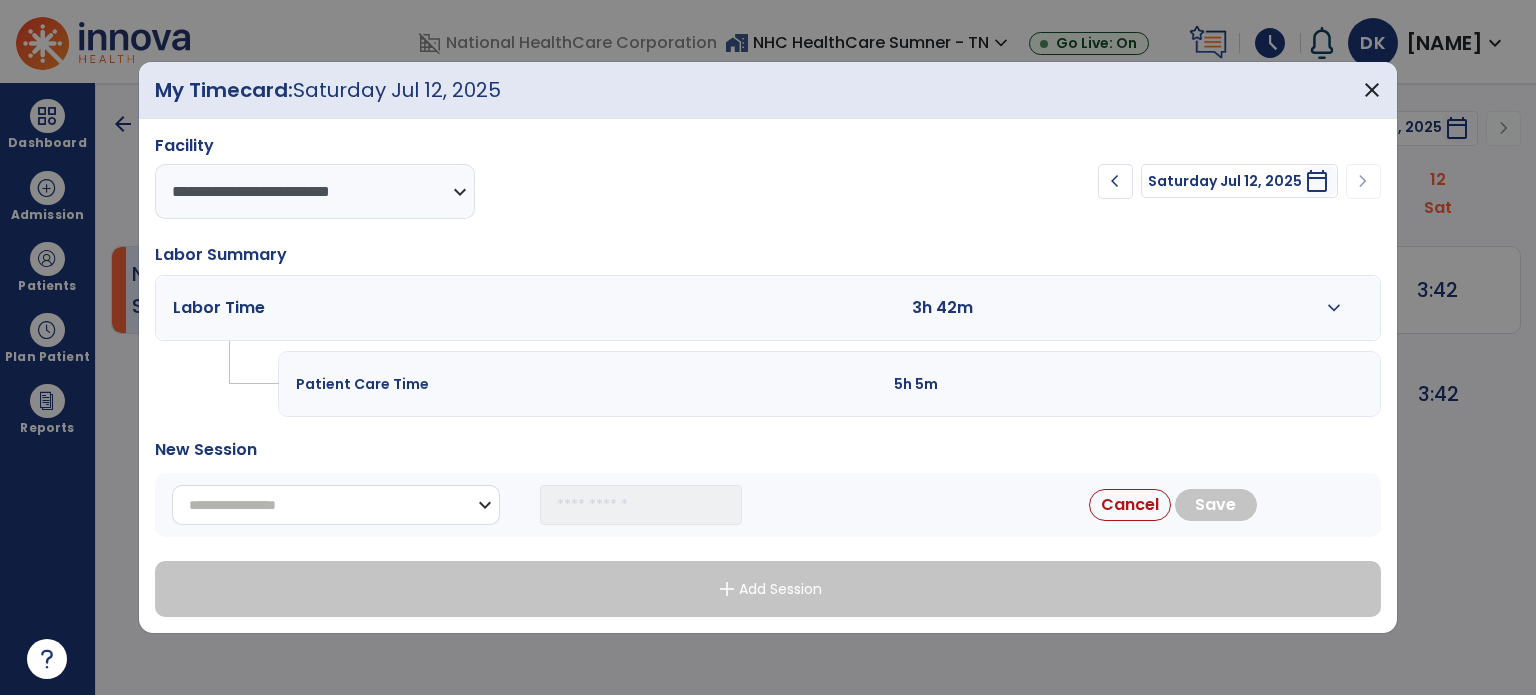 click on "**********" at bounding box center (336, 505) 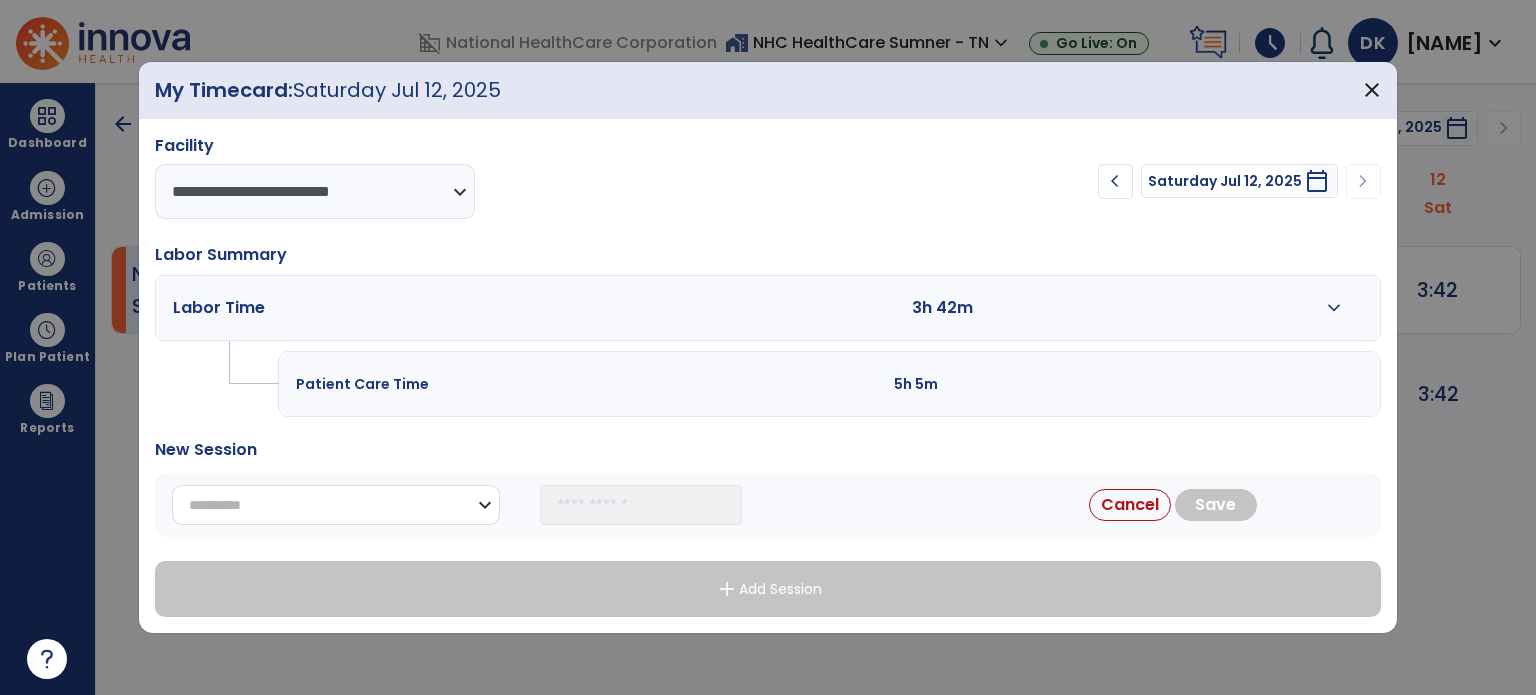 click on "**********" at bounding box center [336, 505] 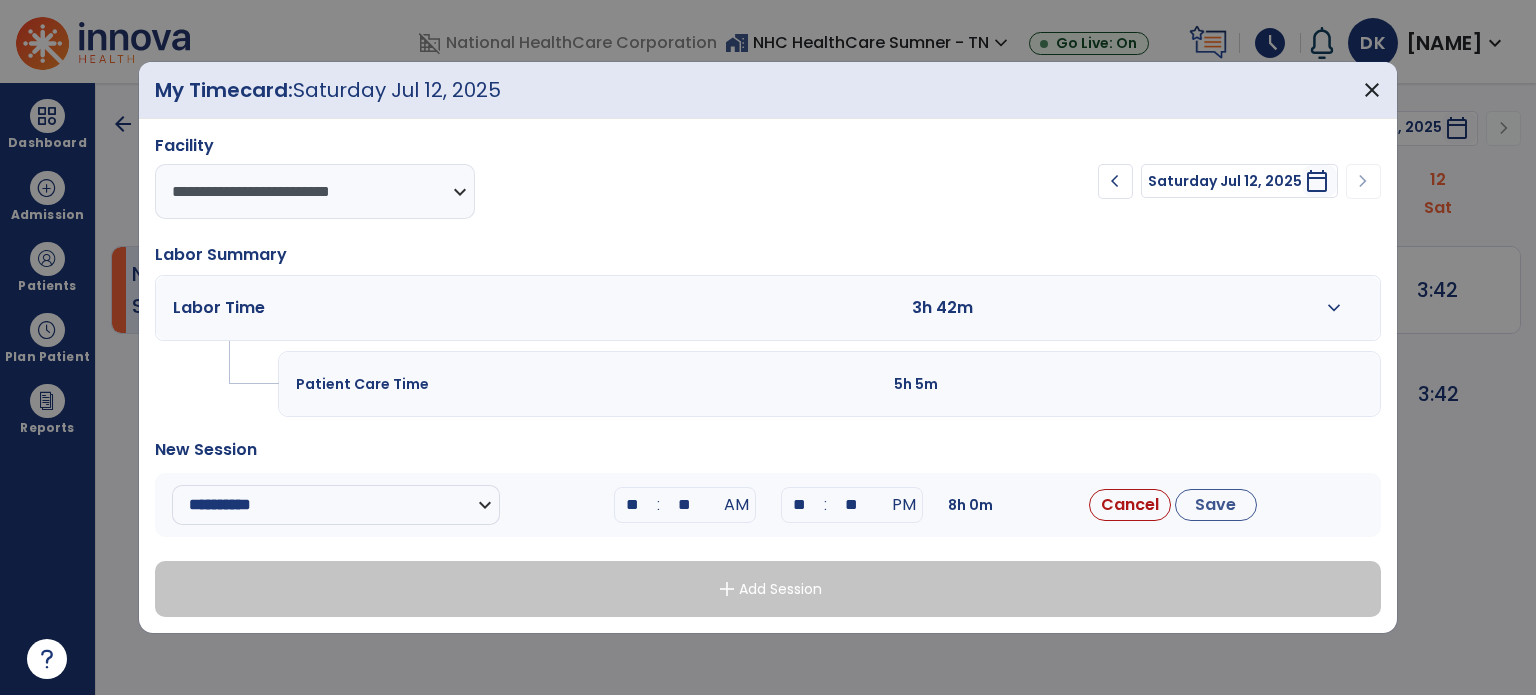 click on "**" at bounding box center [633, 505] 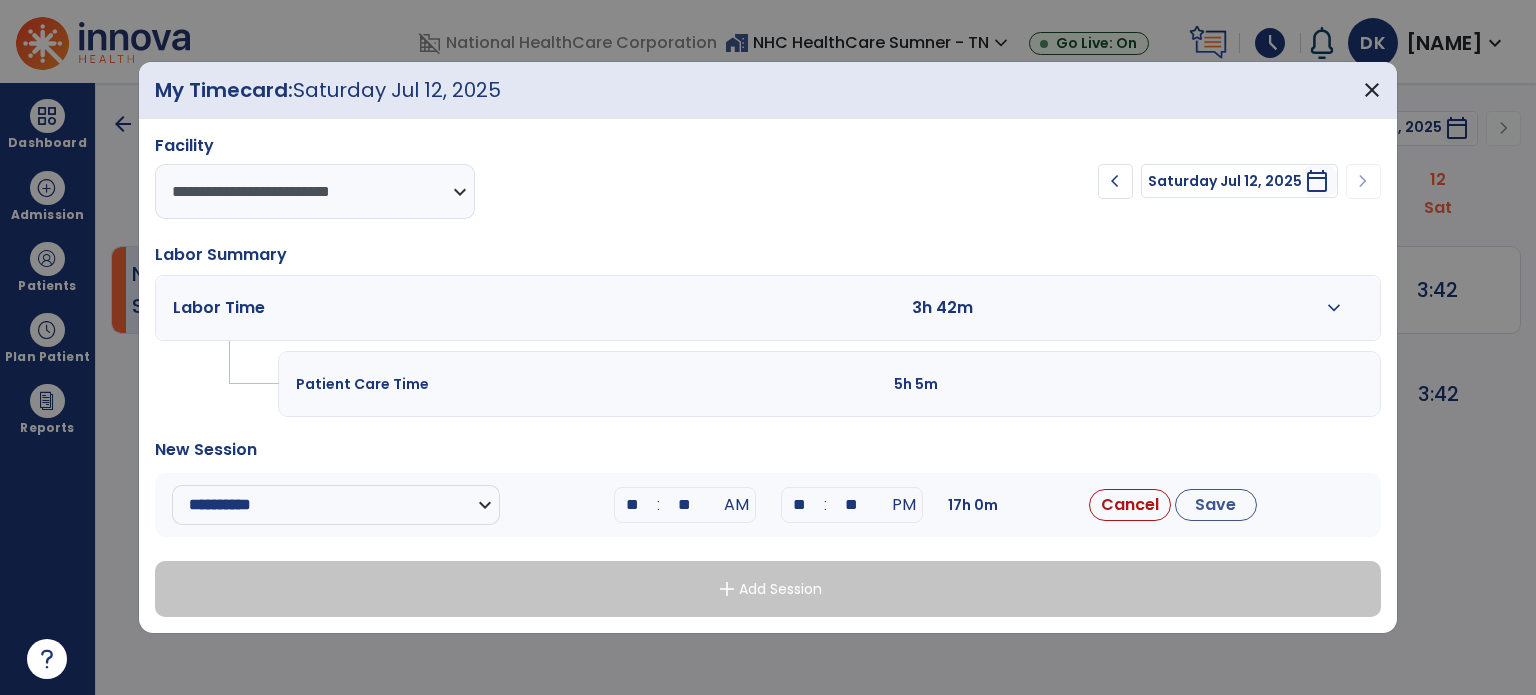 type on "**" 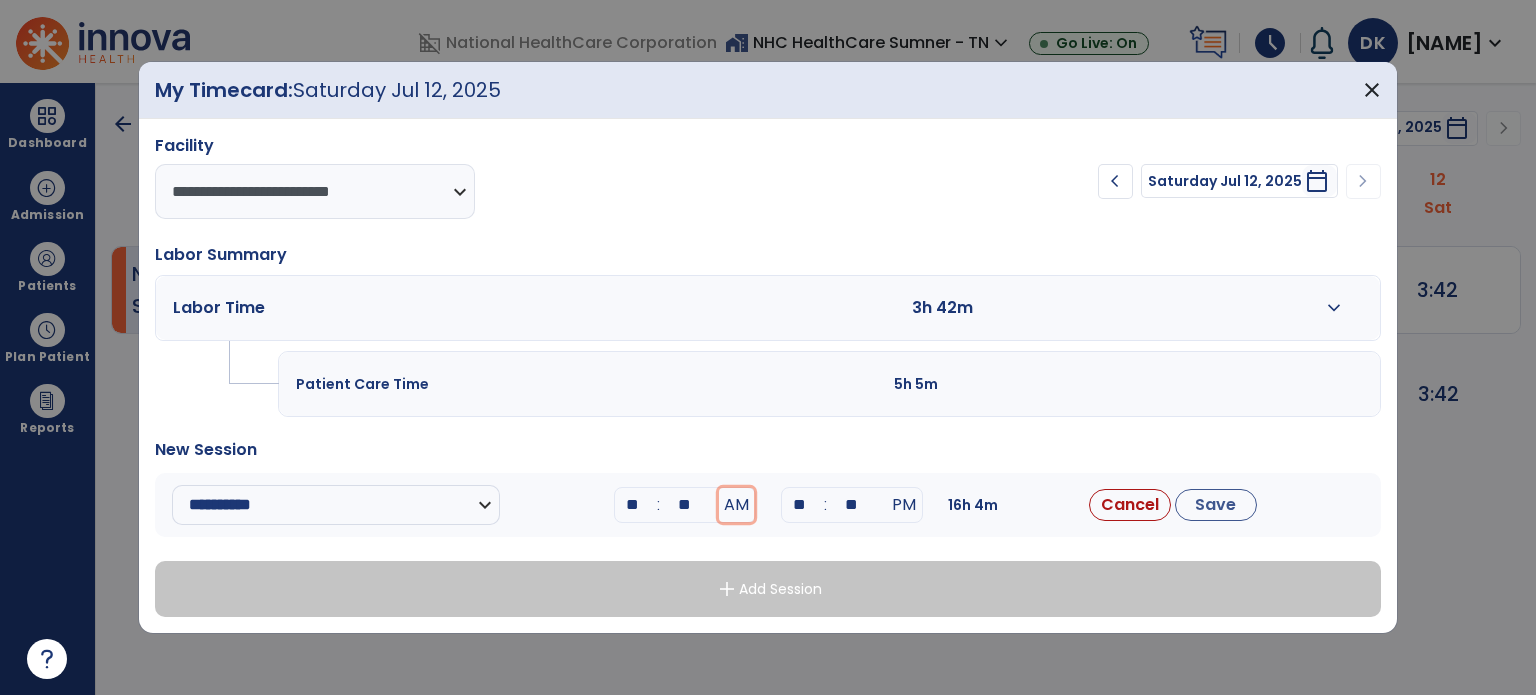 type 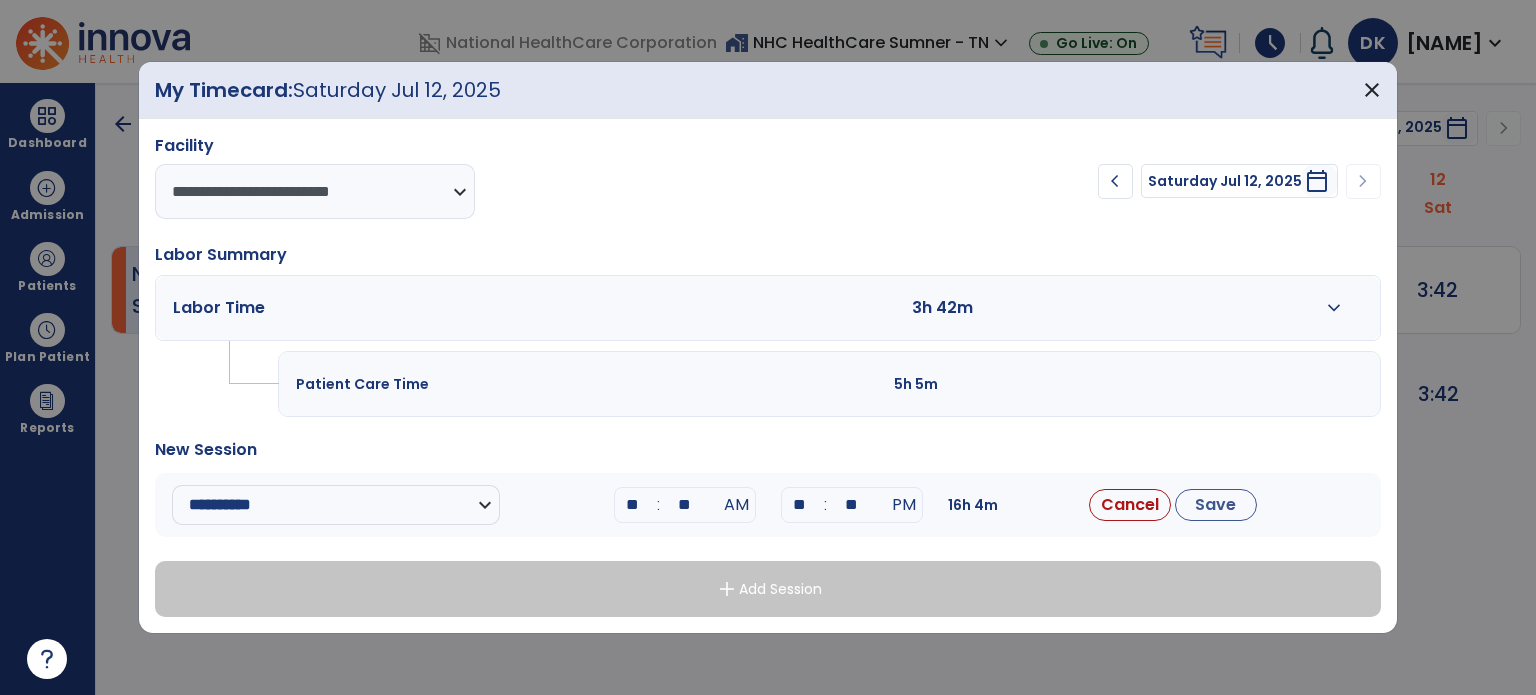 type on "**" 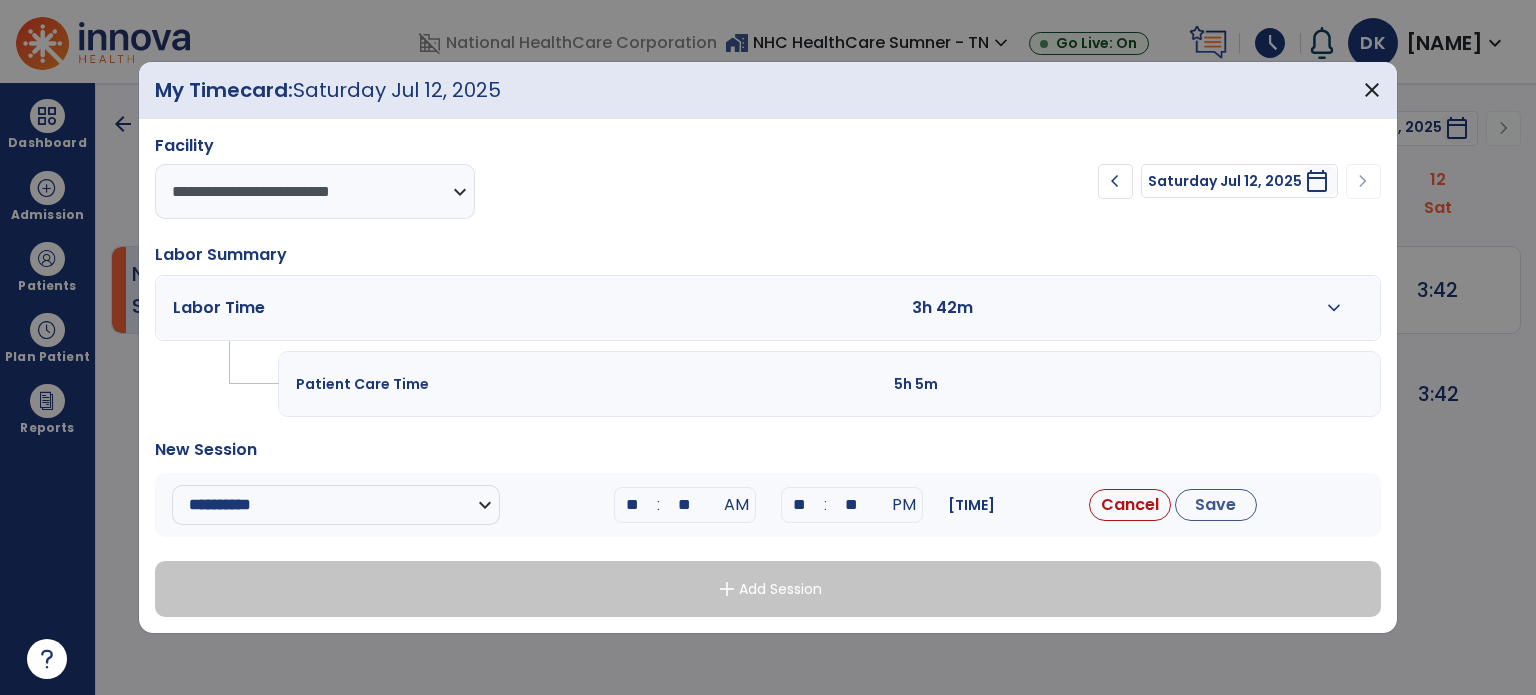 type on "**" 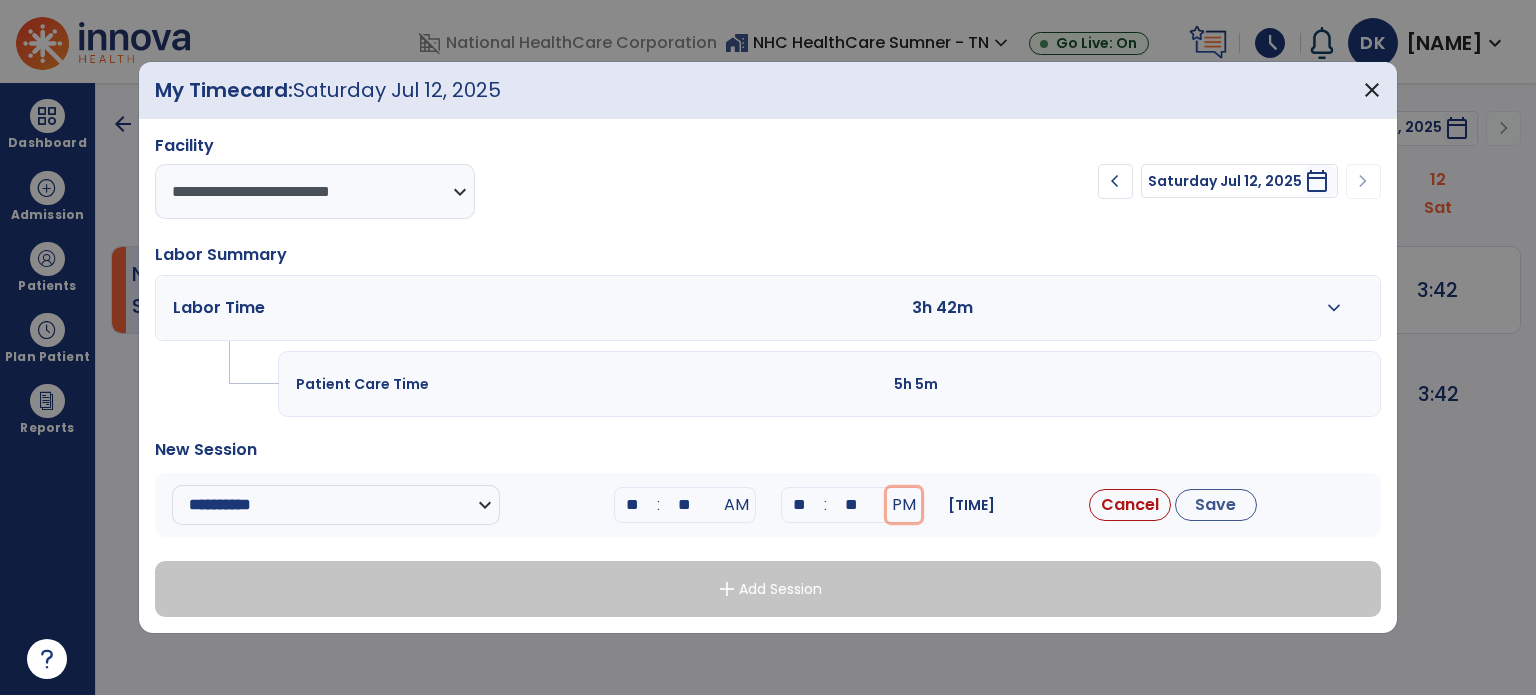 type 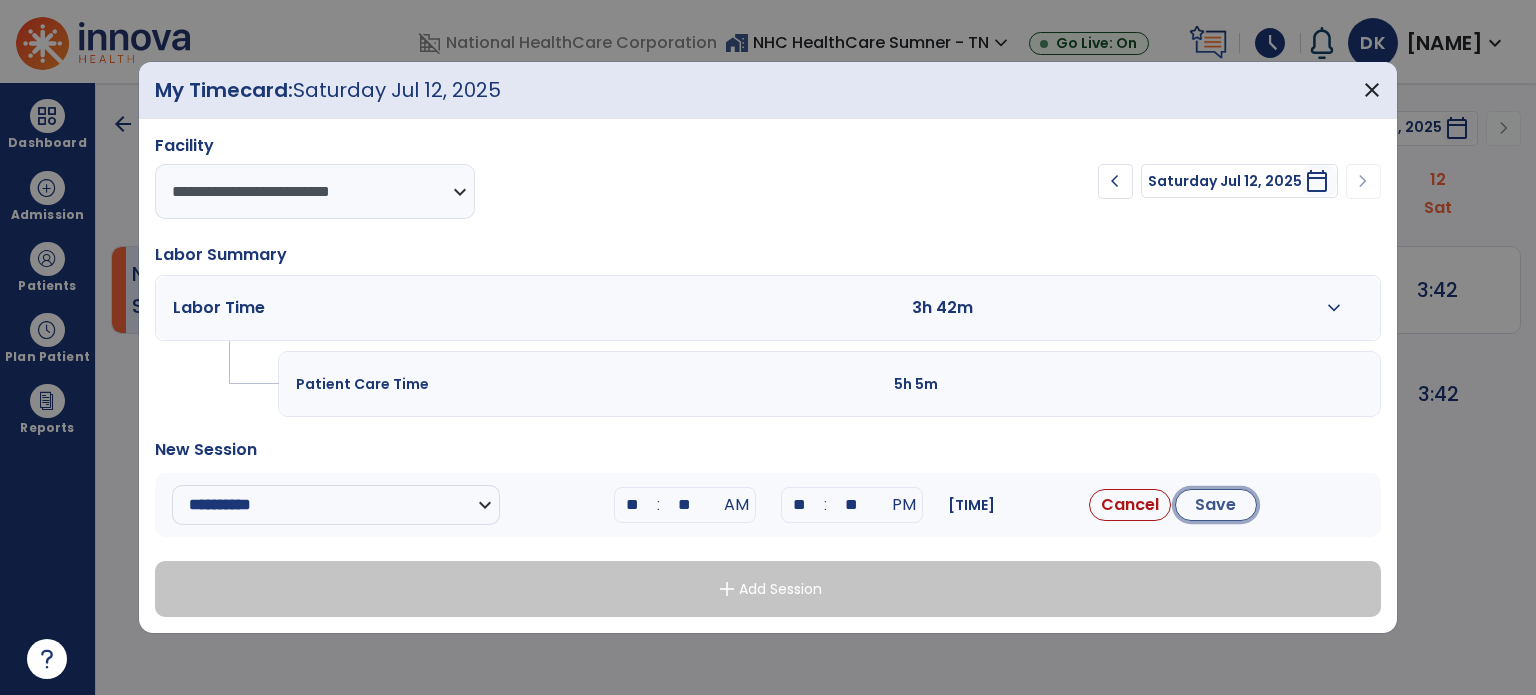 click on "Save" at bounding box center (1216, 505) 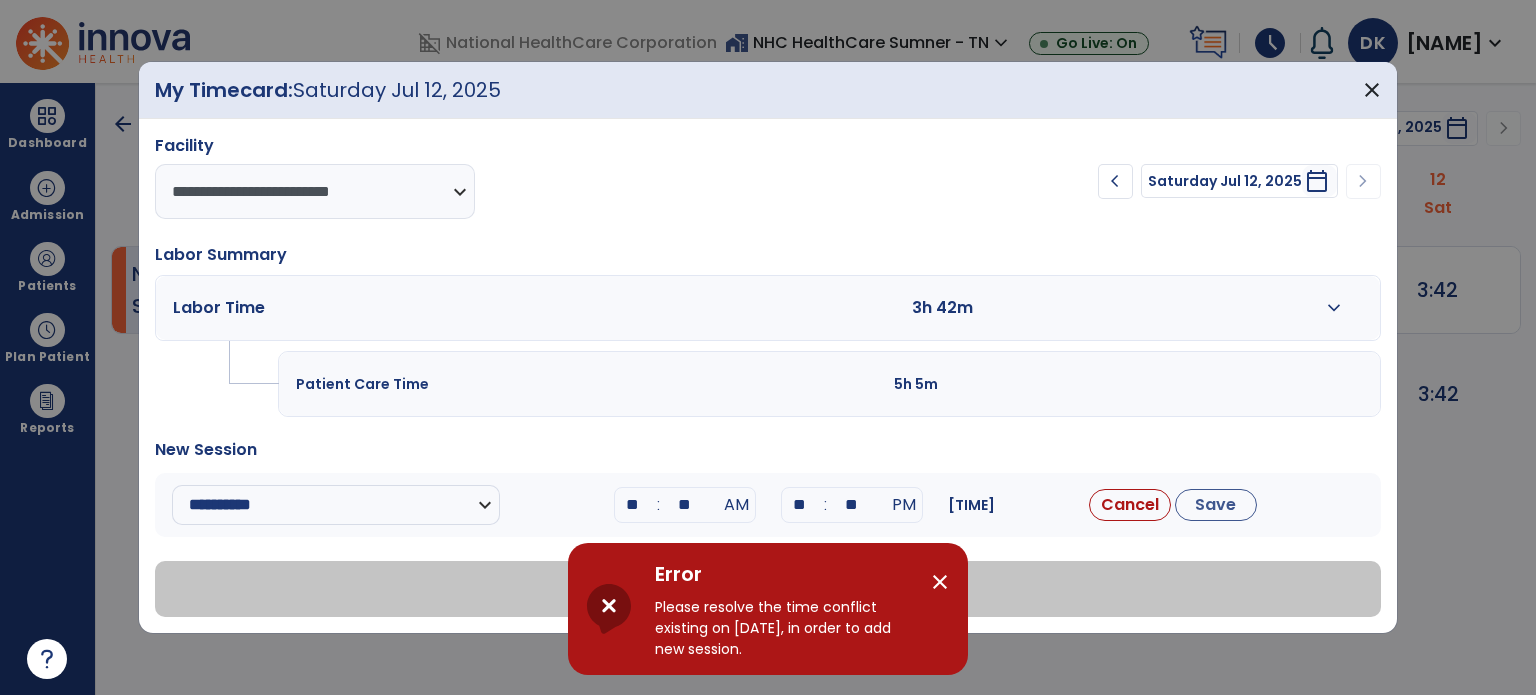 click on "close" at bounding box center [940, 582] 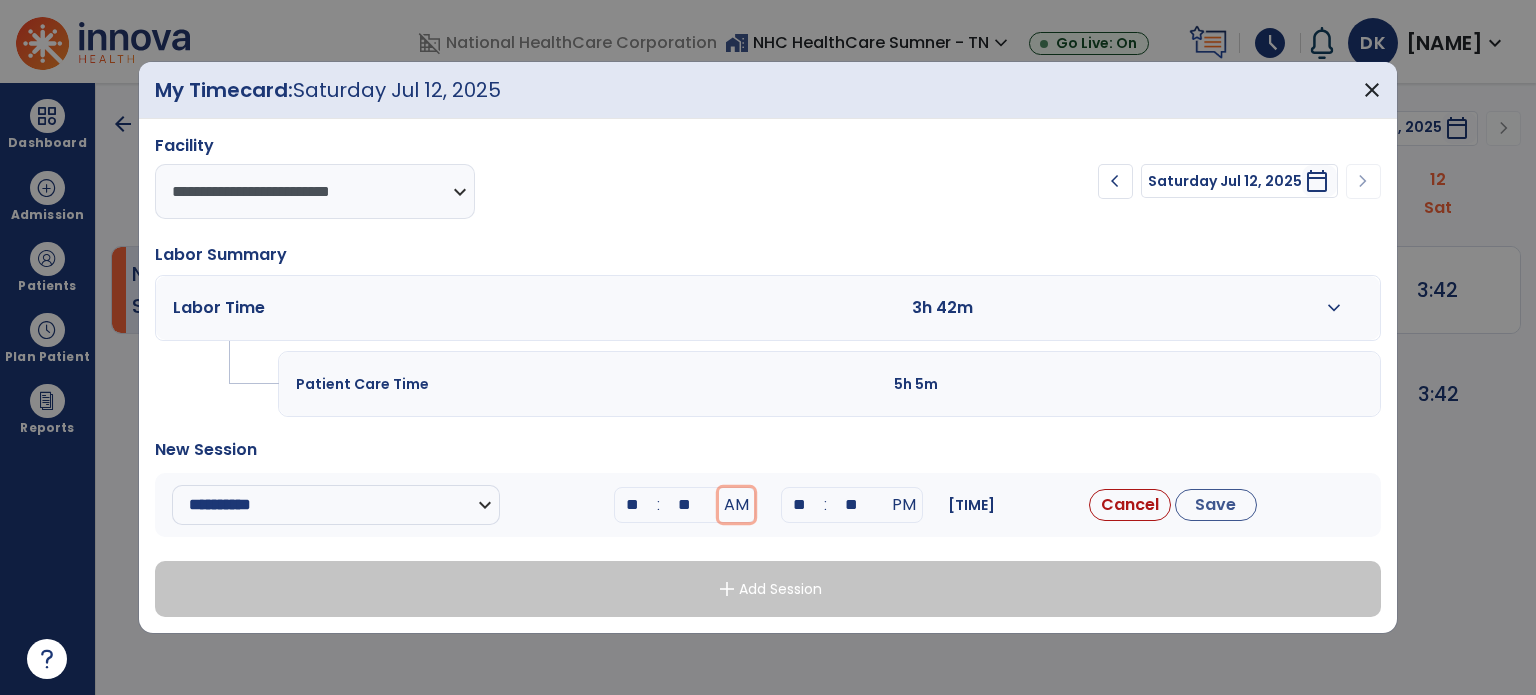 click on "AM" at bounding box center [736, 505] 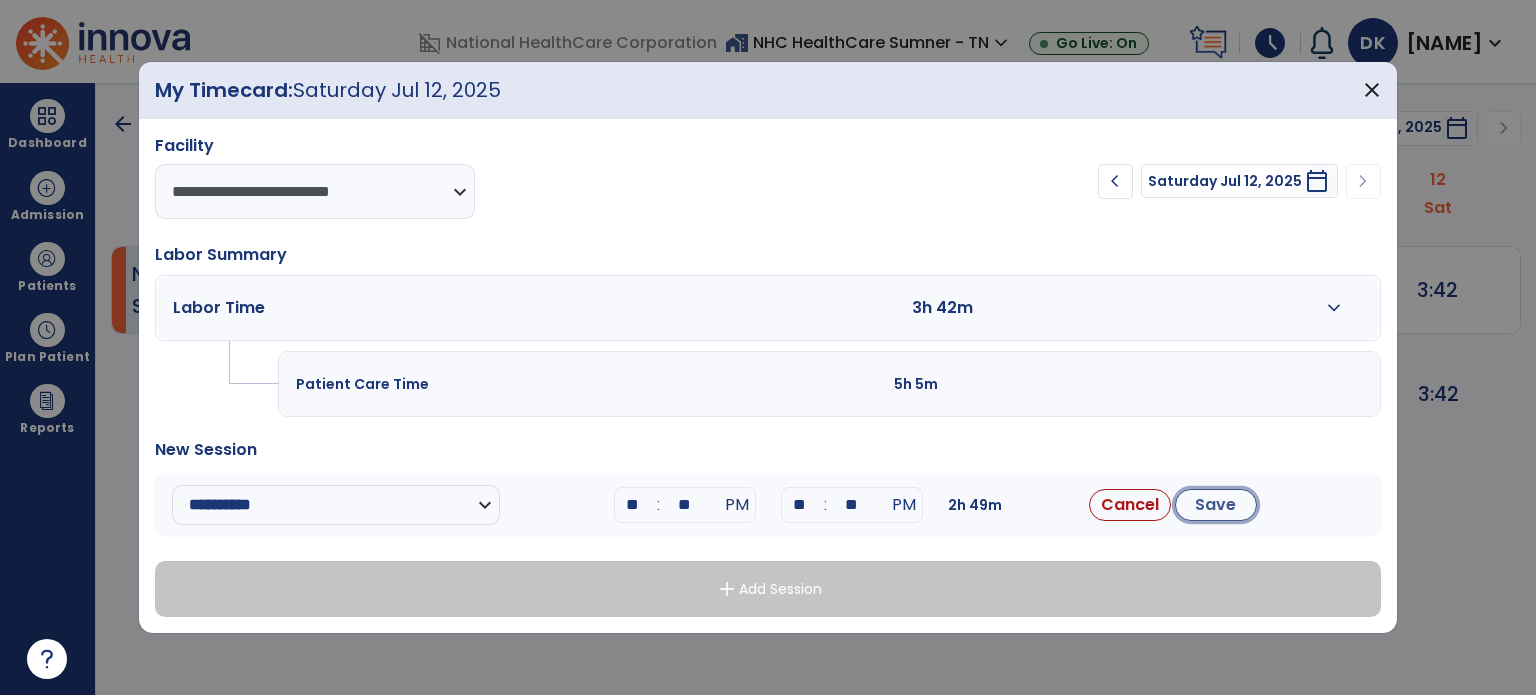 click on "Save" at bounding box center (1216, 505) 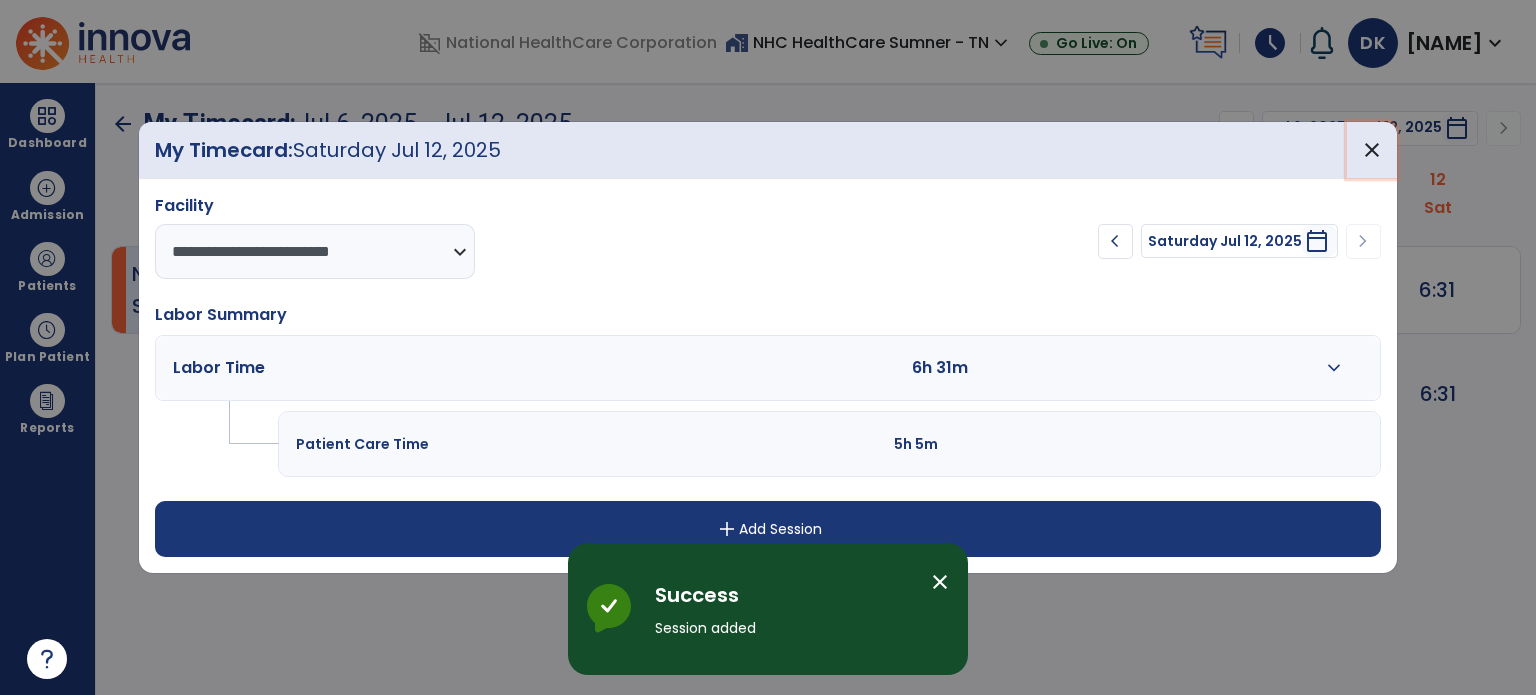 click on "close" at bounding box center (1372, 150) 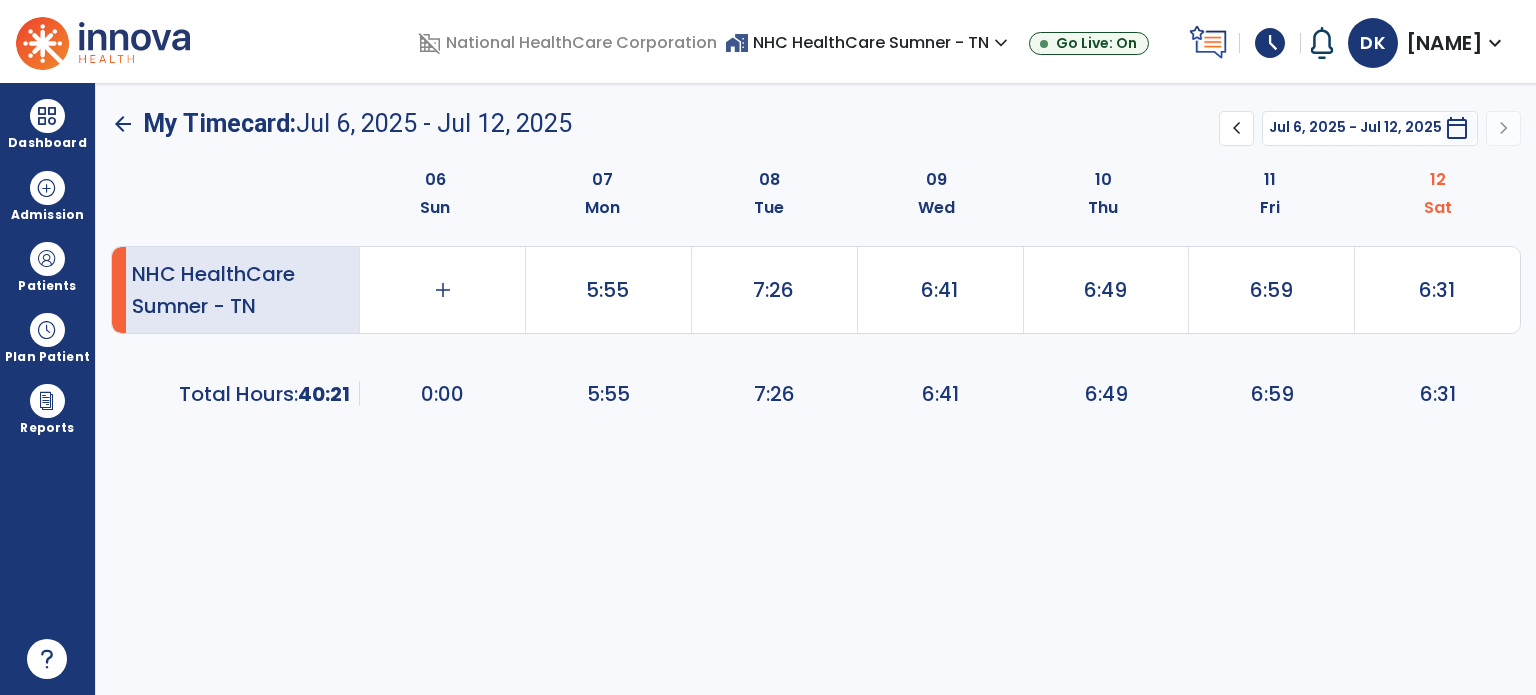 click on "Dashboard" at bounding box center [47, 143] 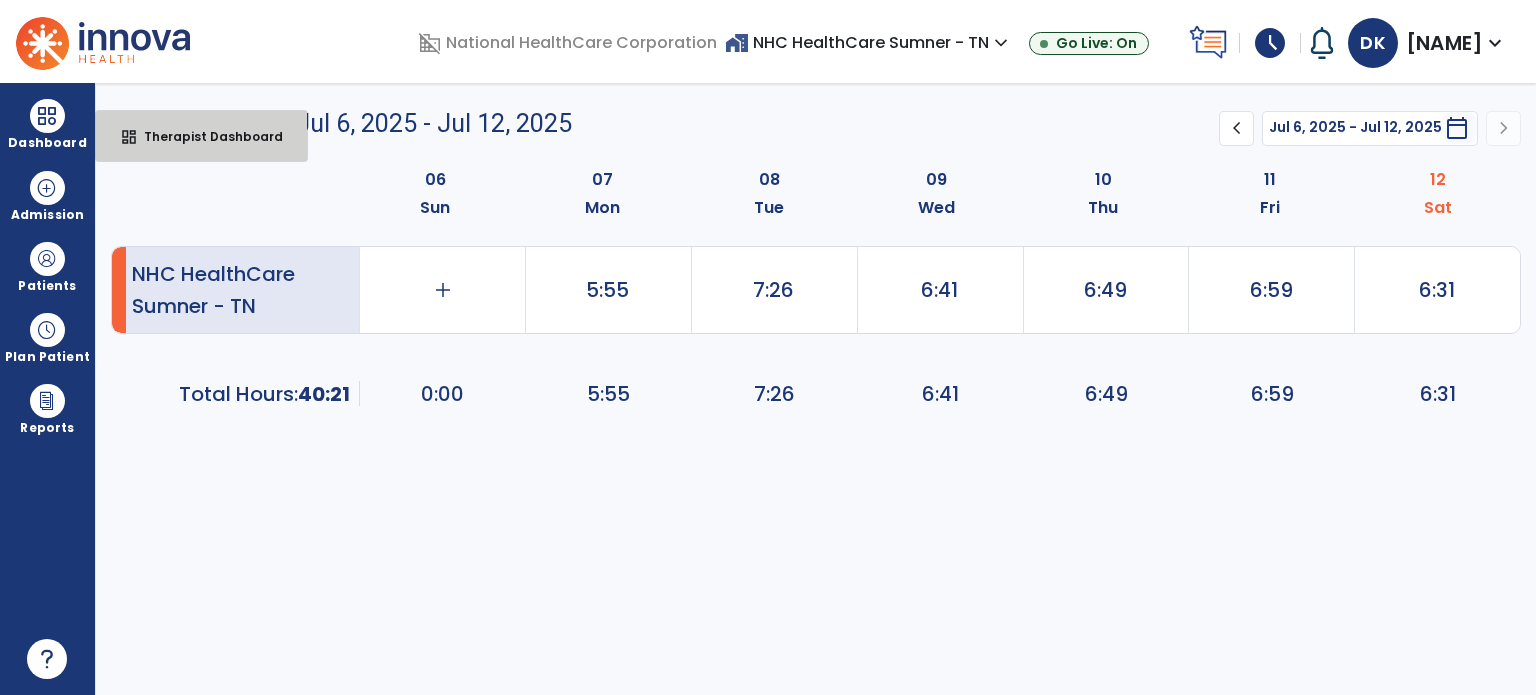 click on "dashboard  Therapist Dashboard" at bounding box center (201, 136) 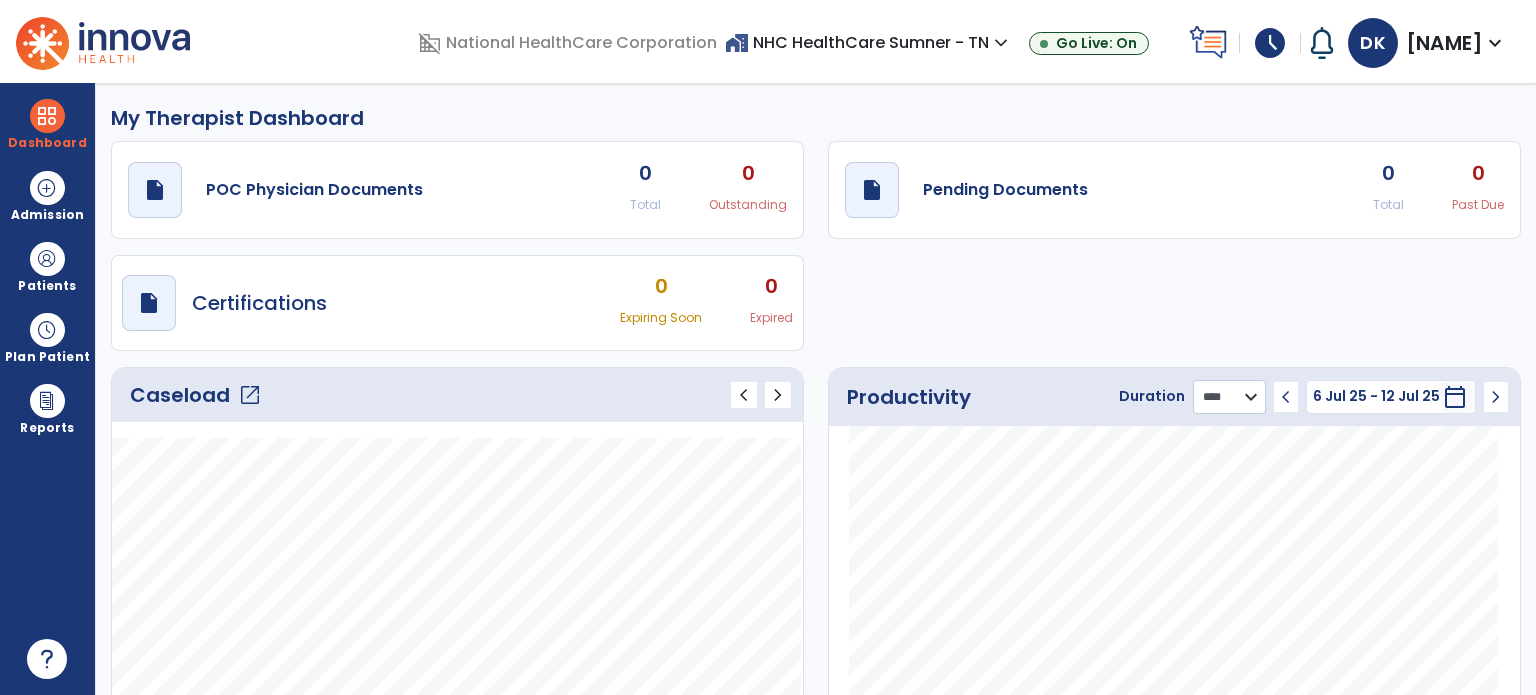 click on "******** **** ***" 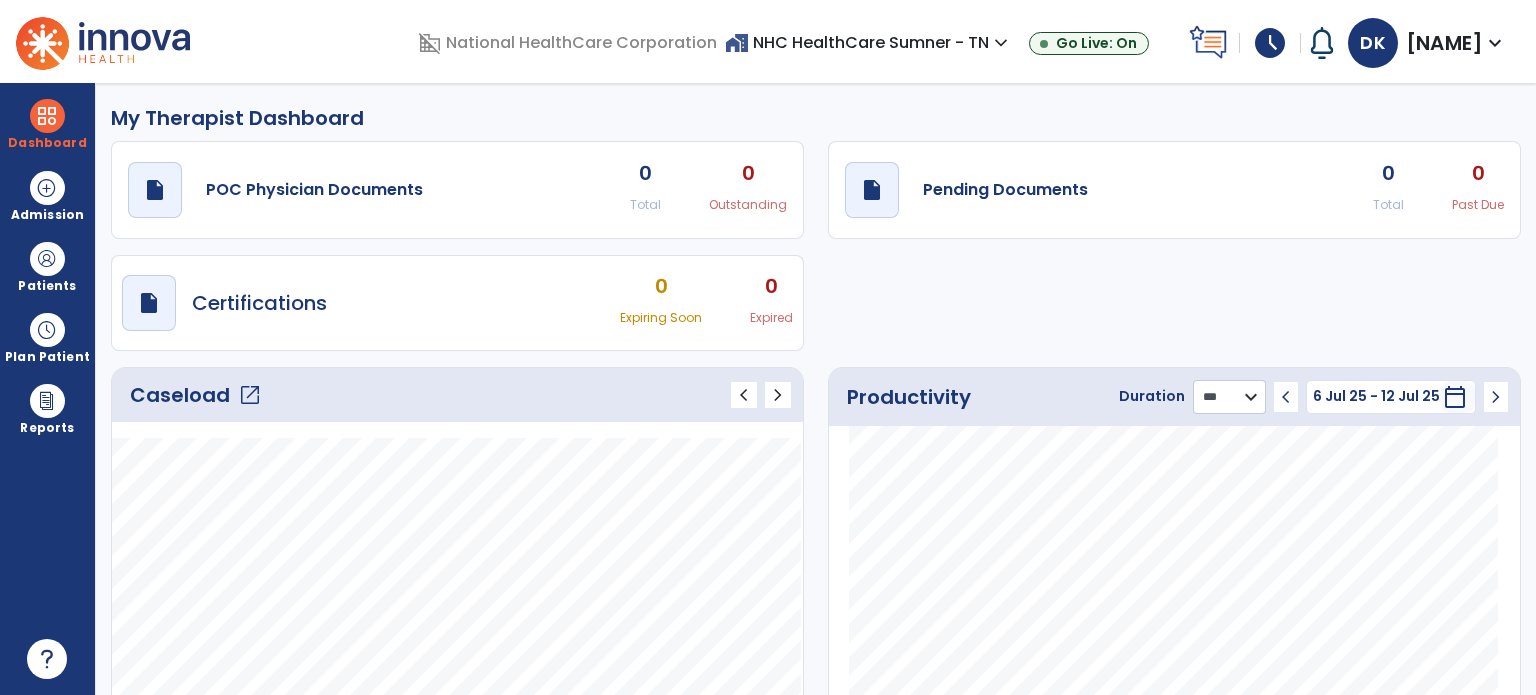 click on "******** **** ***" 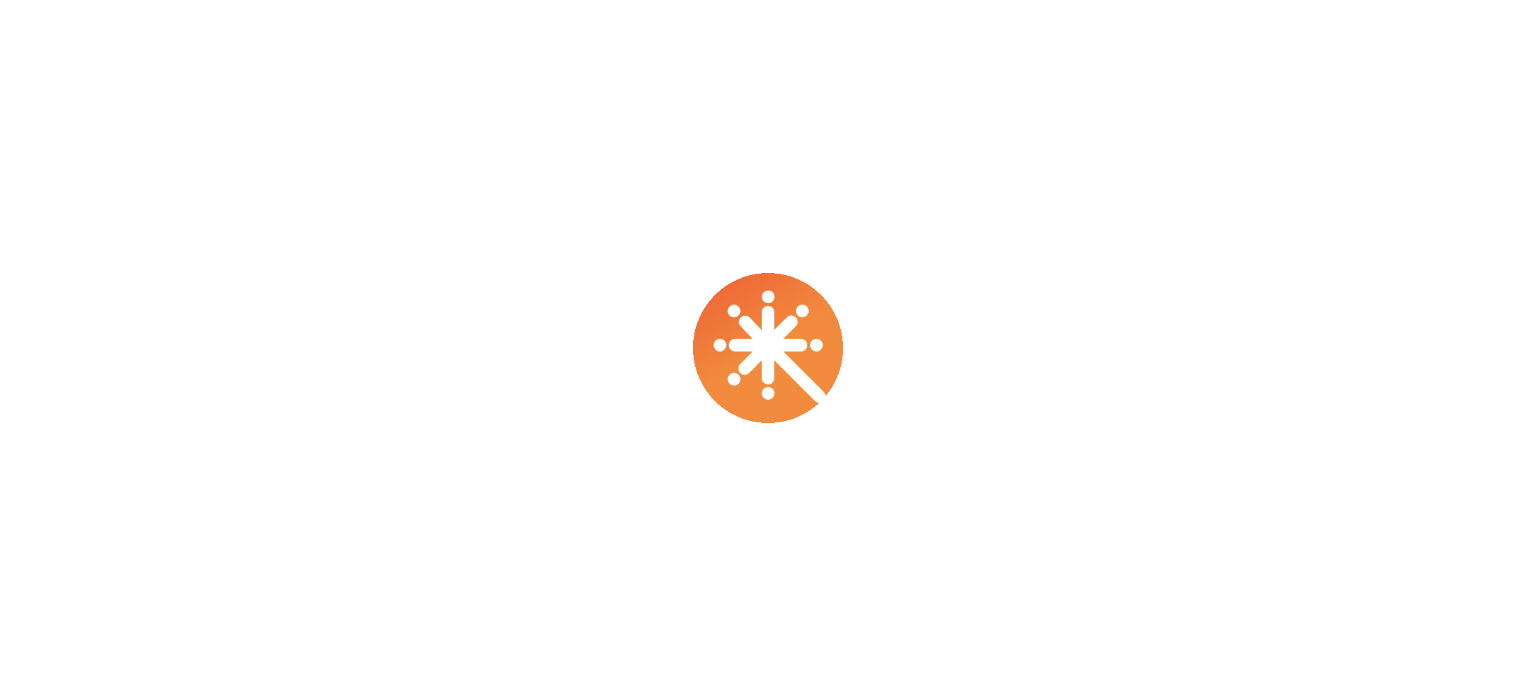 scroll, scrollTop: 0, scrollLeft: 0, axis: both 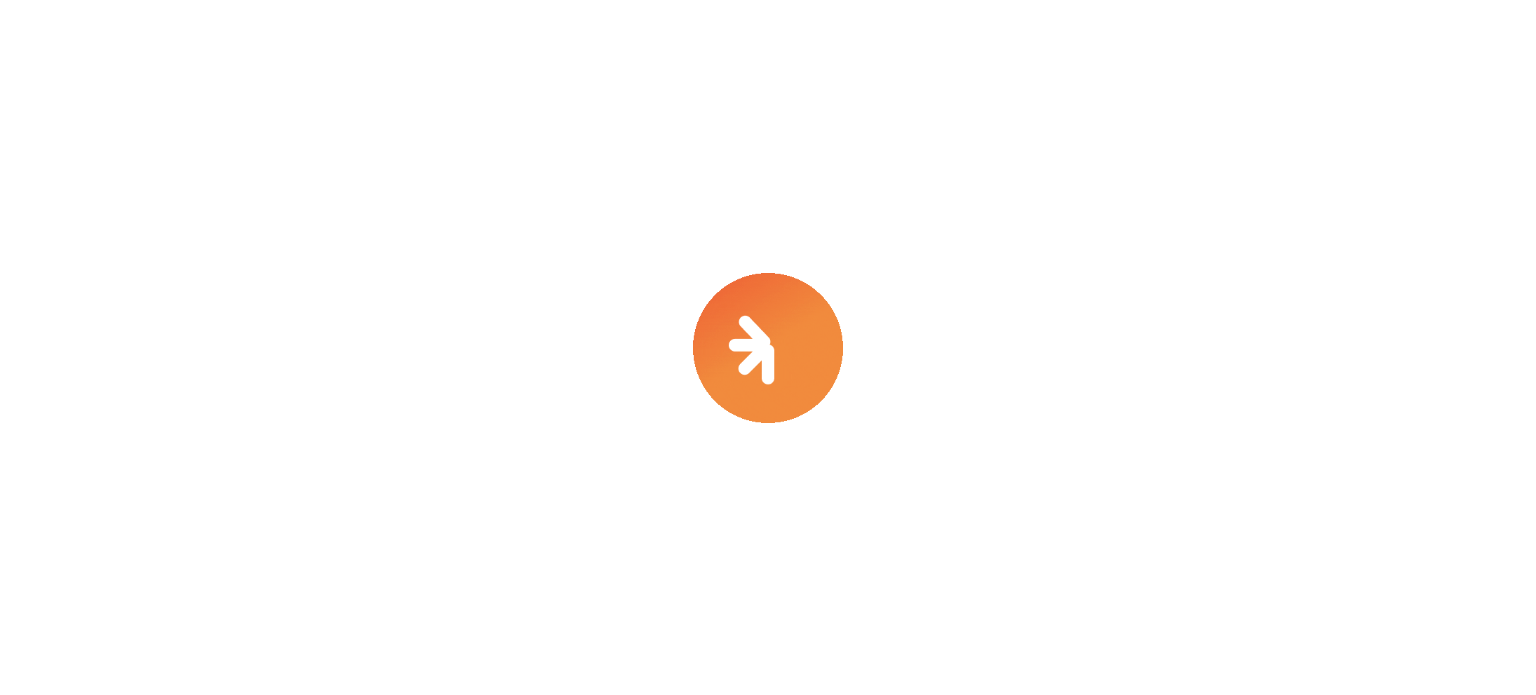 select on "****" 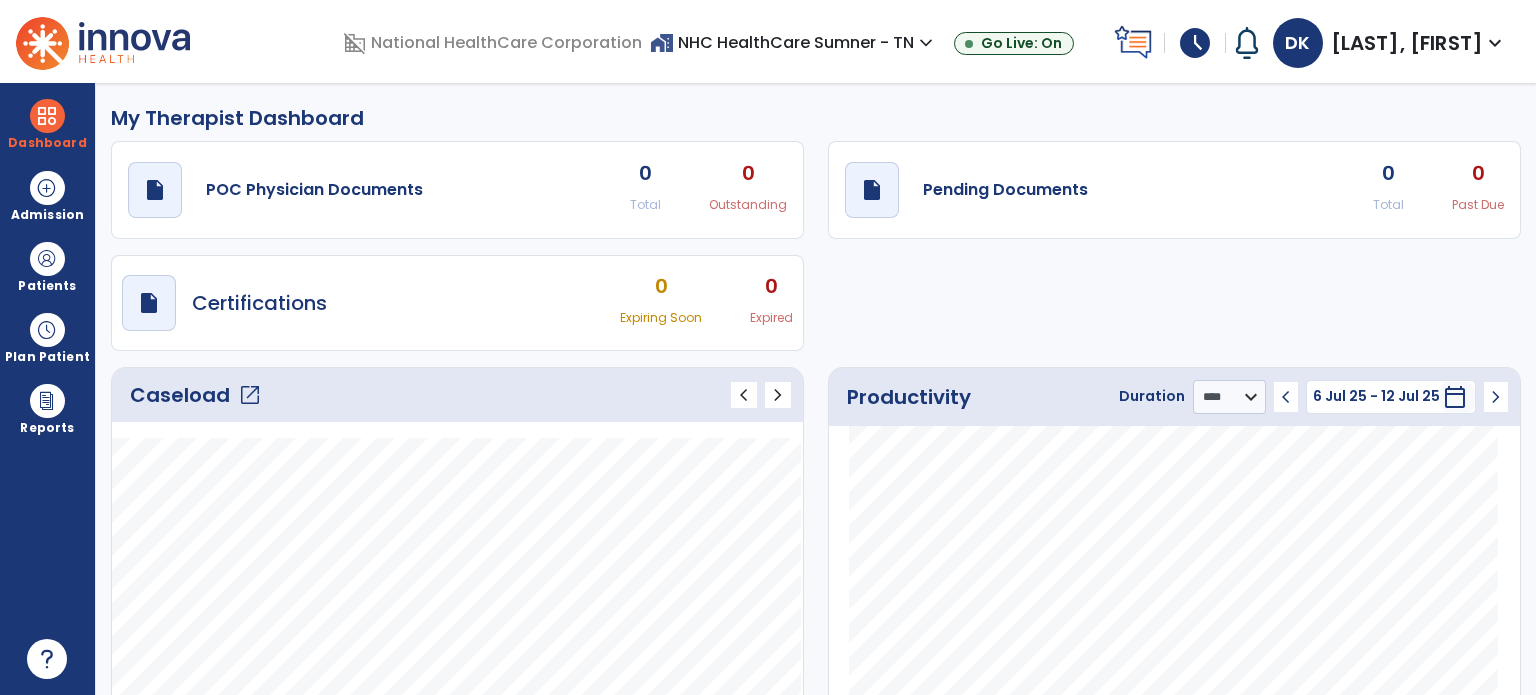 click on "schedule" at bounding box center [1195, 43] 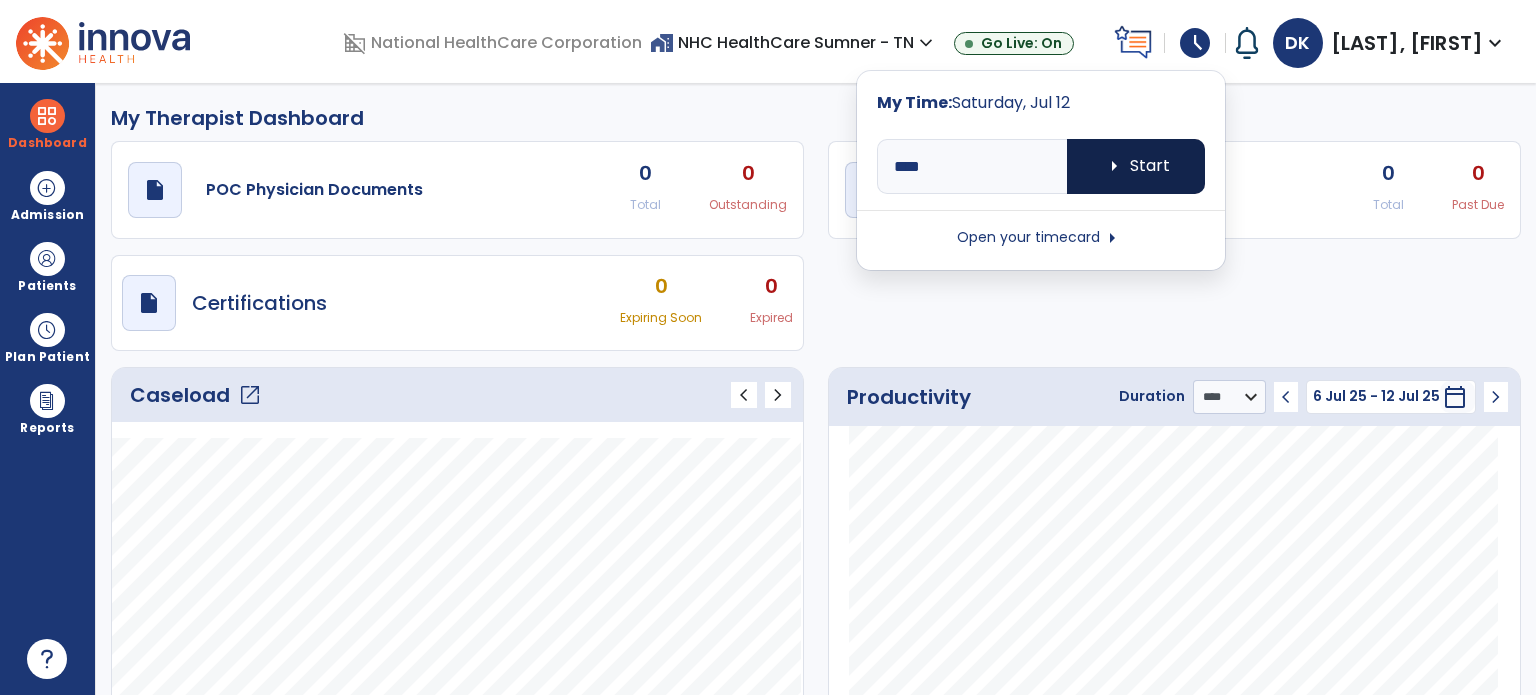 click on "arrow_right" at bounding box center [1114, 166] 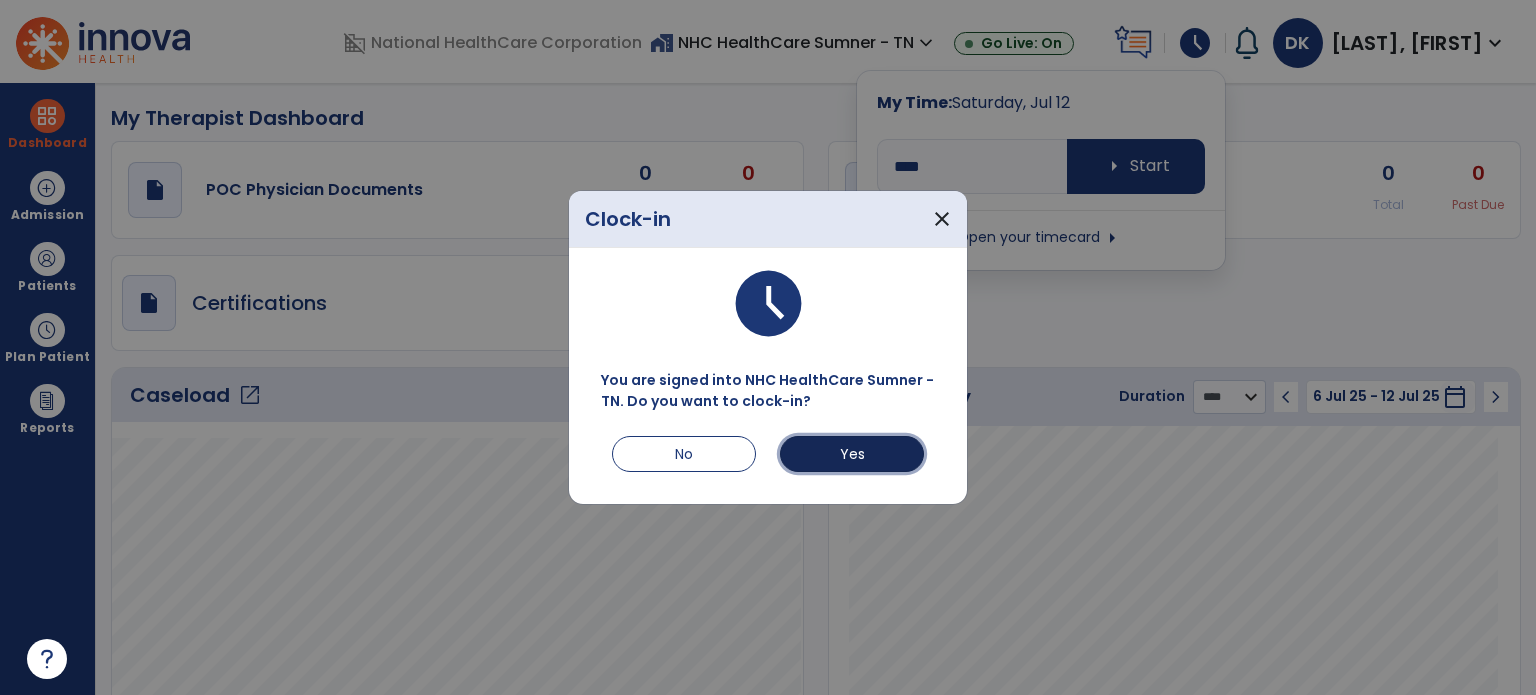 click on "Yes" at bounding box center [852, 454] 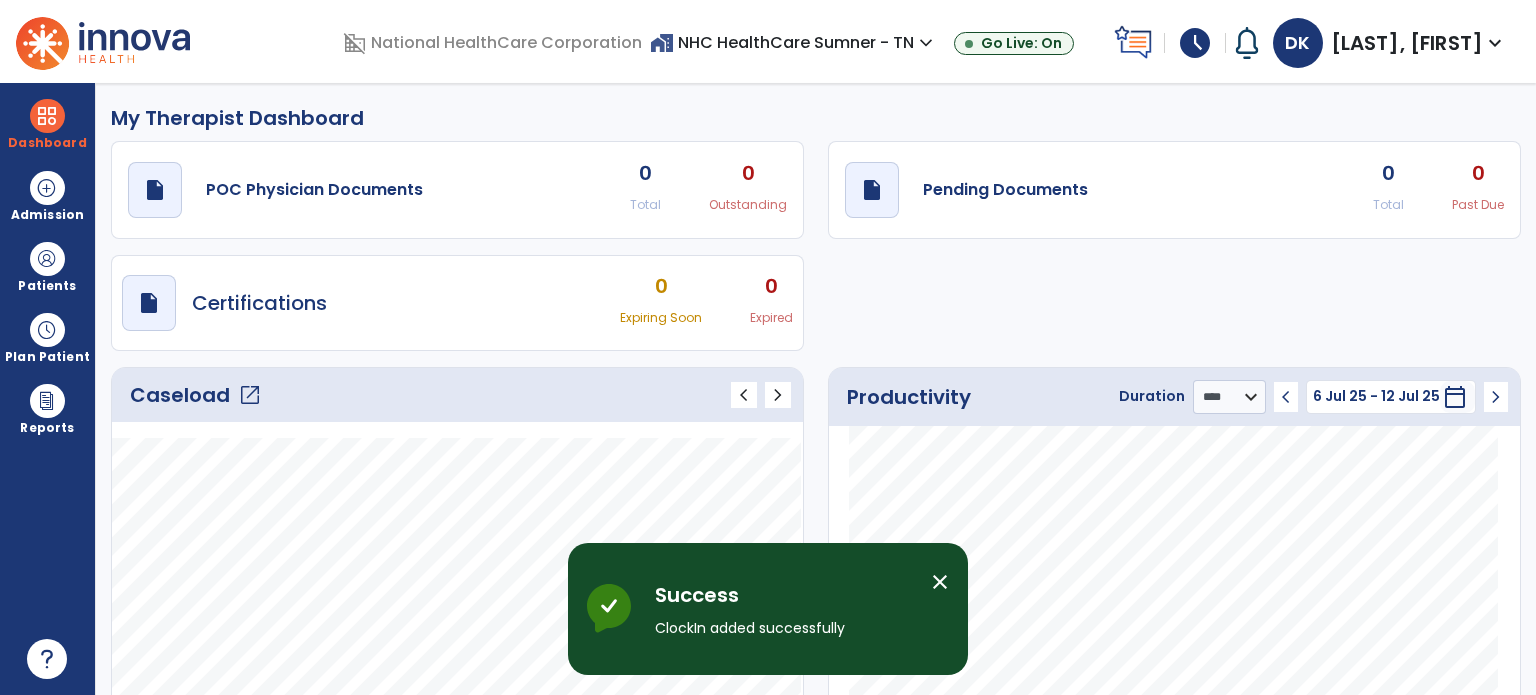 click at bounding box center [47, 259] 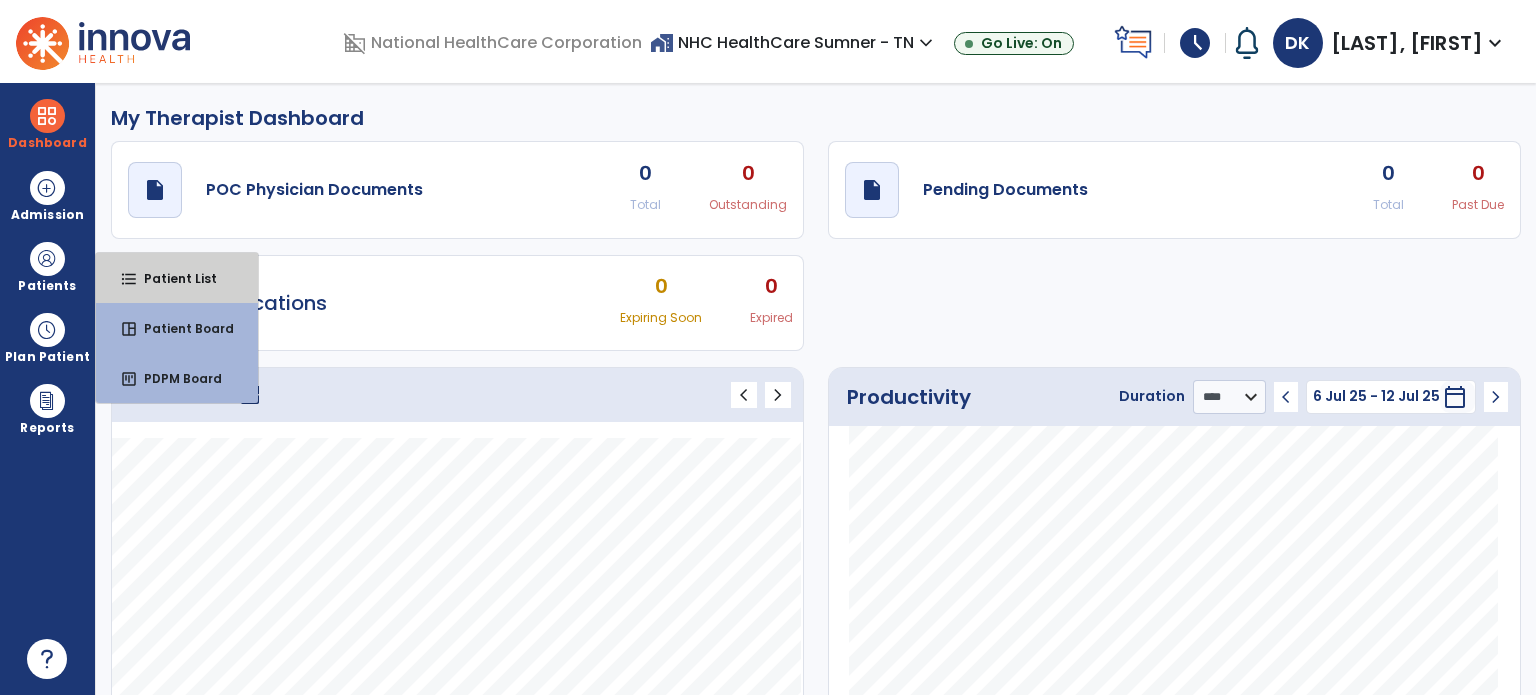 click on "Patient List" at bounding box center (172, 278) 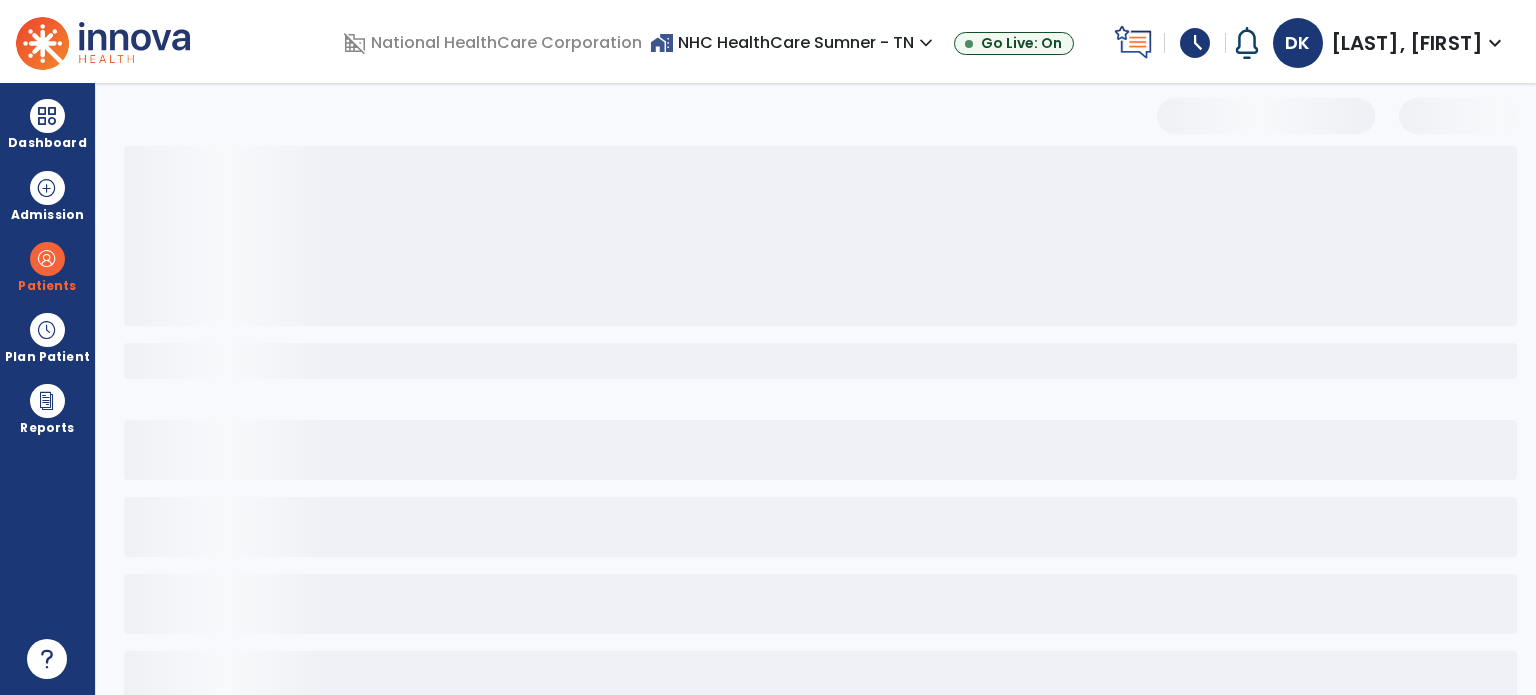 select on "***" 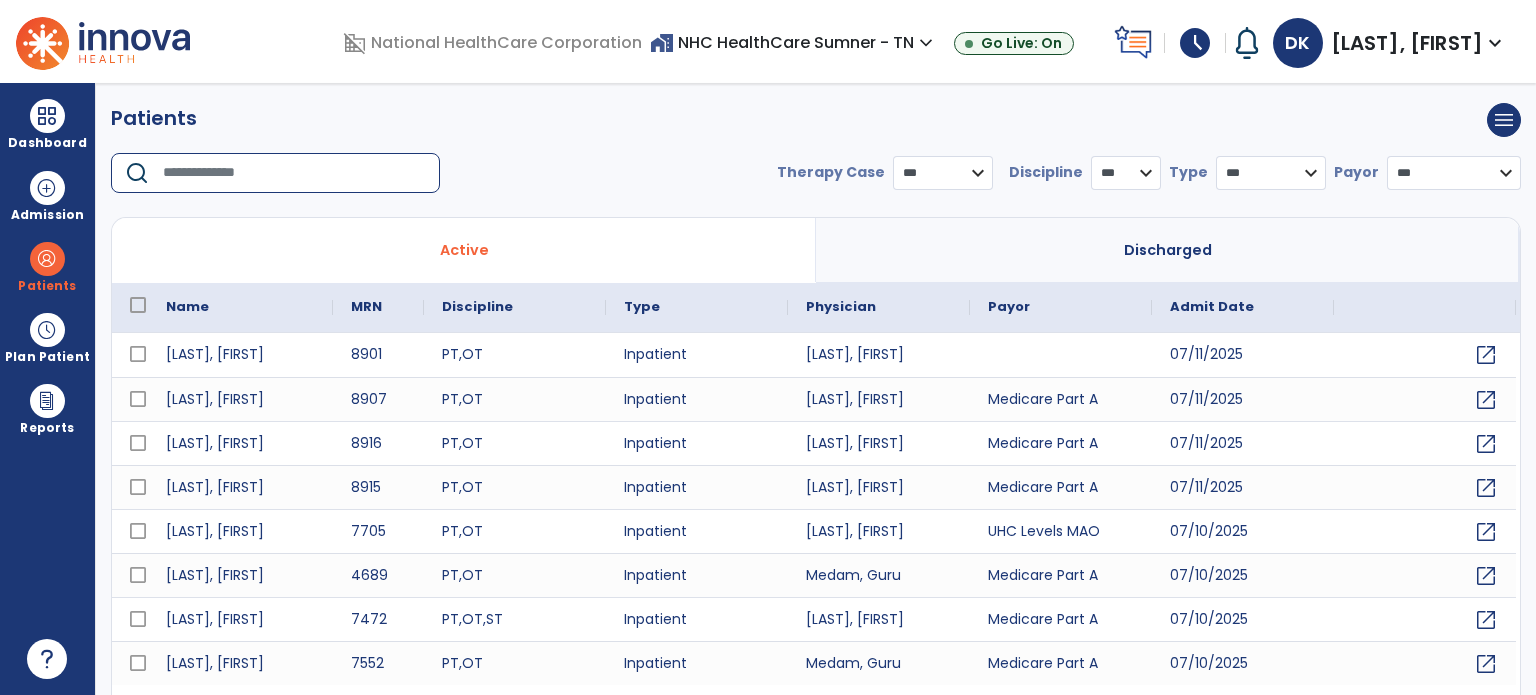 click at bounding box center [294, 173] 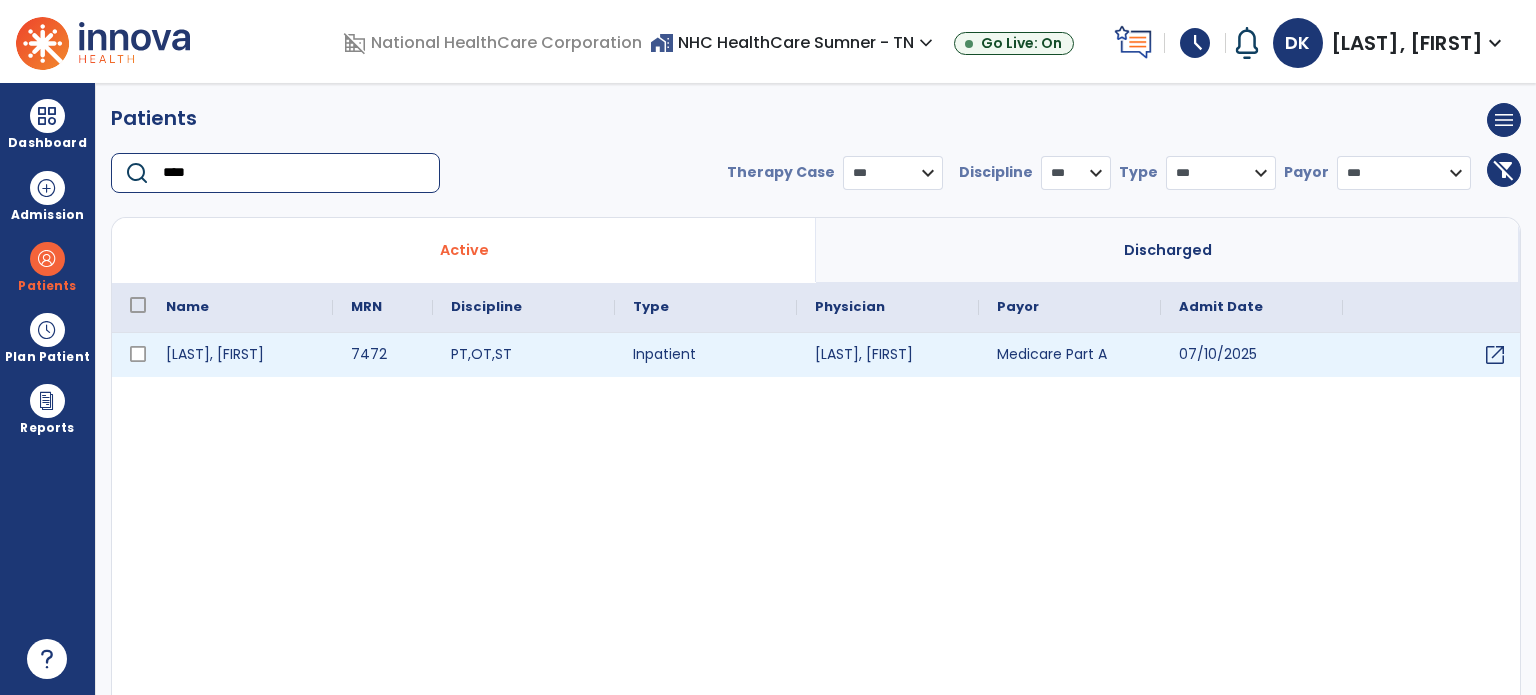 type on "****" 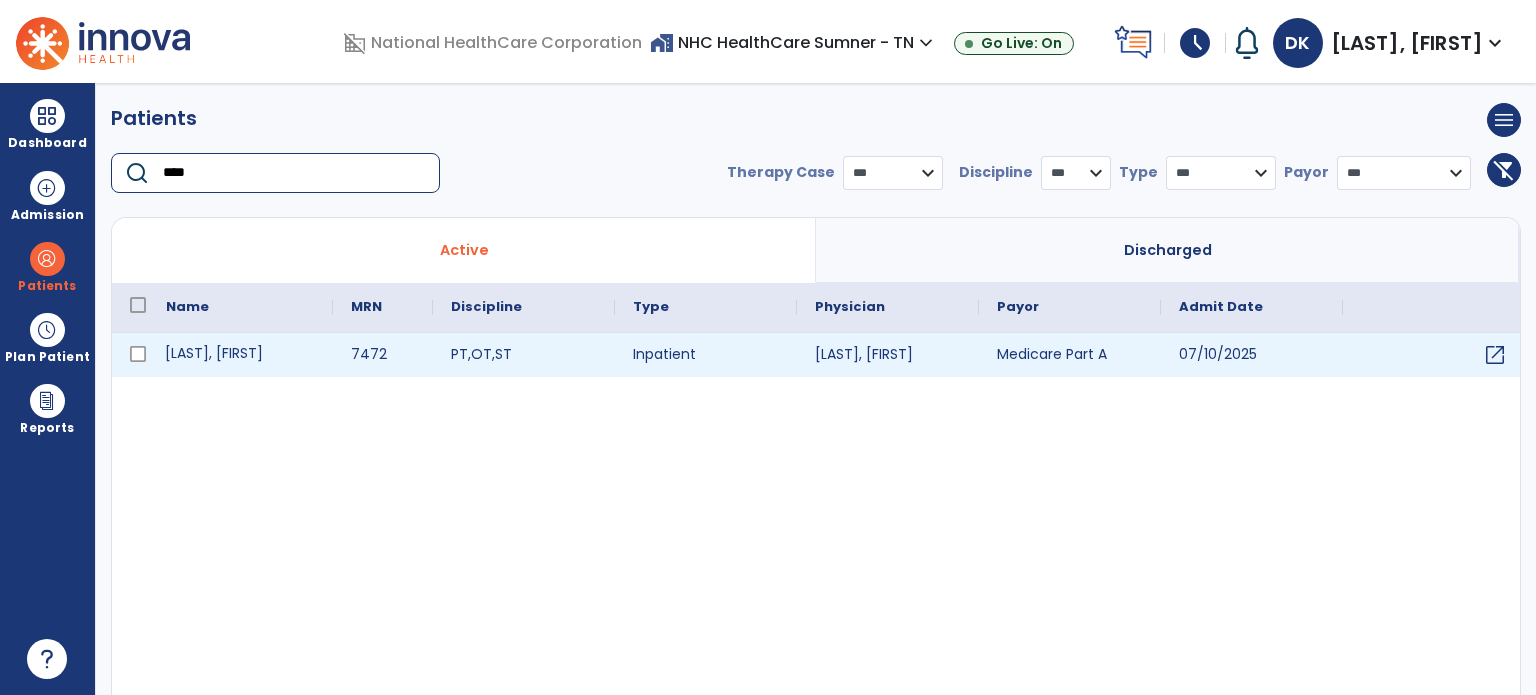 click on "[LAST], [LAST]" at bounding box center (240, 355) 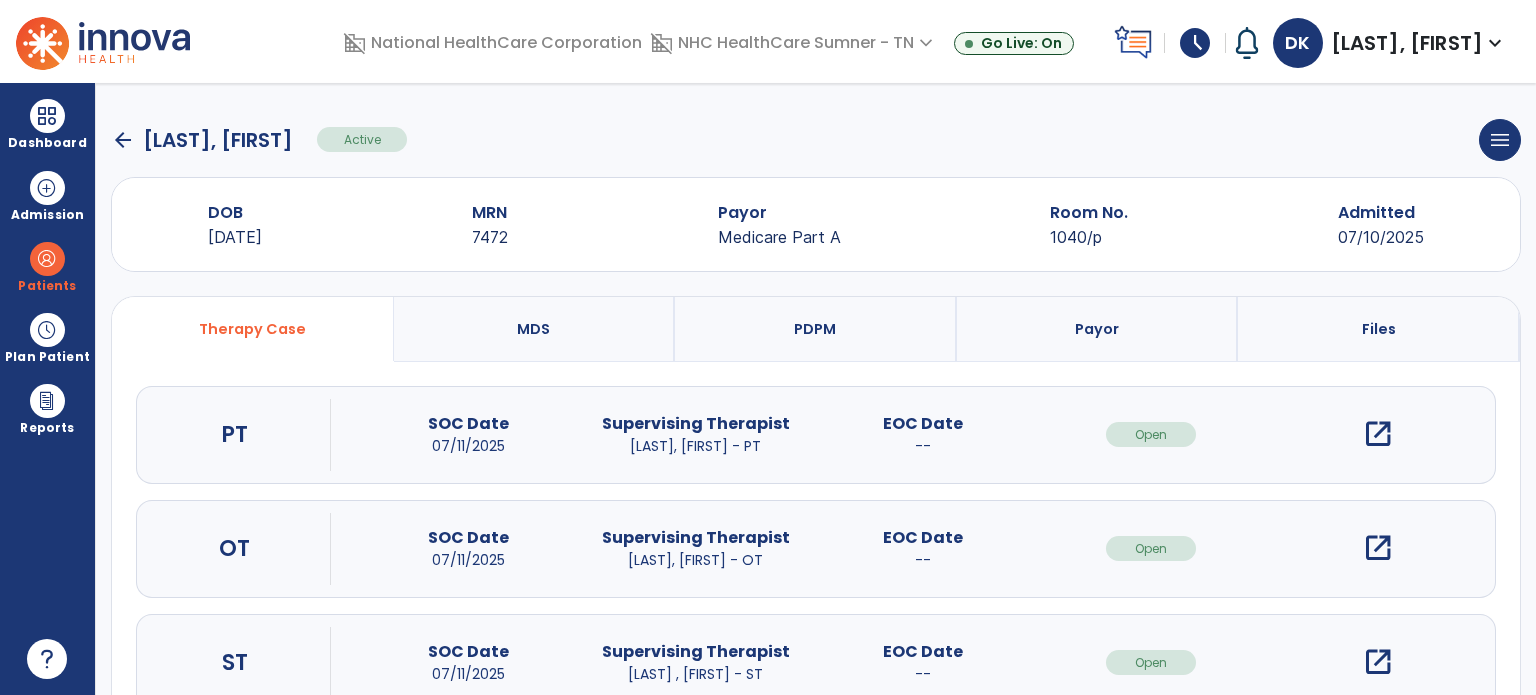 click on "open_in_new" at bounding box center (1378, 434) 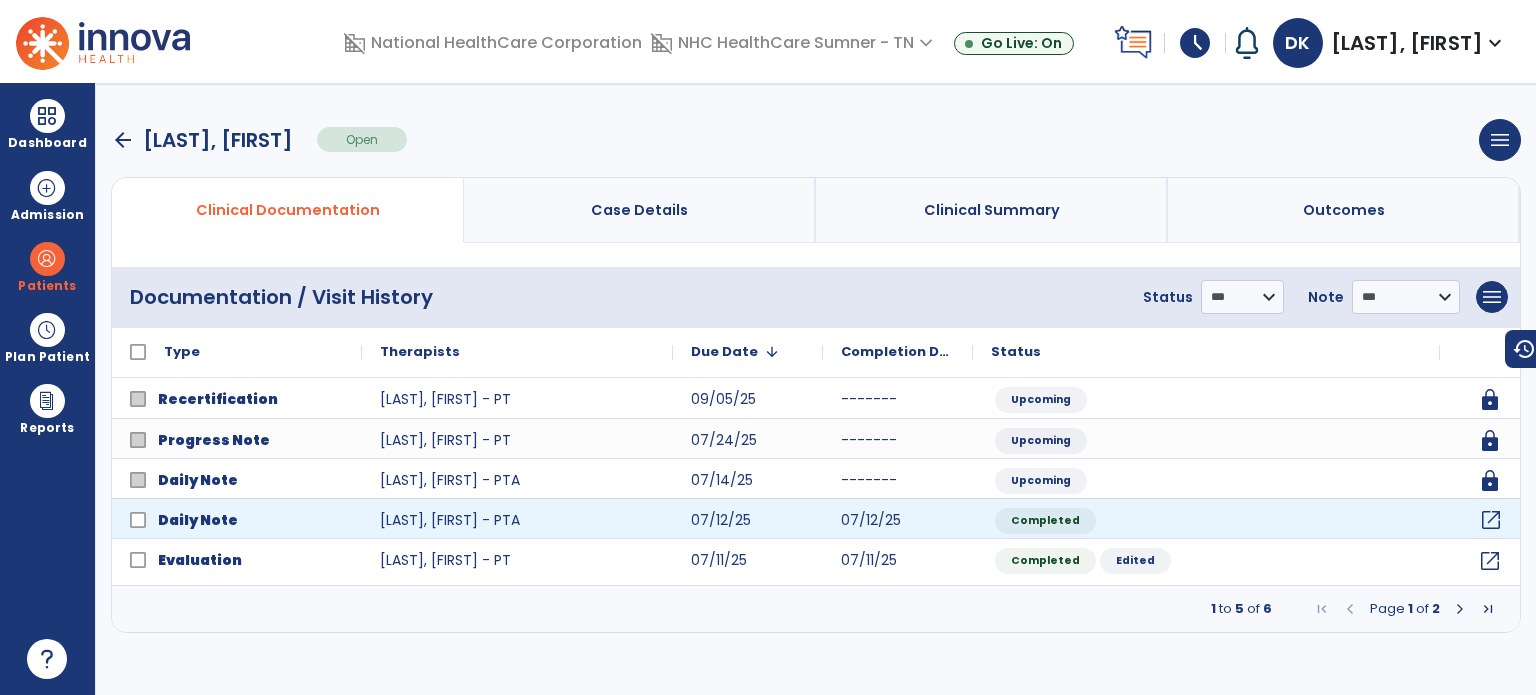 click on "open_in_new" 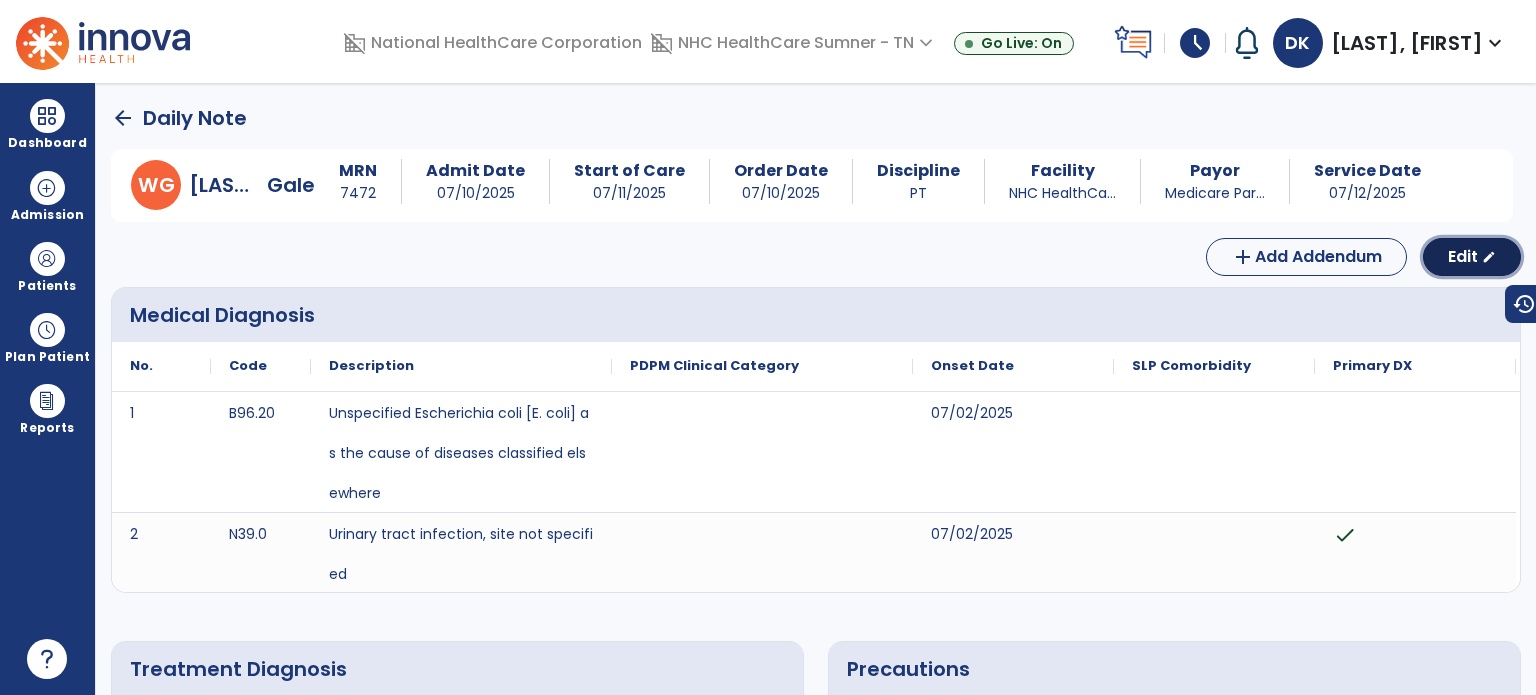 click on "Edit" 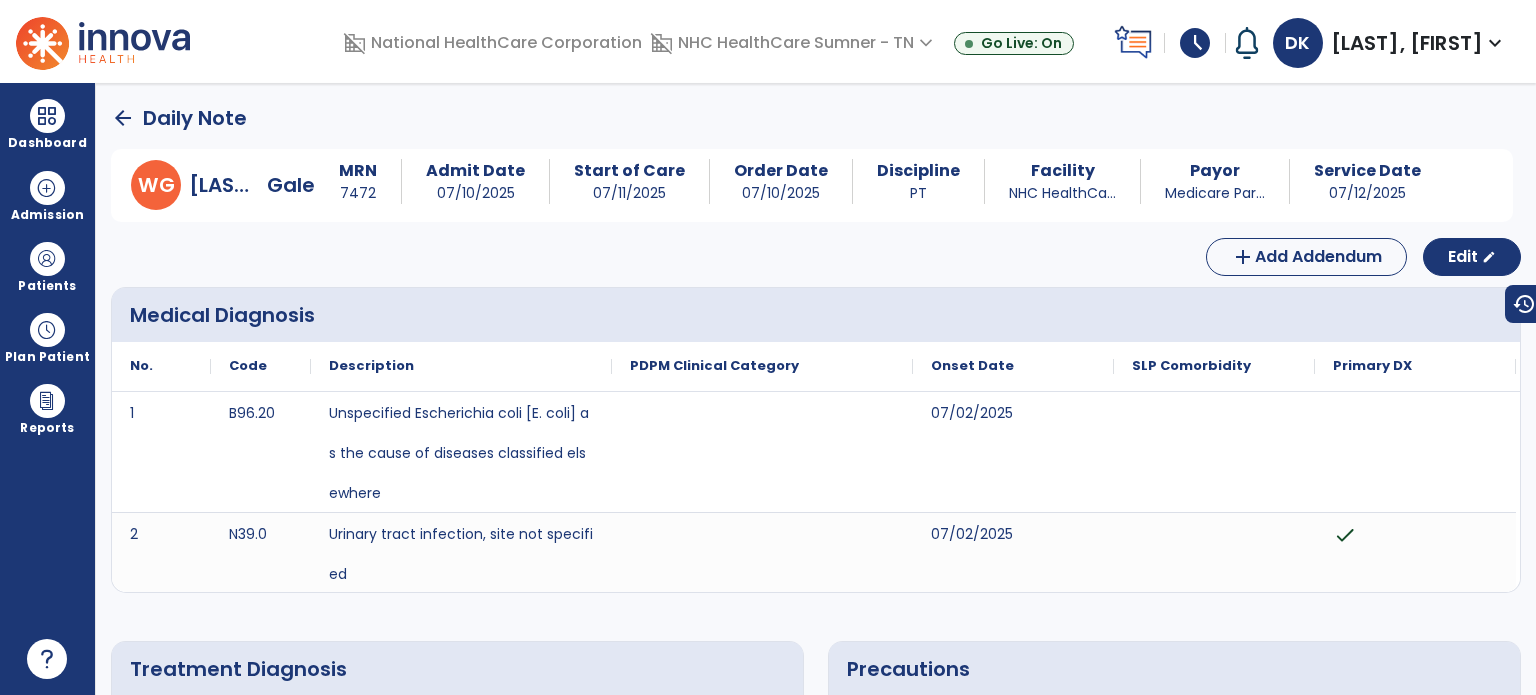 select on "*" 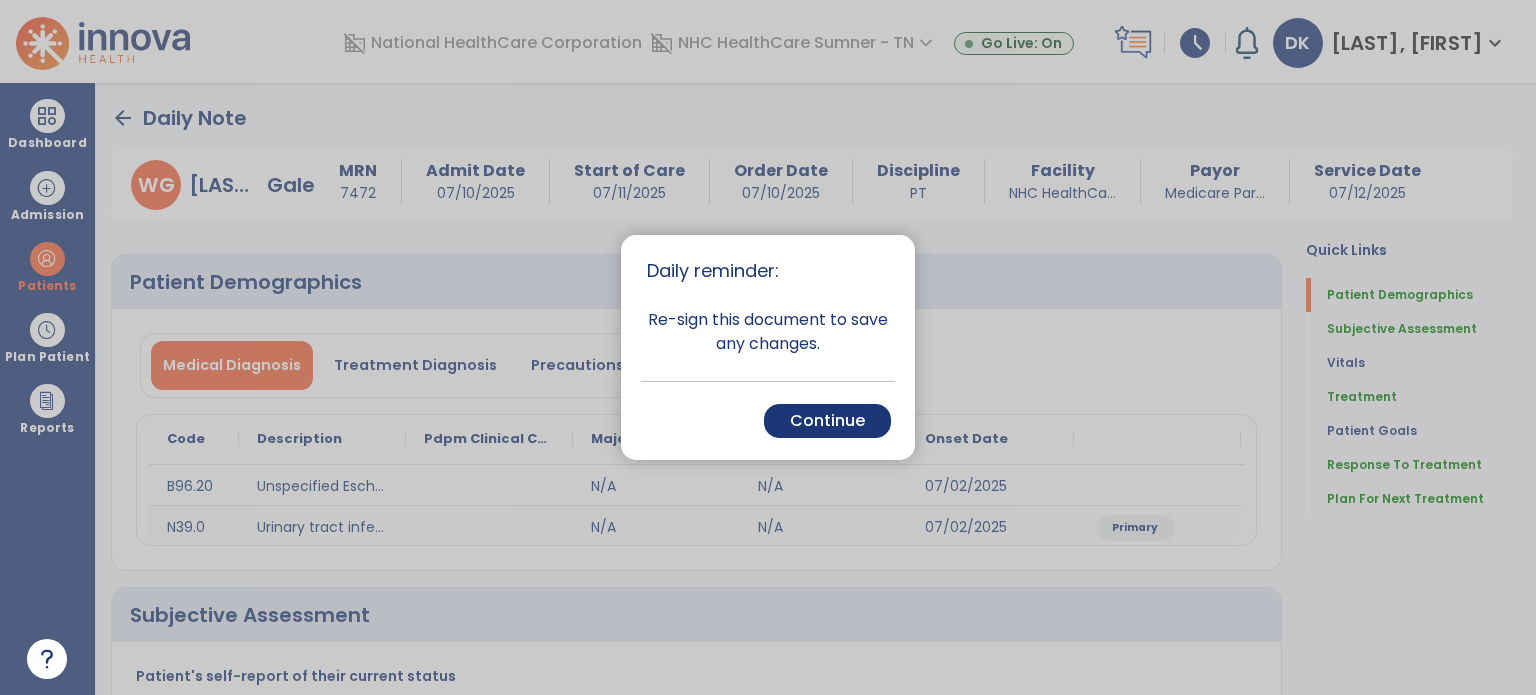 click on "Continue" at bounding box center (827, 421) 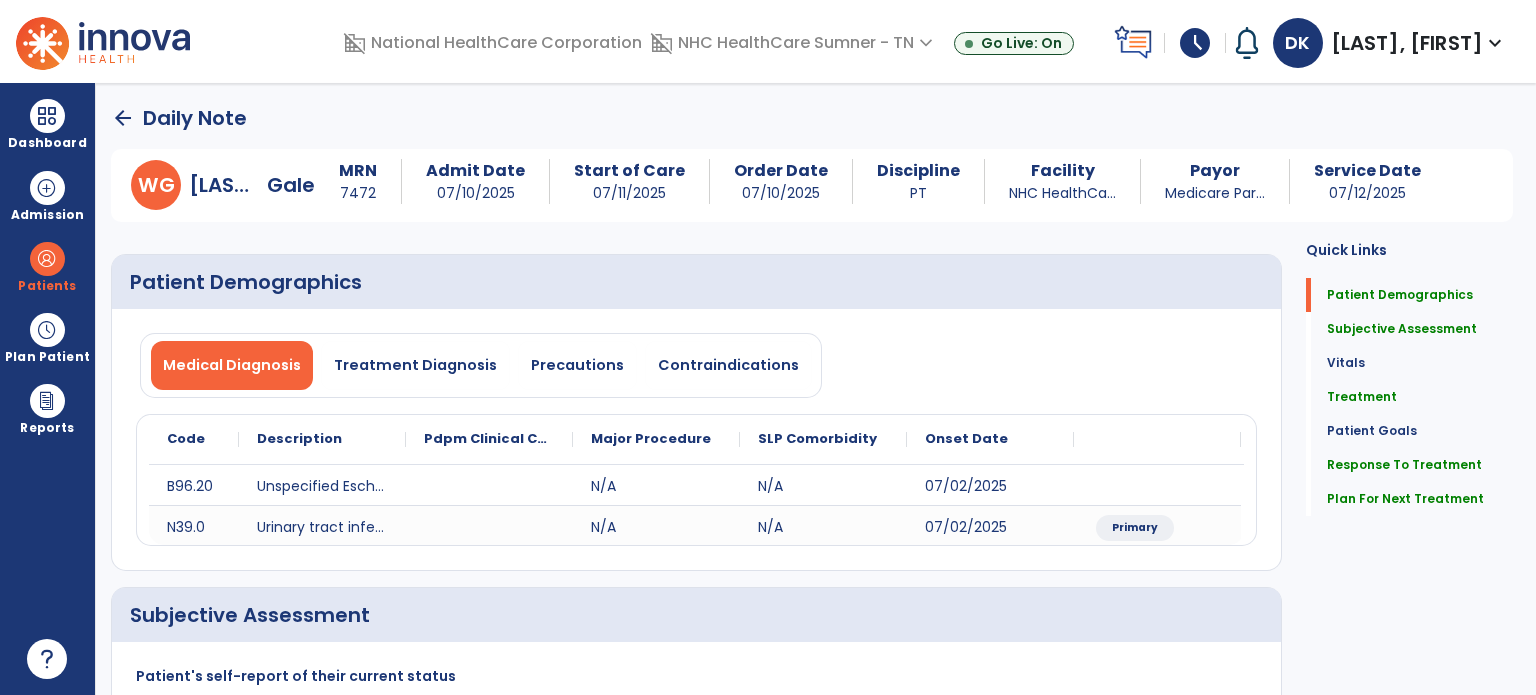 click on "Response To Treatment" 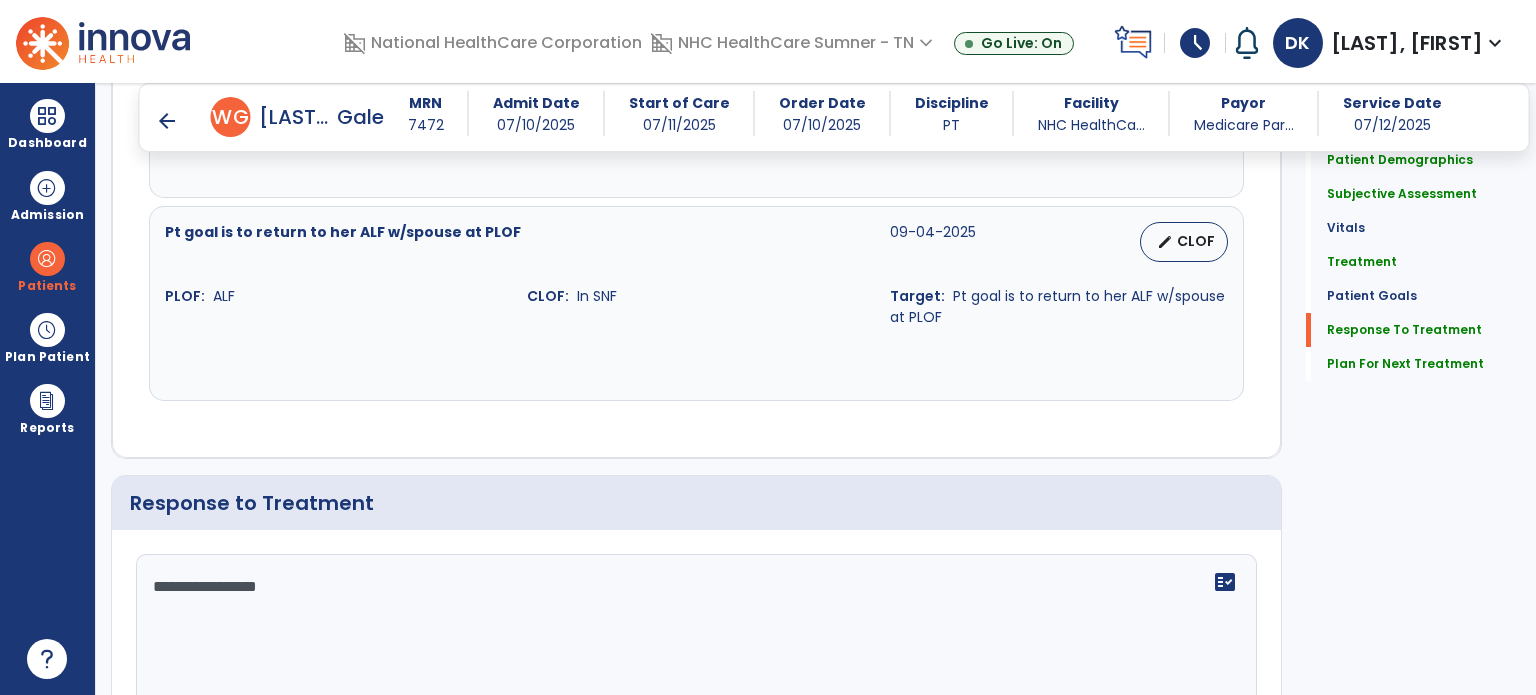 scroll, scrollTop: 2784, scrollLeft: 0, axis: vertical 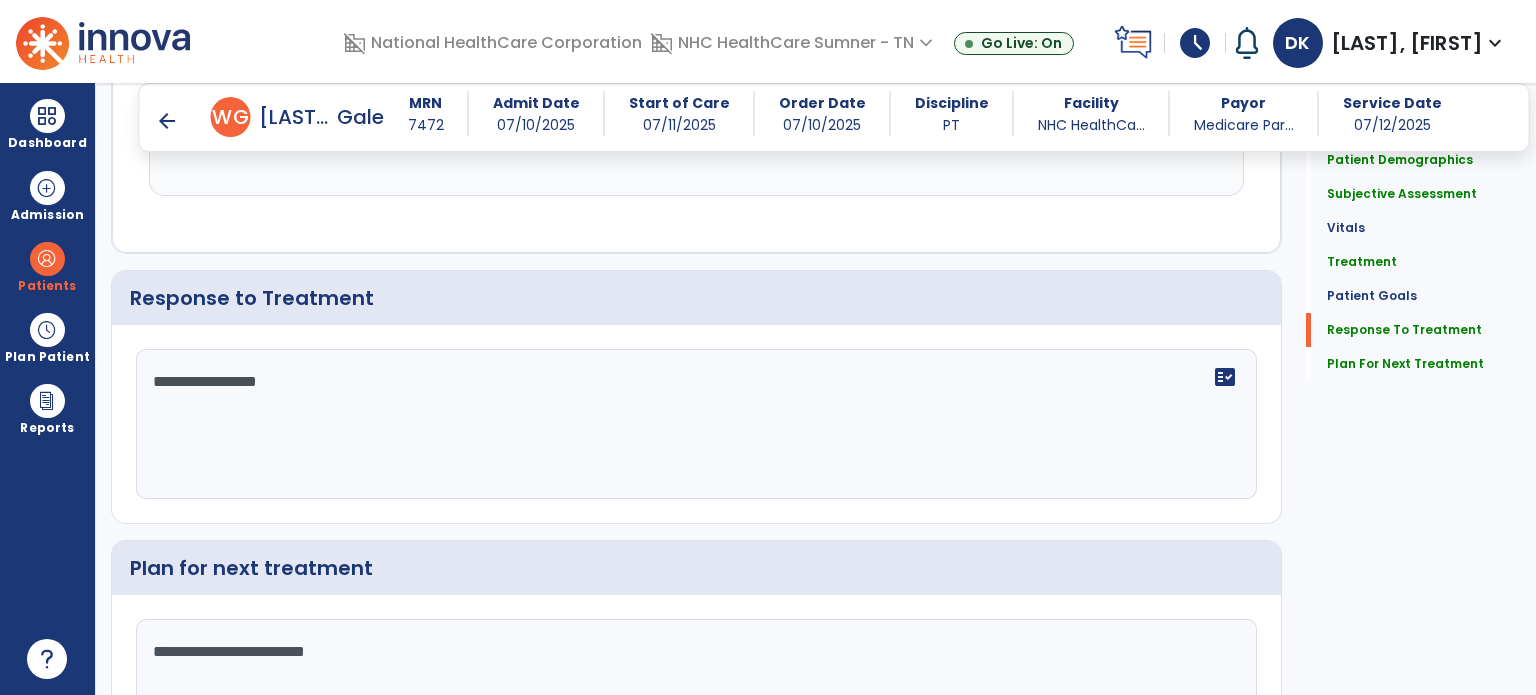click on "Treatment" 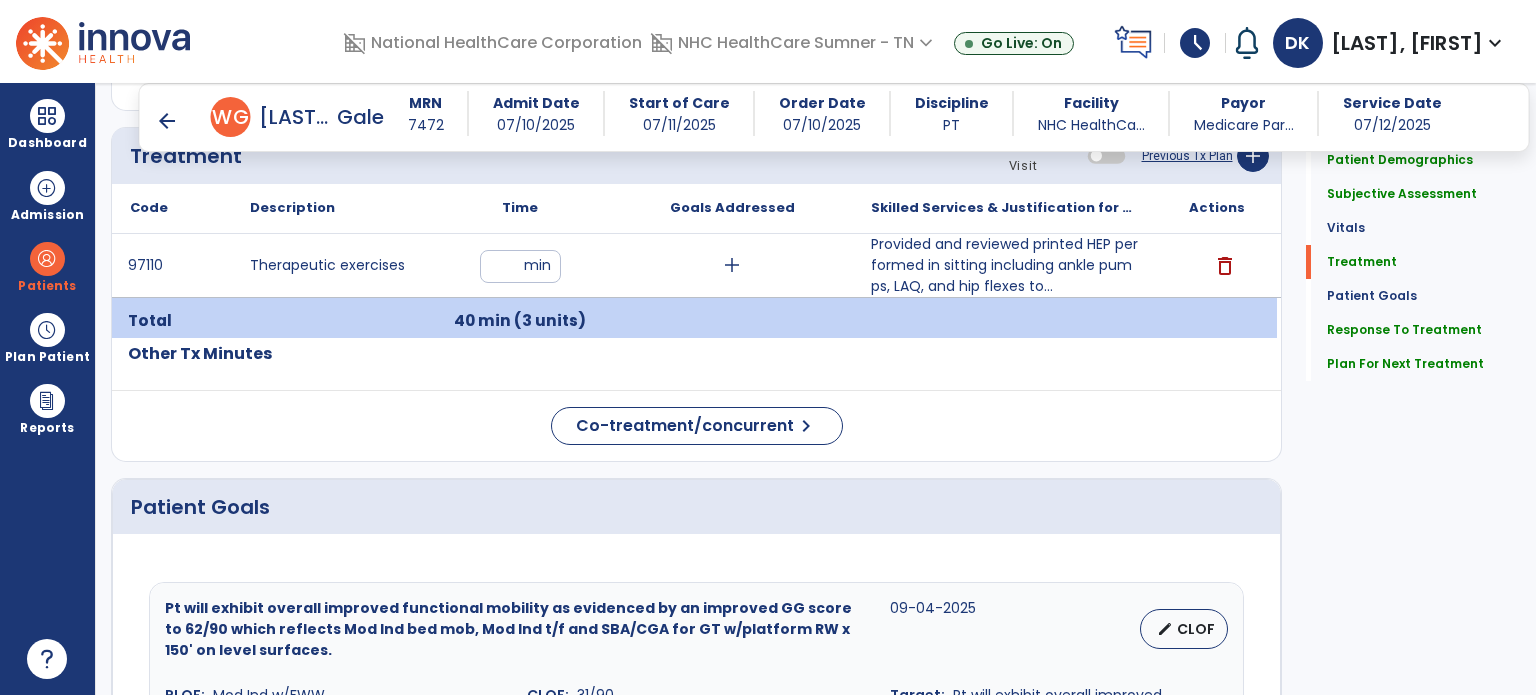 scroll, scrollTop: 1066, scrollLeft: 0, axis: vertical 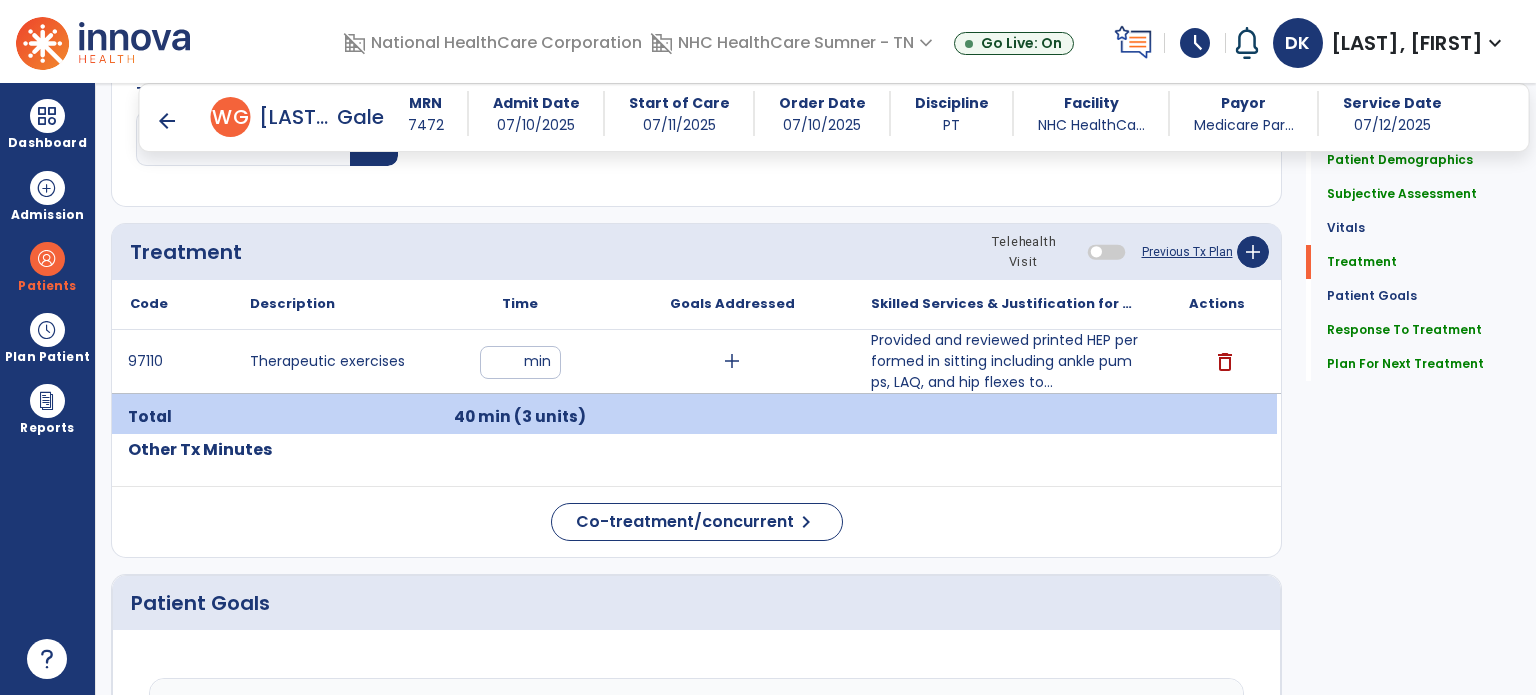 click on "Response To Treatment" 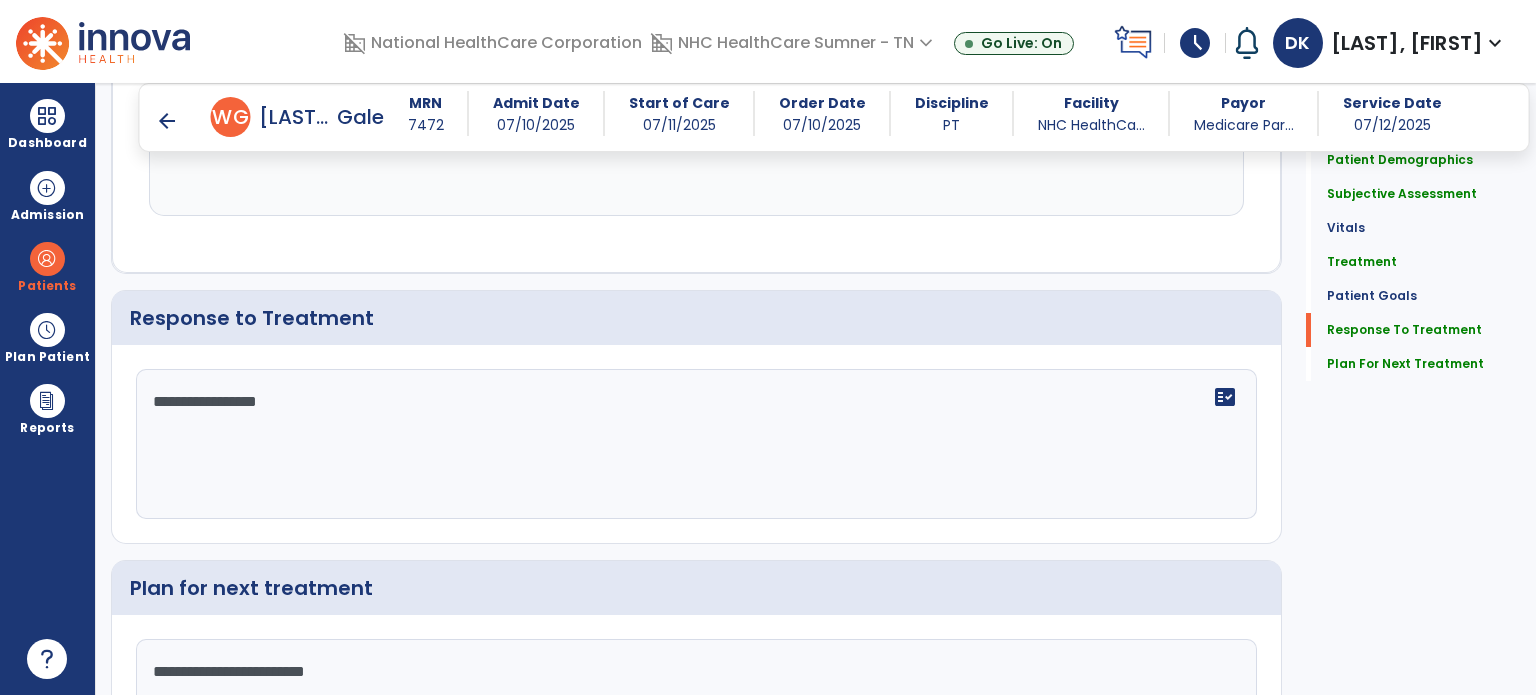 scroll, scrollTop: 2766, scrollLeft: 0, axis: vertical 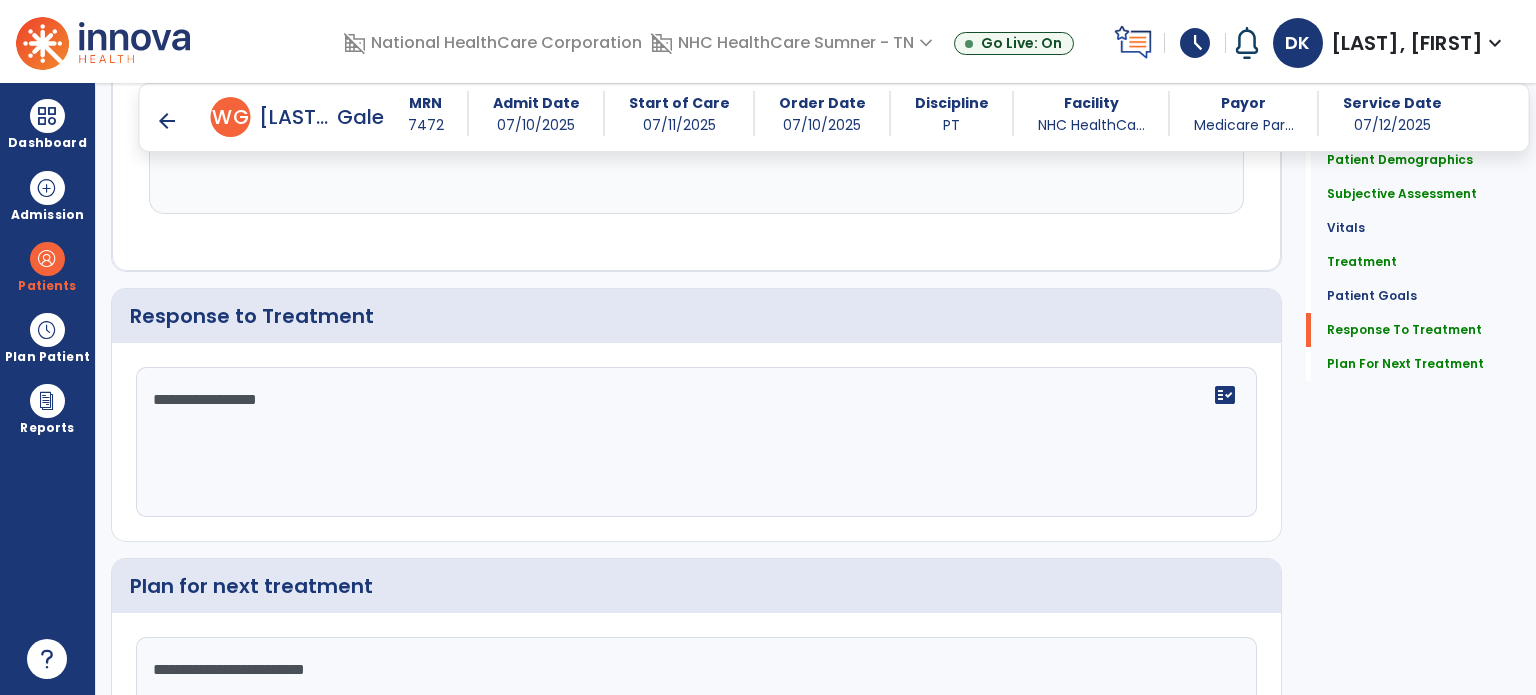 click on "**********" 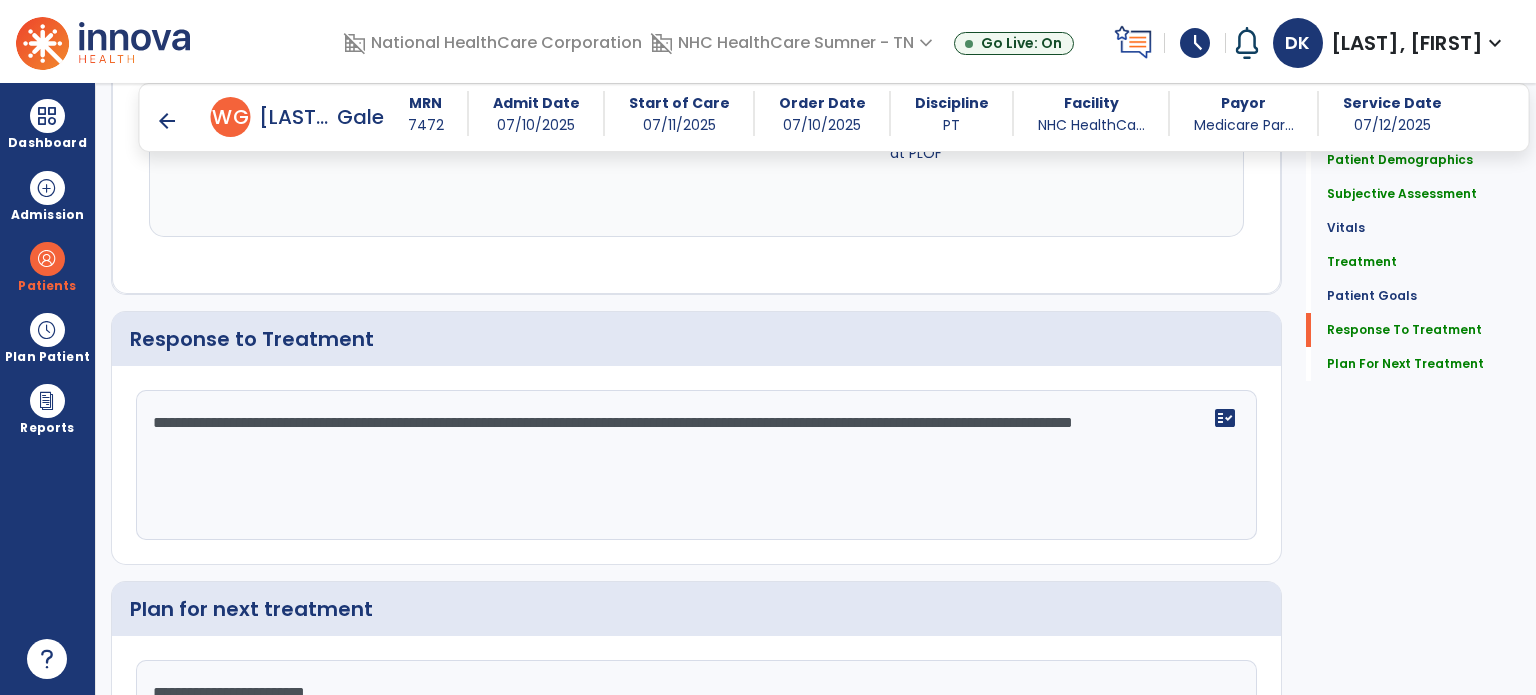 scroll, scrollTop: 2766, scrollLeft: 0, axis: vertical 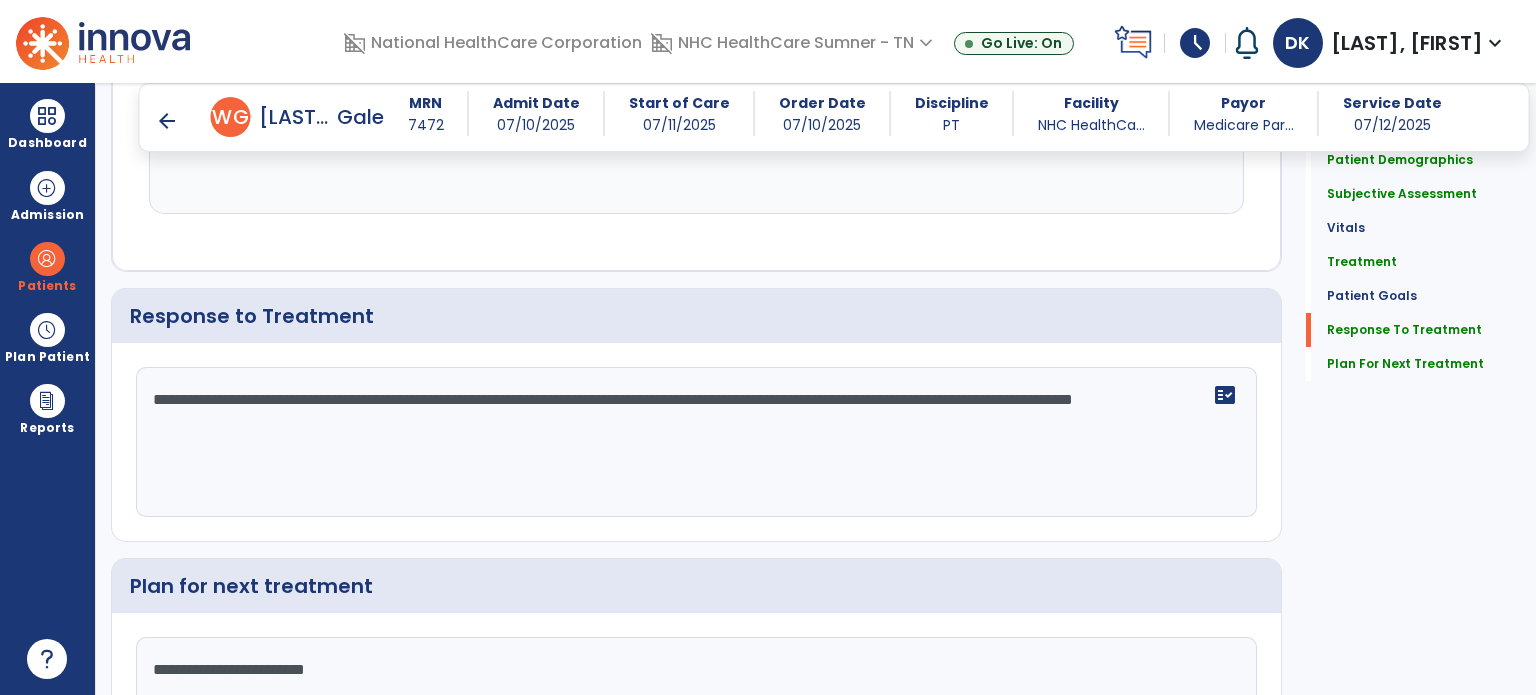 click on "**********" 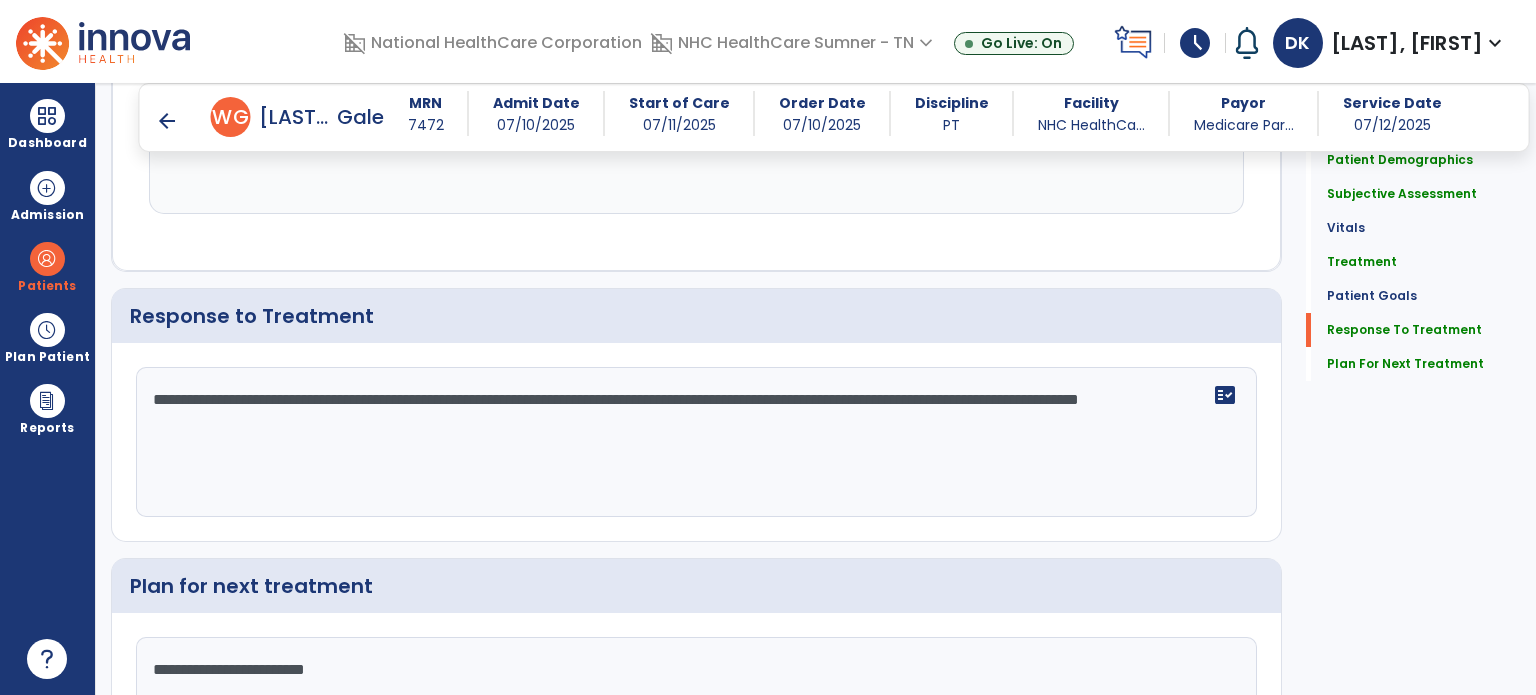 click on "**********" 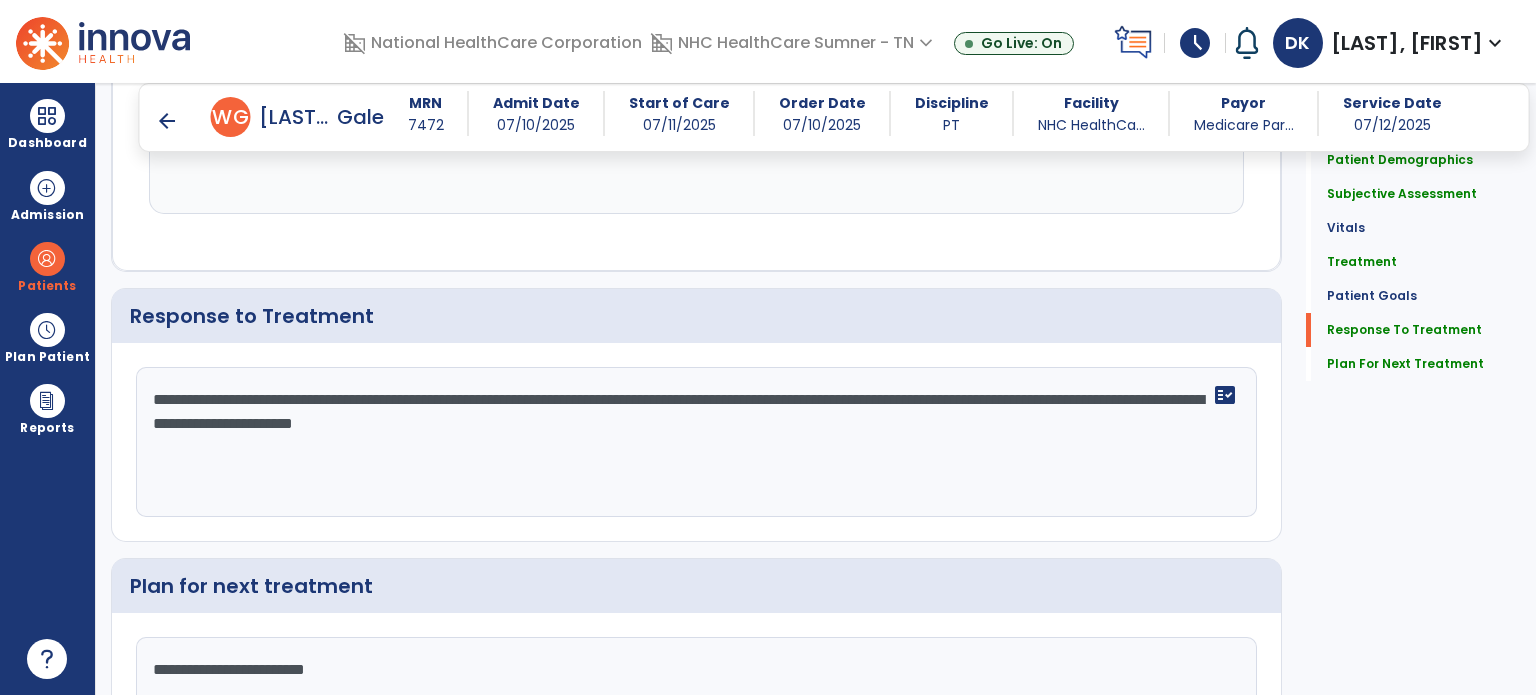 scroll, scrollTop: 2766, scrollLeft: 0, axis: vertical 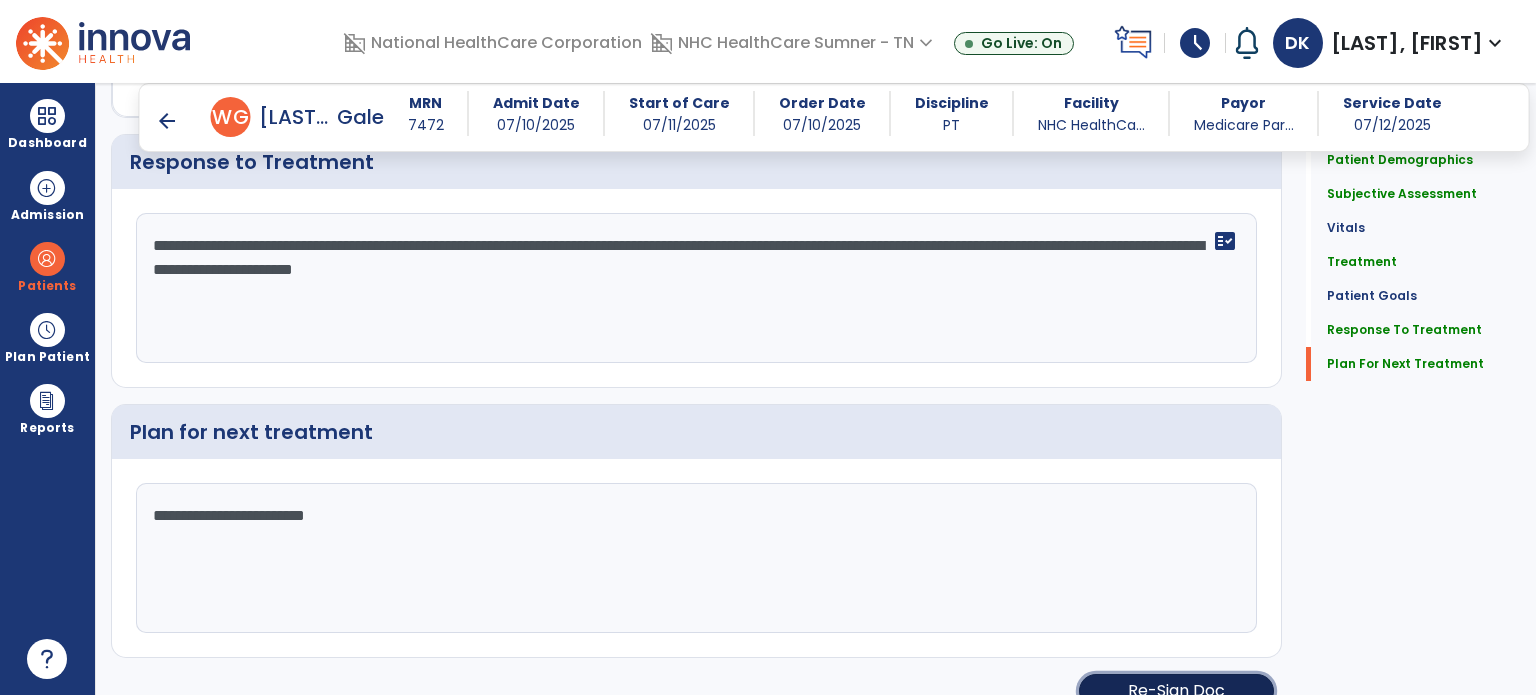 click on "Re-Sign Doc" 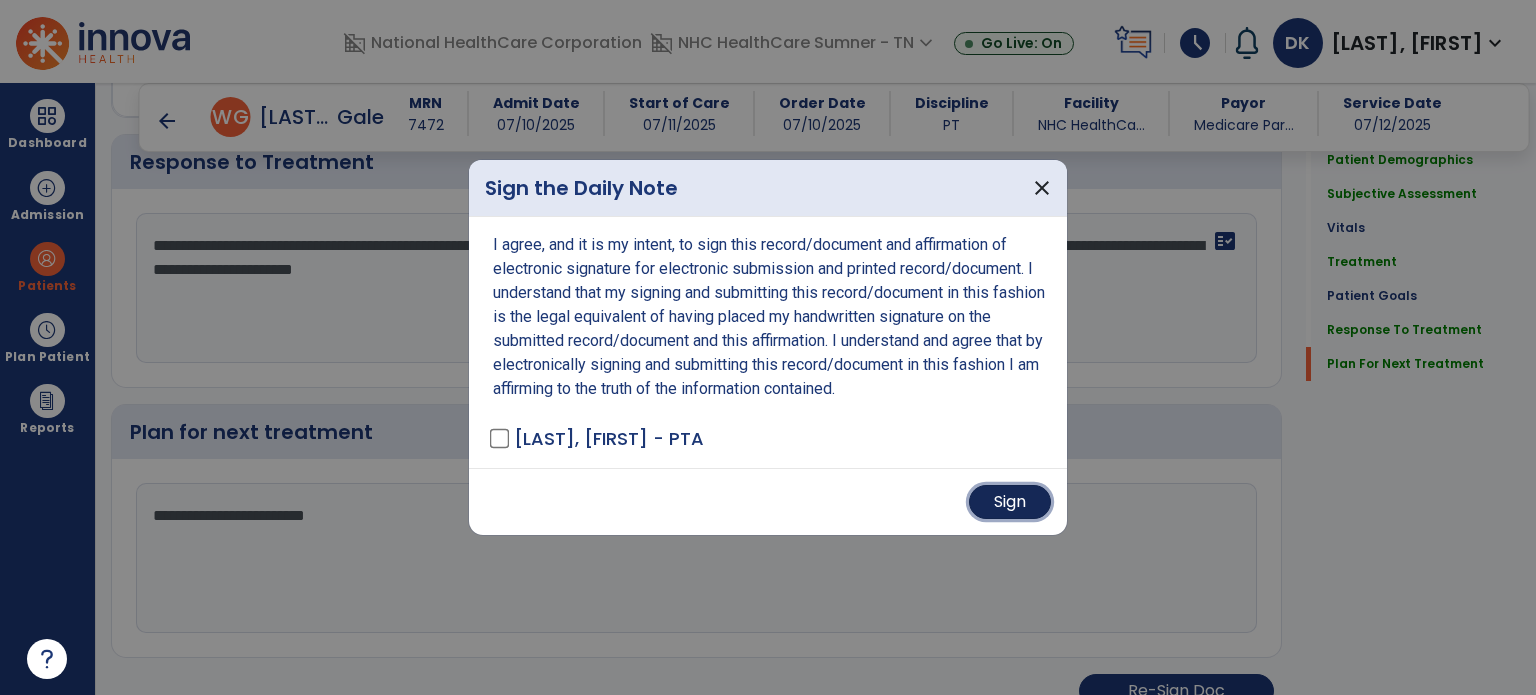 click on "Sign" at bounding box center (1010, 502) 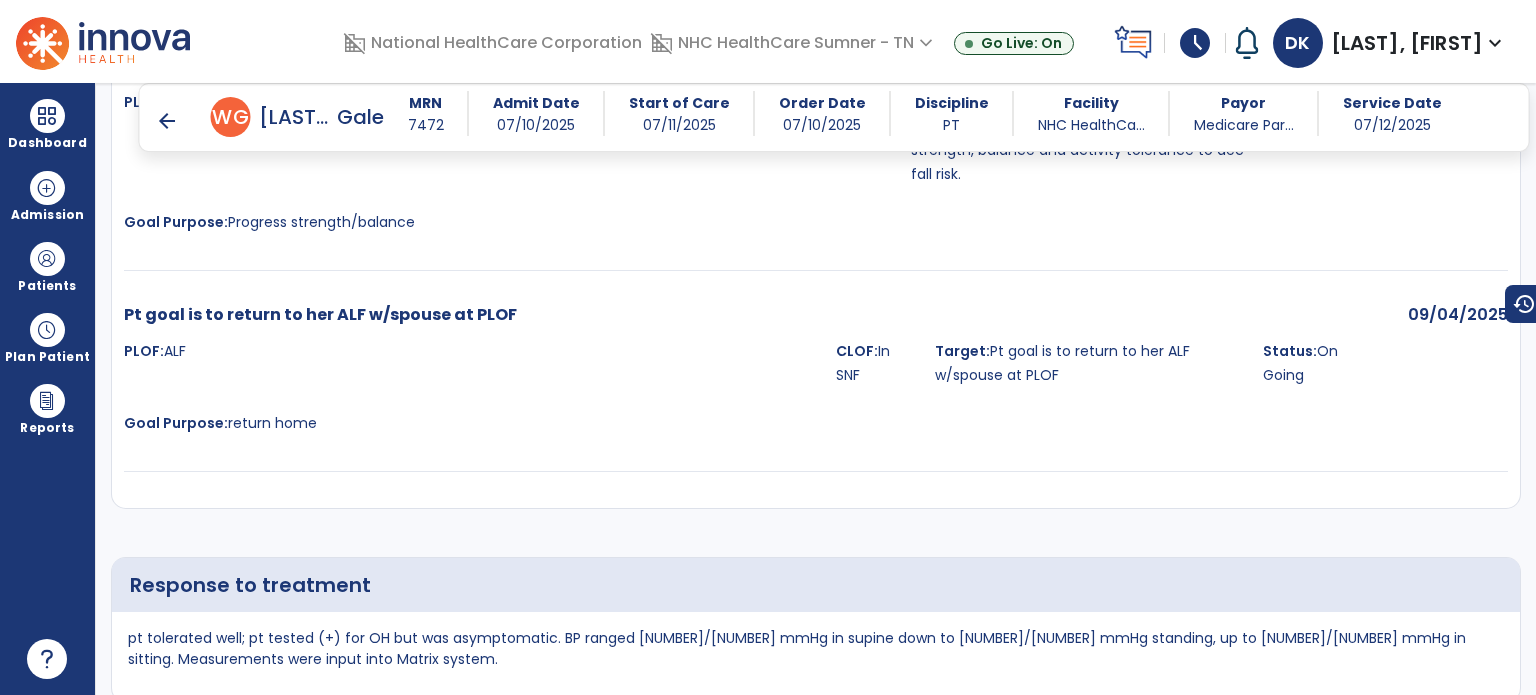 scroll, scrollTop: 4212, scrollLeft: 0, axis: vertical 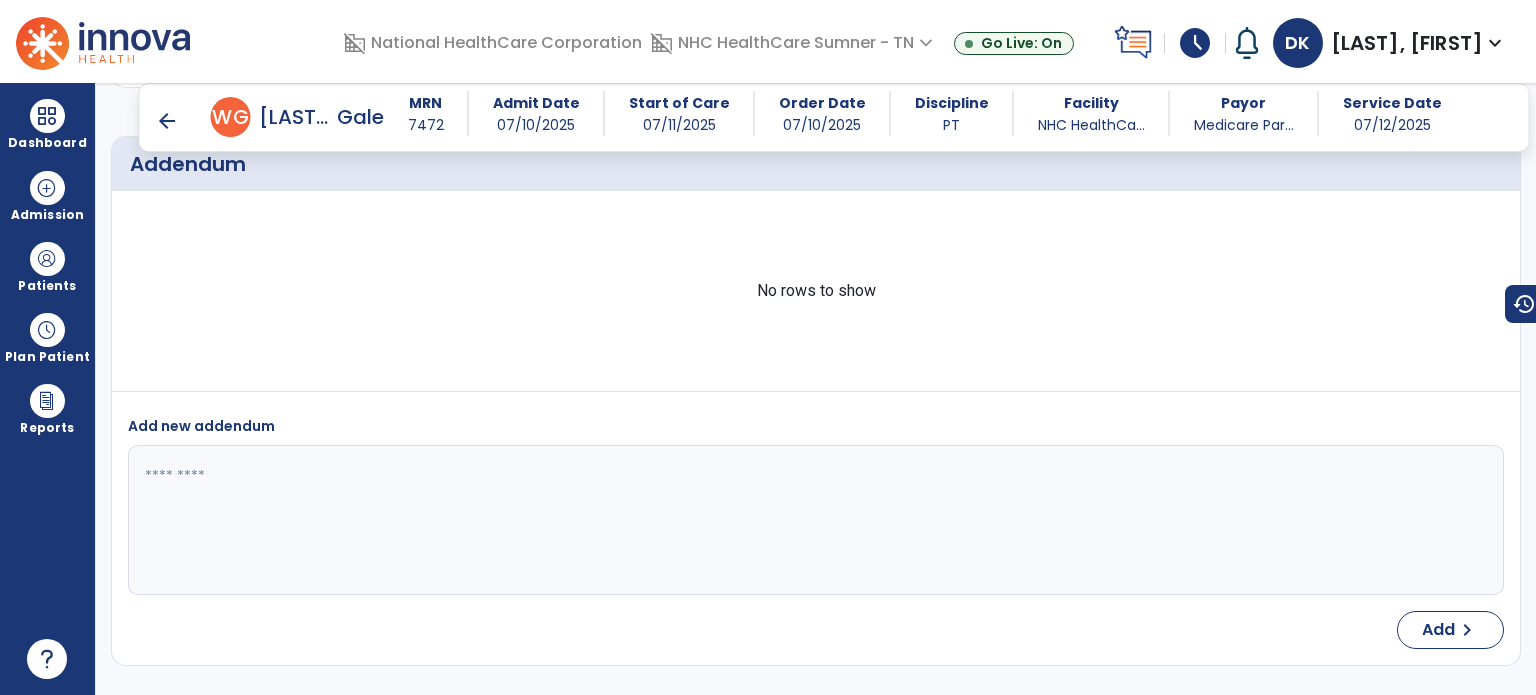 click on "schedule" at bounding box center [1195, 43] 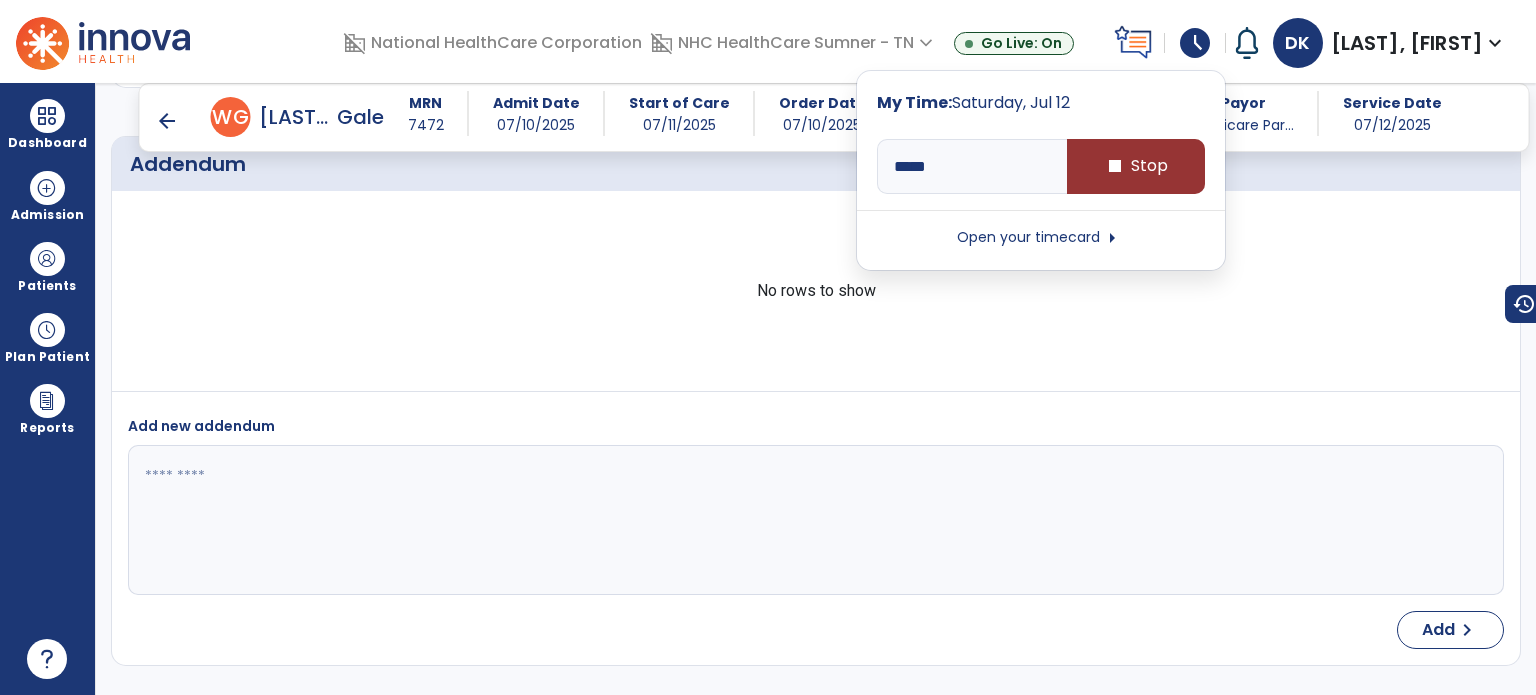 click on "stop  Stop" at bounding box center (1136, 166) 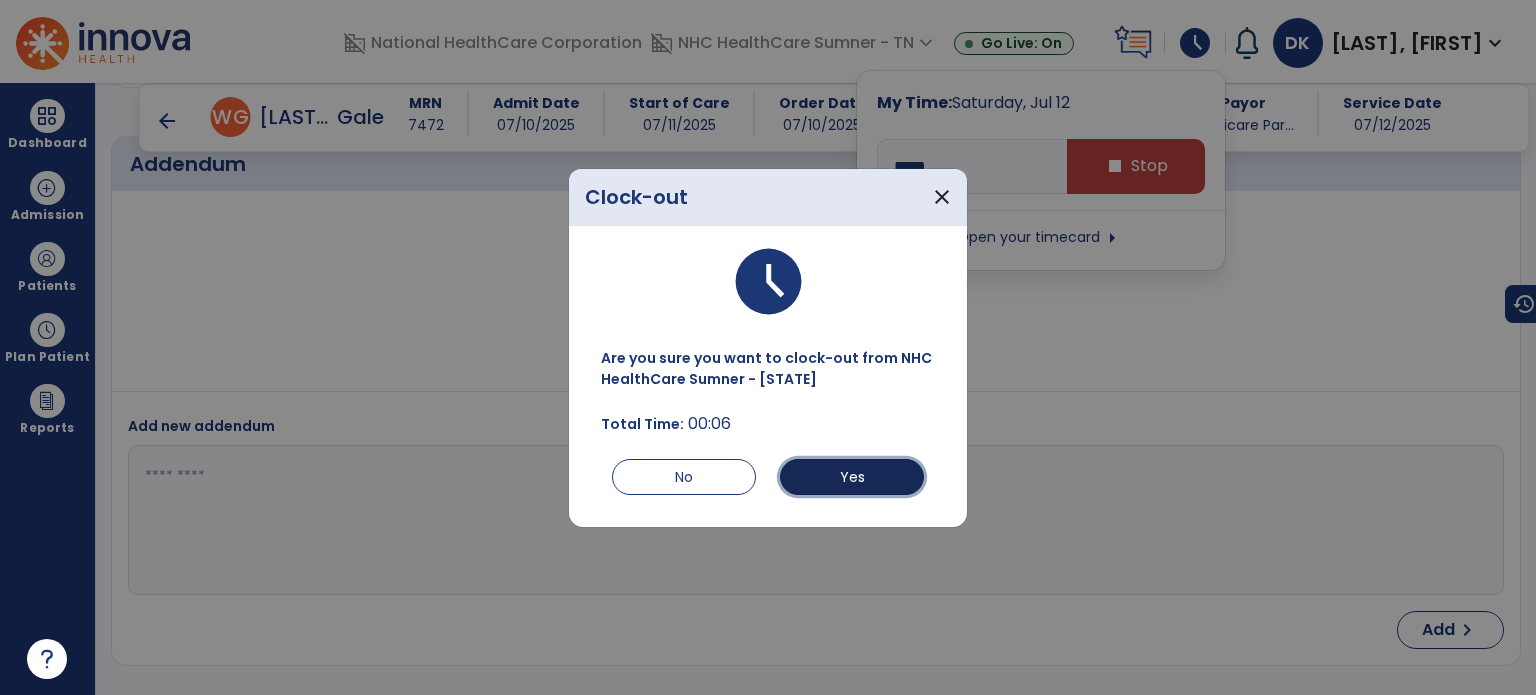 click on "Yes" at bounding box center [852, 477] 